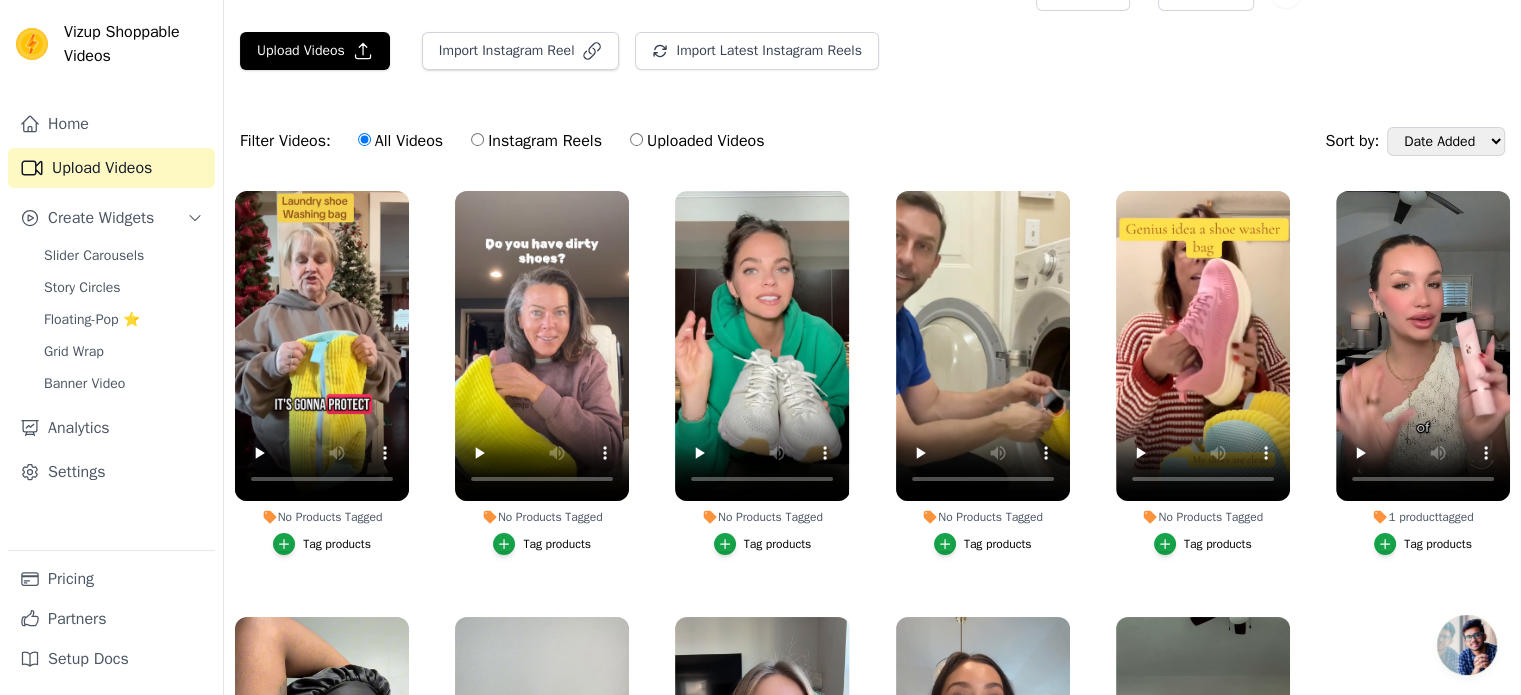 scroll, scrollTop: 40, scrollLeft: 0, axis: vertical 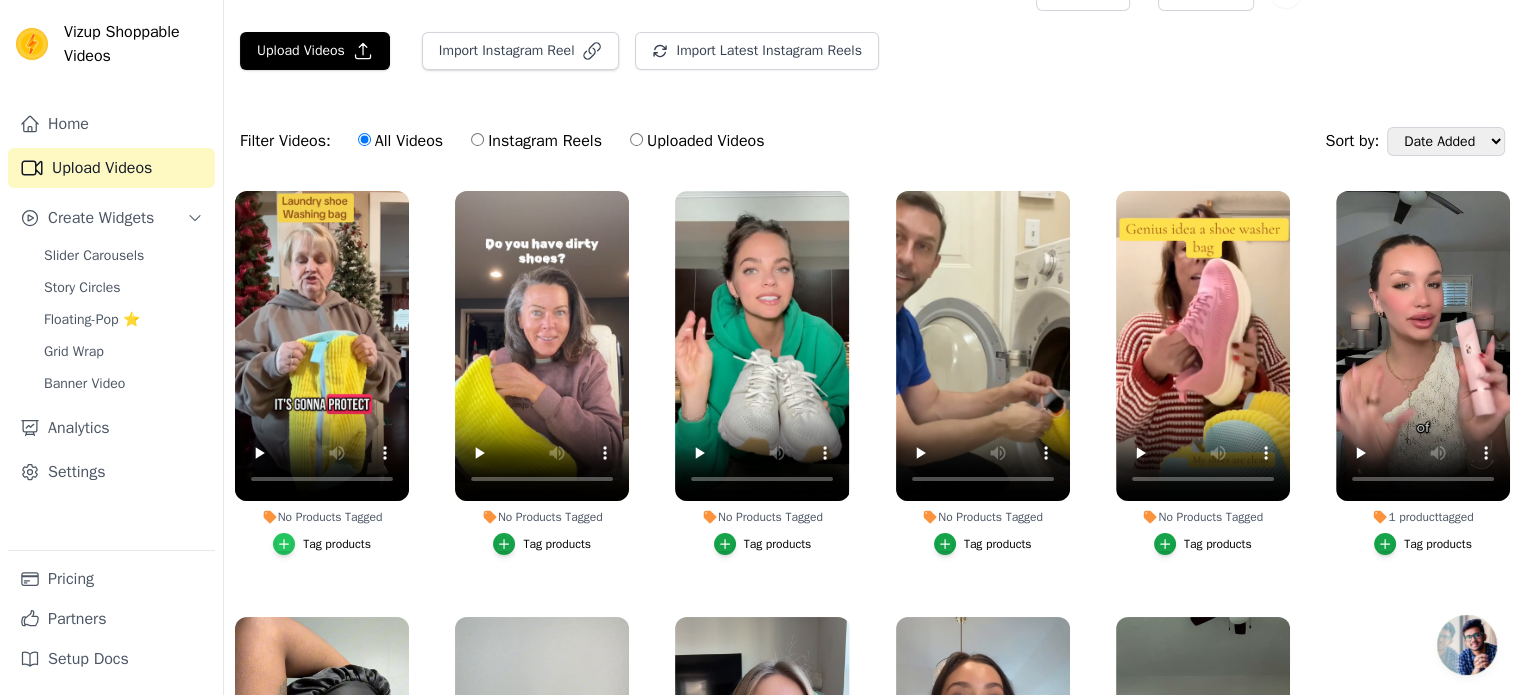 click 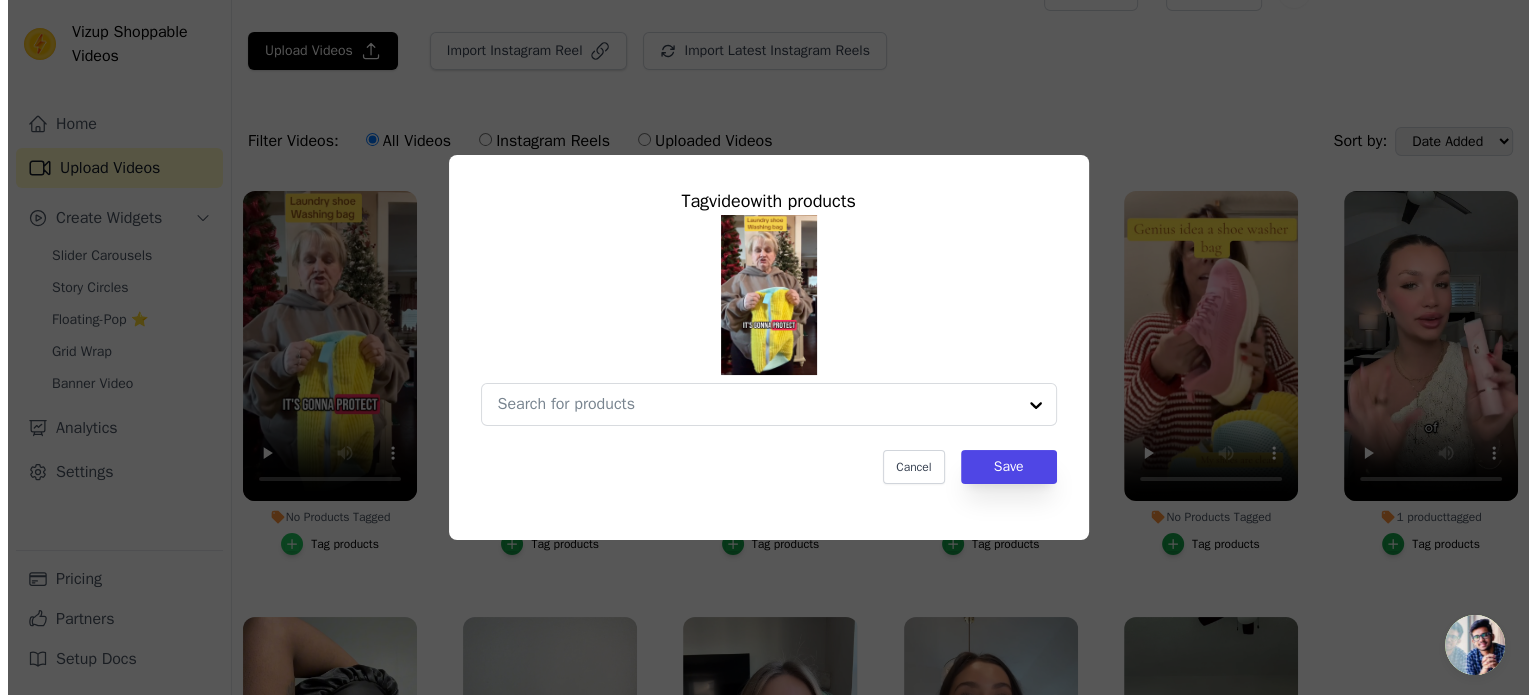 scroll, scrollTop: 0, scrollLeft: 0, axis: both 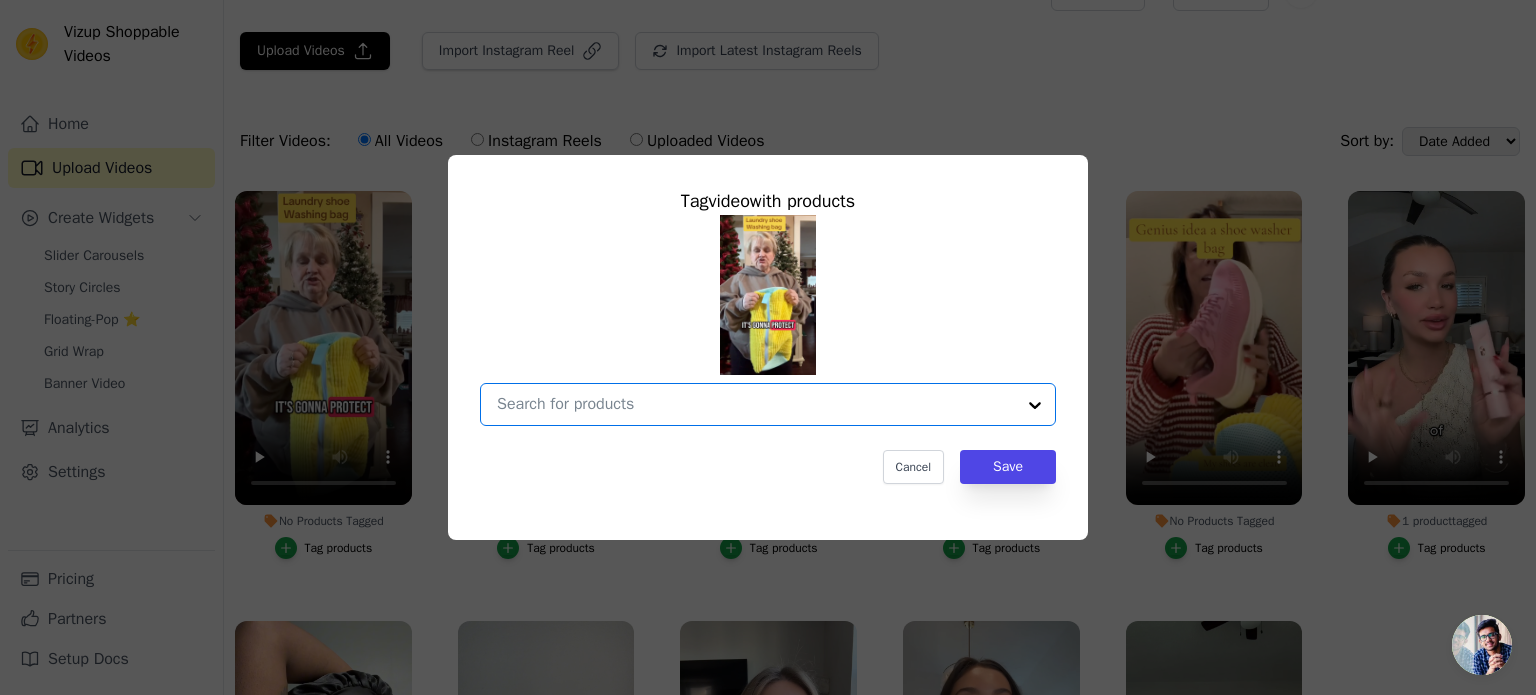 click on "No Products Tagged     Tag  video  with products       Option undefined, selected.   Select is focused, type to refine list, press down to open the menu.                   Cancel   Save     Tag products" at bounding box center (756, 404) 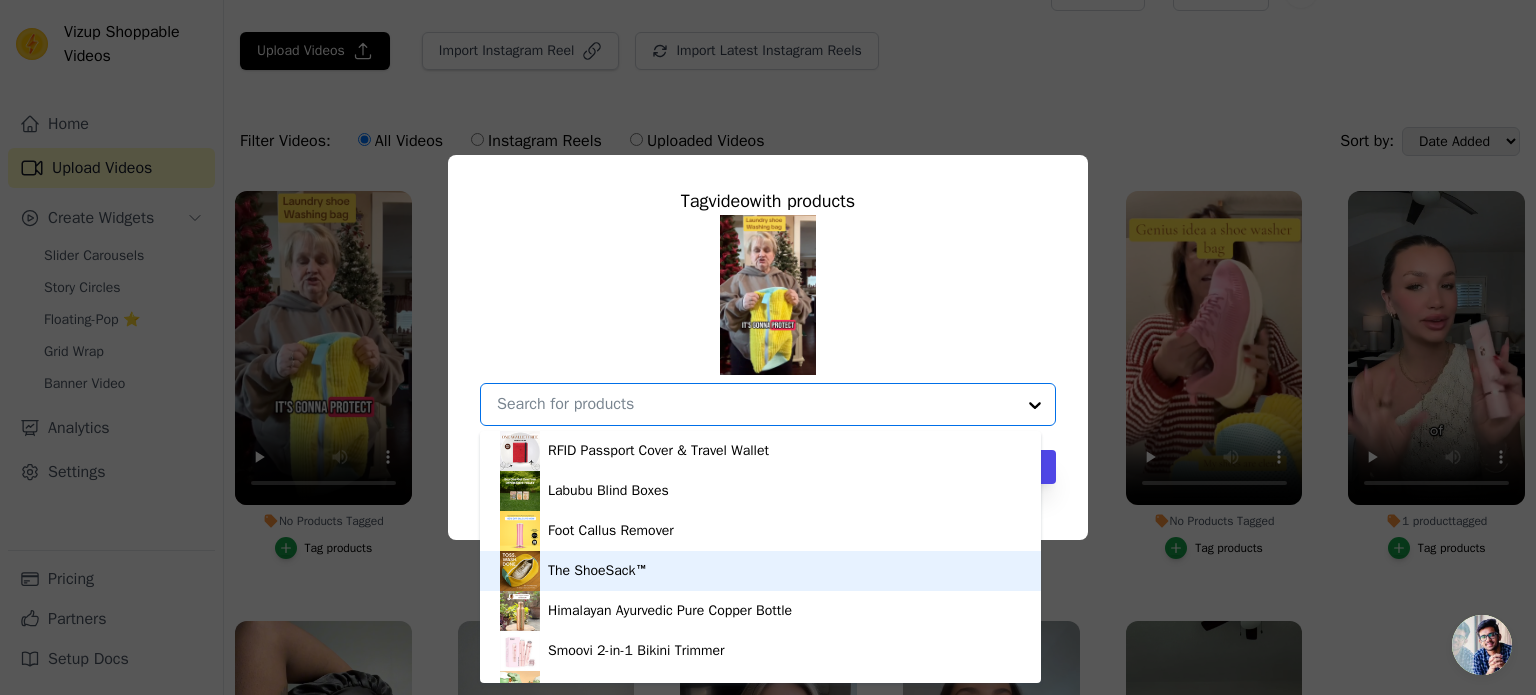 click on "The ShoeSack™" at bounding box center (597, 571) 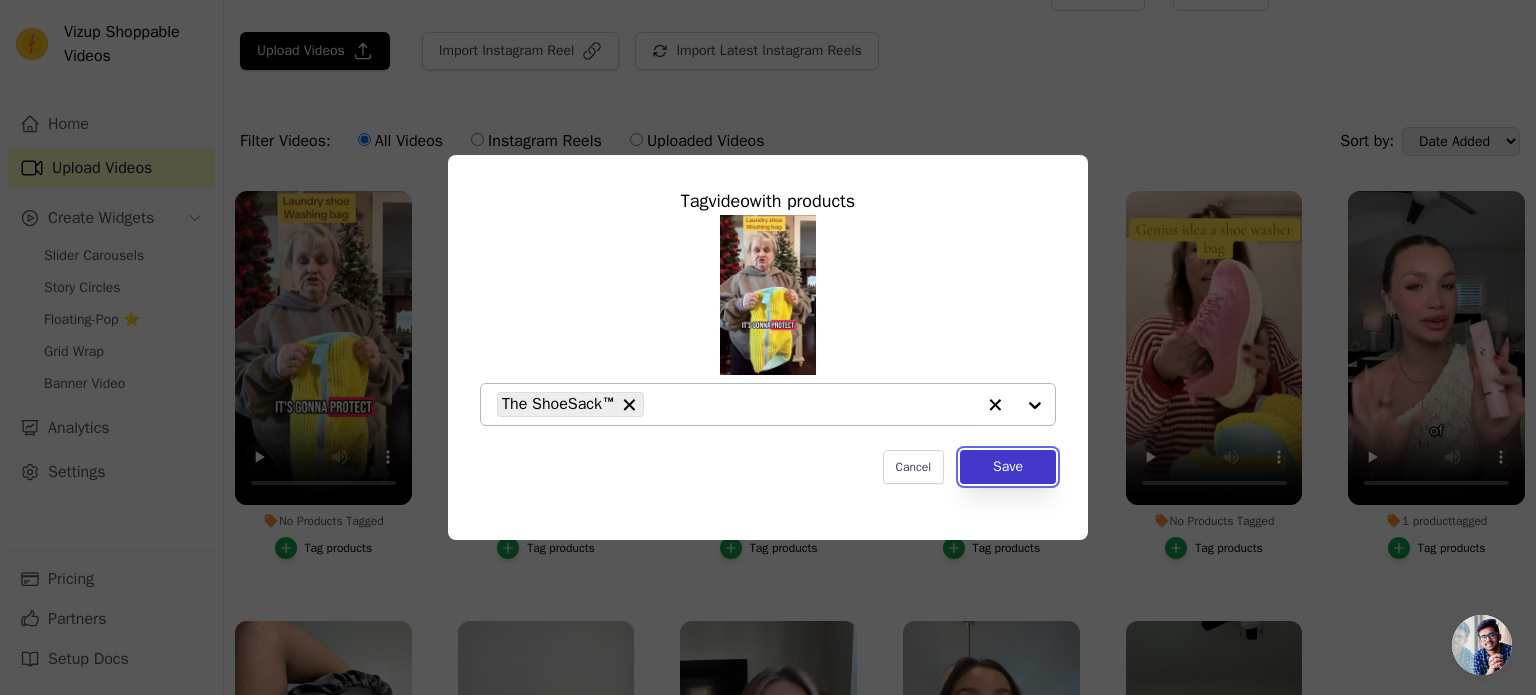 click on "Save" at bounding box center [1008, 467] 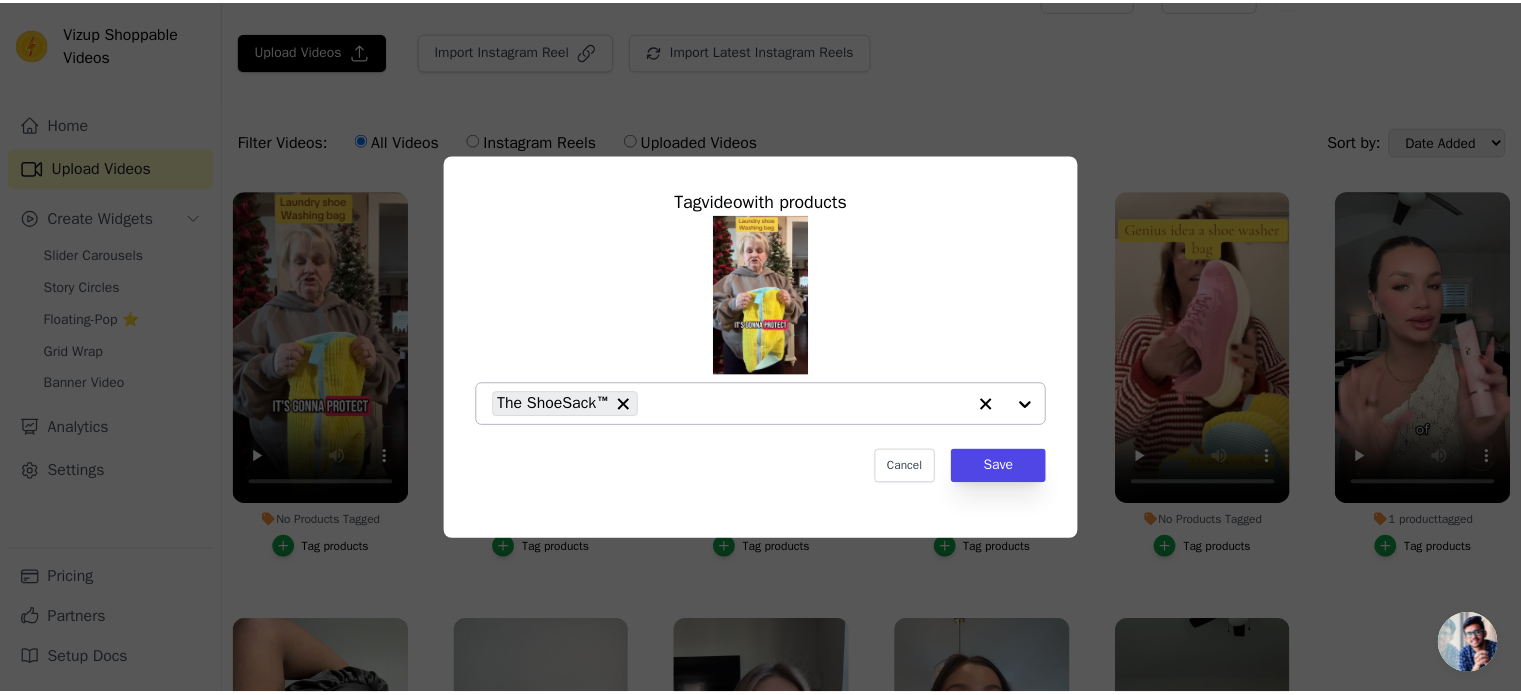 scroll, scrollTop: 40, scrollLeft: 0, axis: vertical 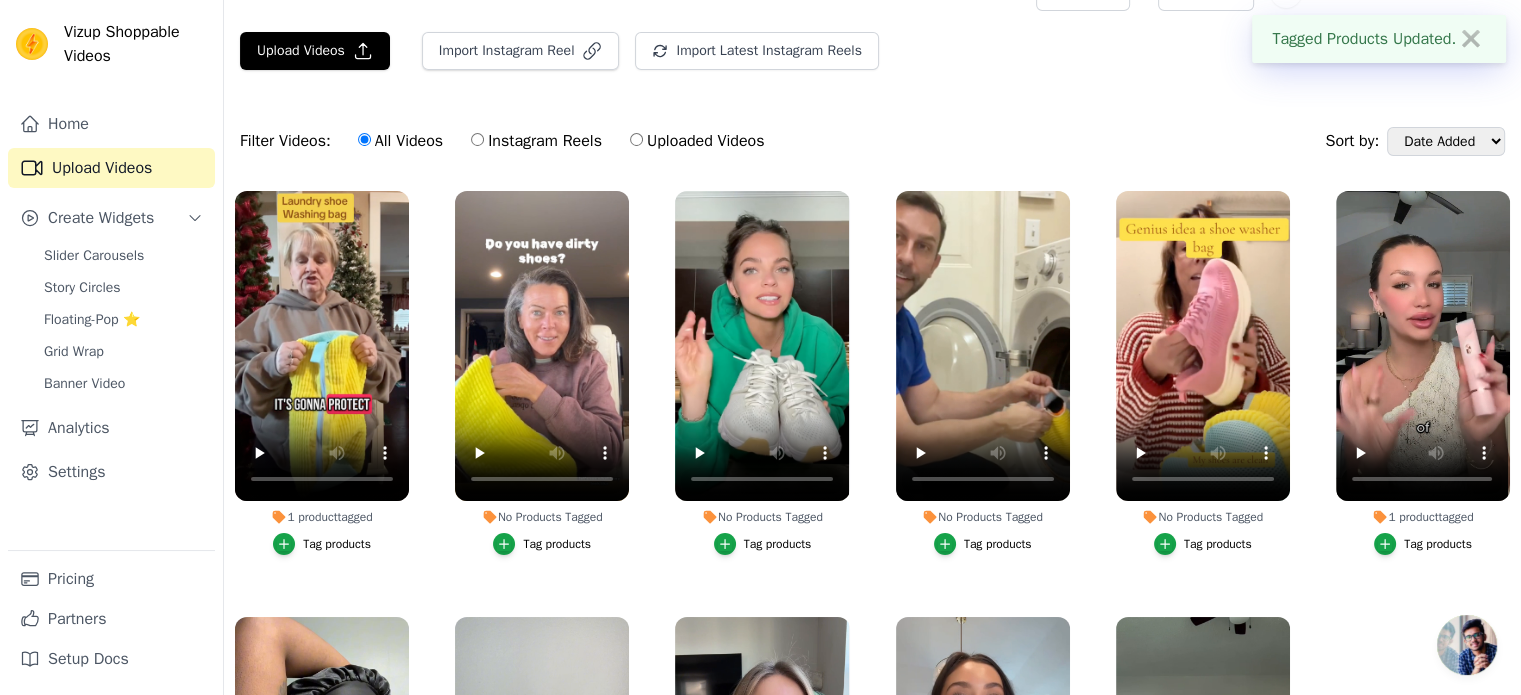 click on "Tag products" at bounding box center [557, 544] 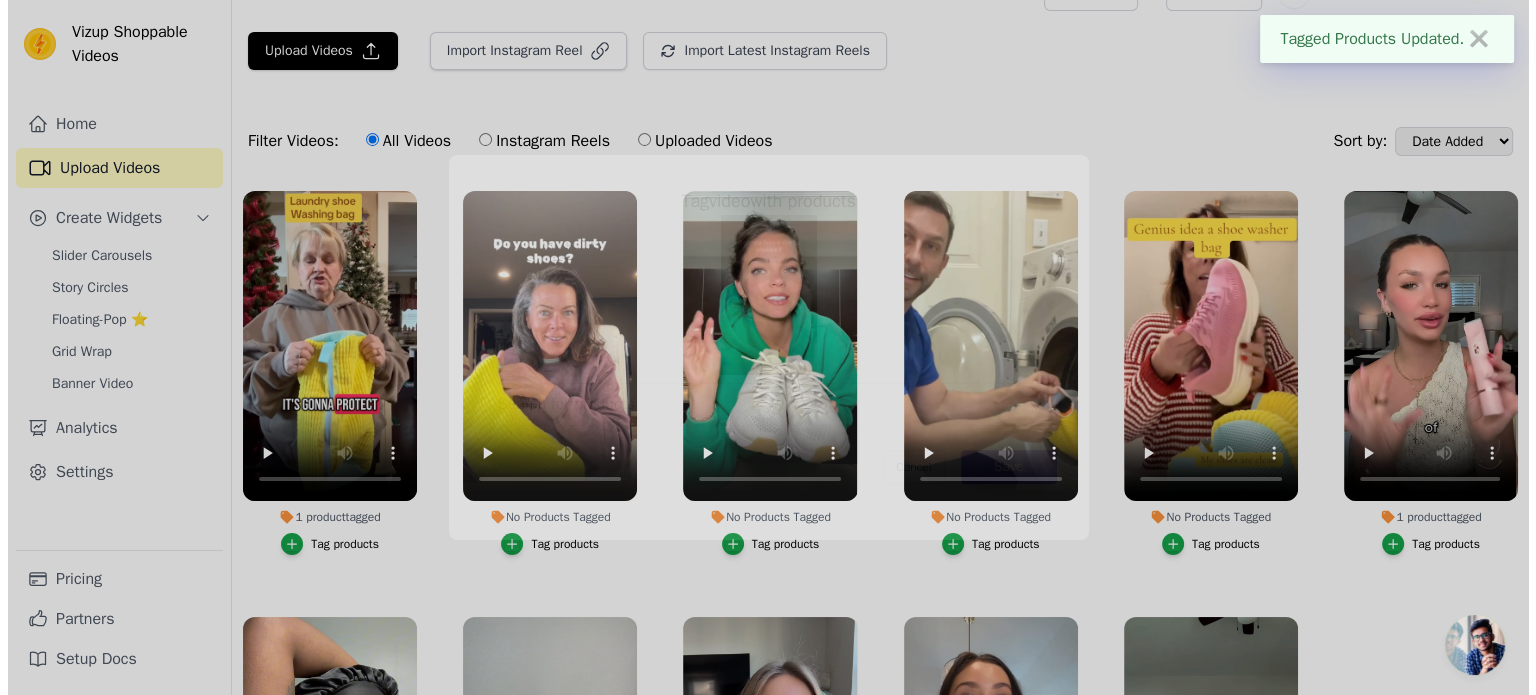 scroll, scrollTop: 0, scrollLeft: 0, axis: both 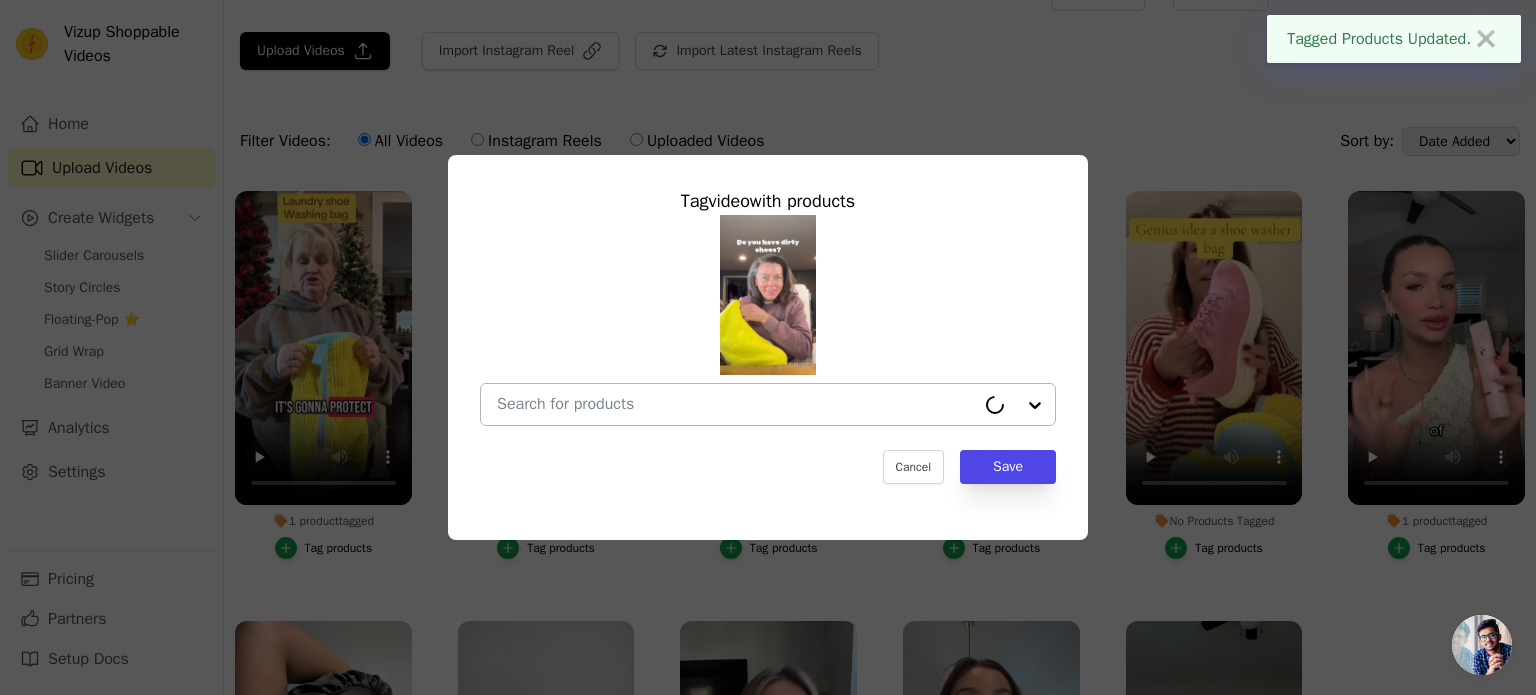 click on "No Products Tagged     Tag  video  with products                         Cancel   Save     Tag products" at bounding box center [736, 404] 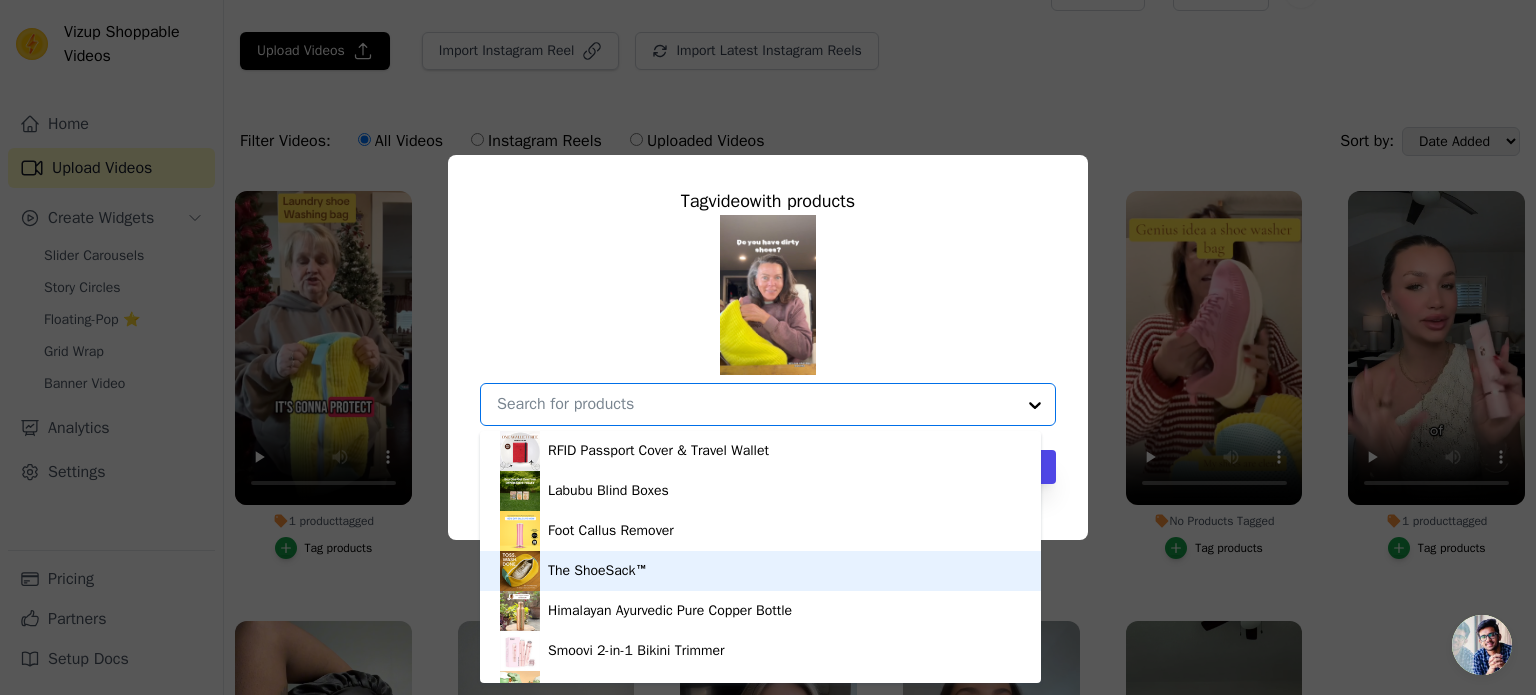 click on "The ShoeSack™" at bounding box center [597, 571] 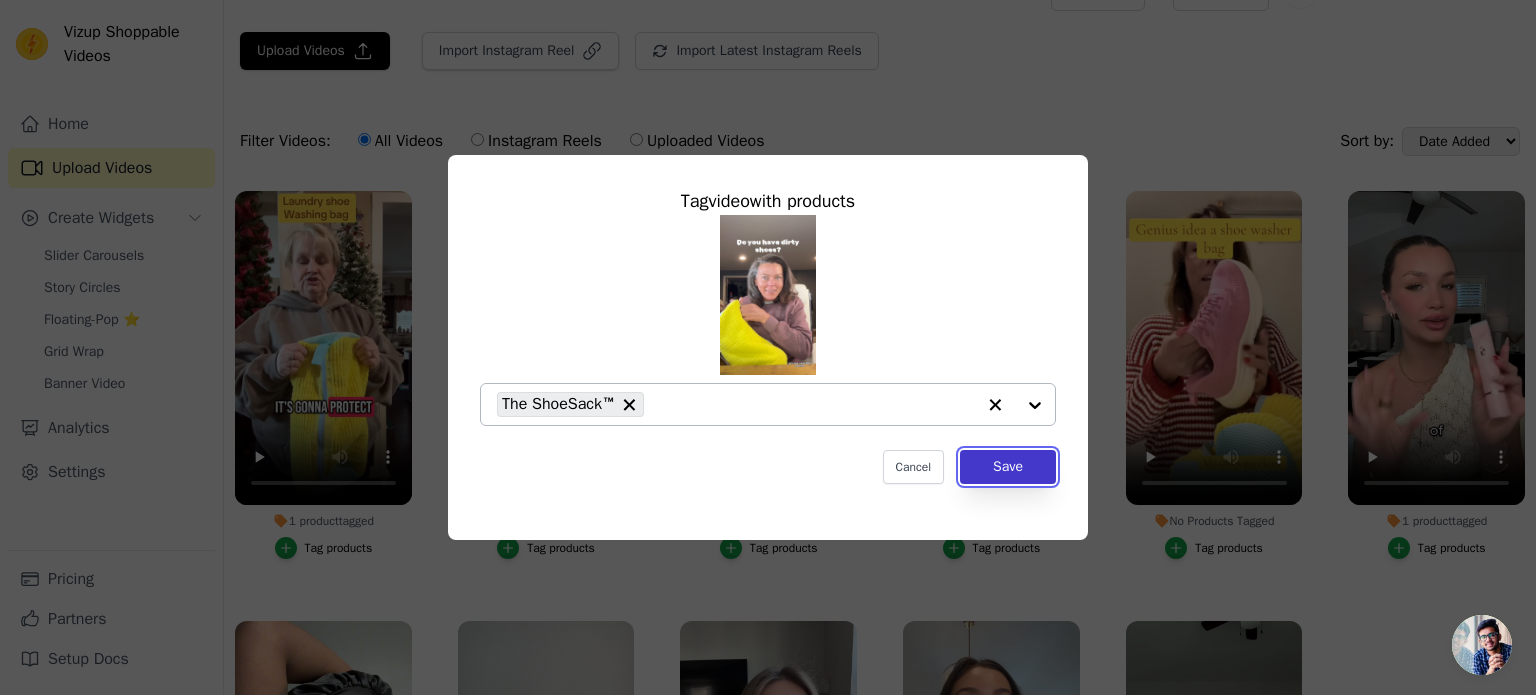 click on "Save" at bounding box center [1008, 467] 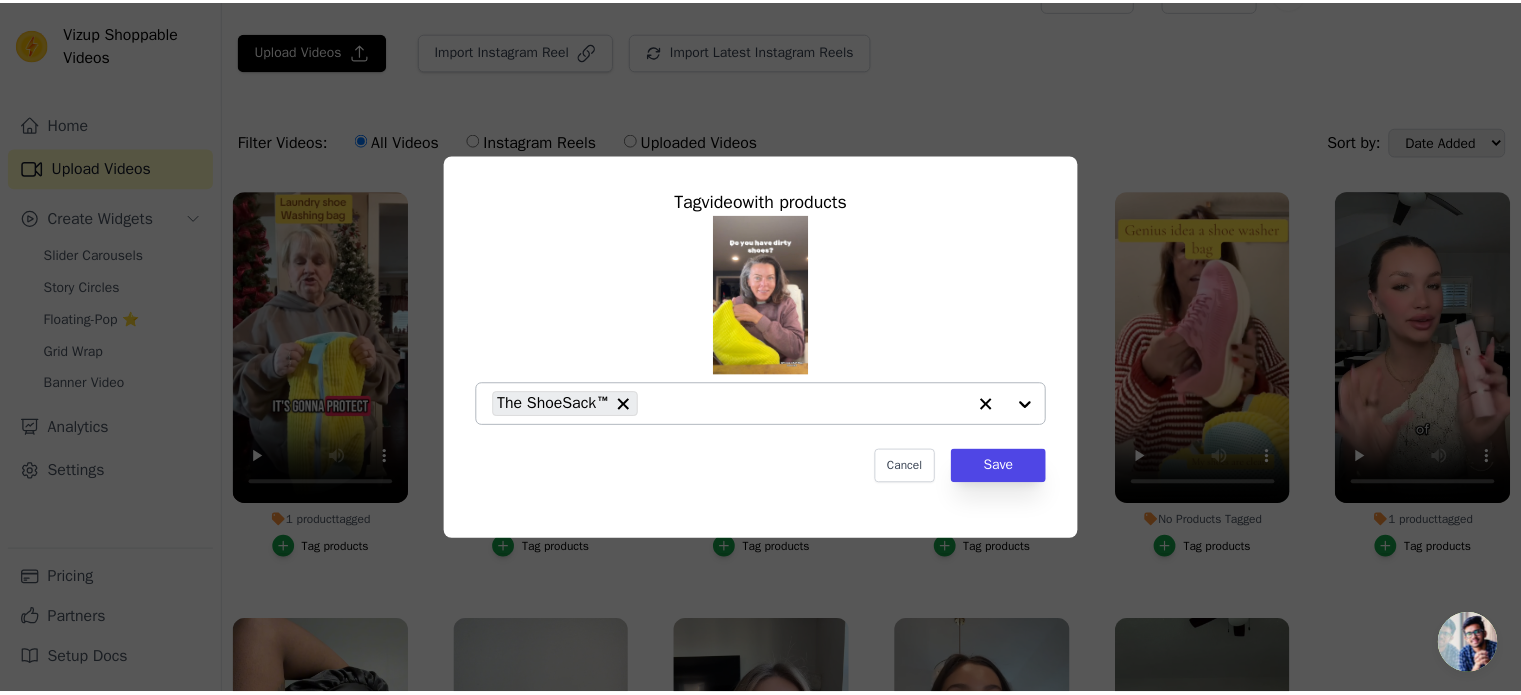 scroll, scrollTop: 40, scrollLeft: 0, axis: vertical 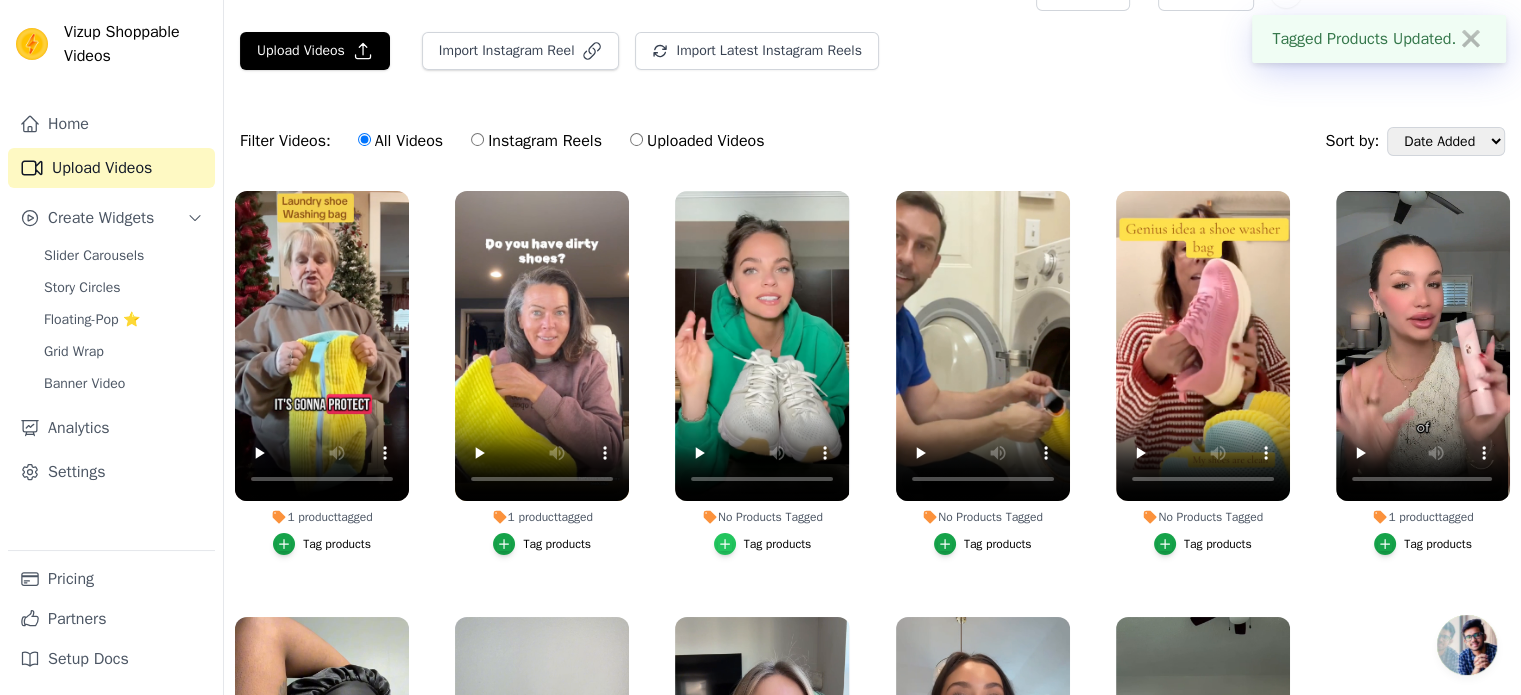 click 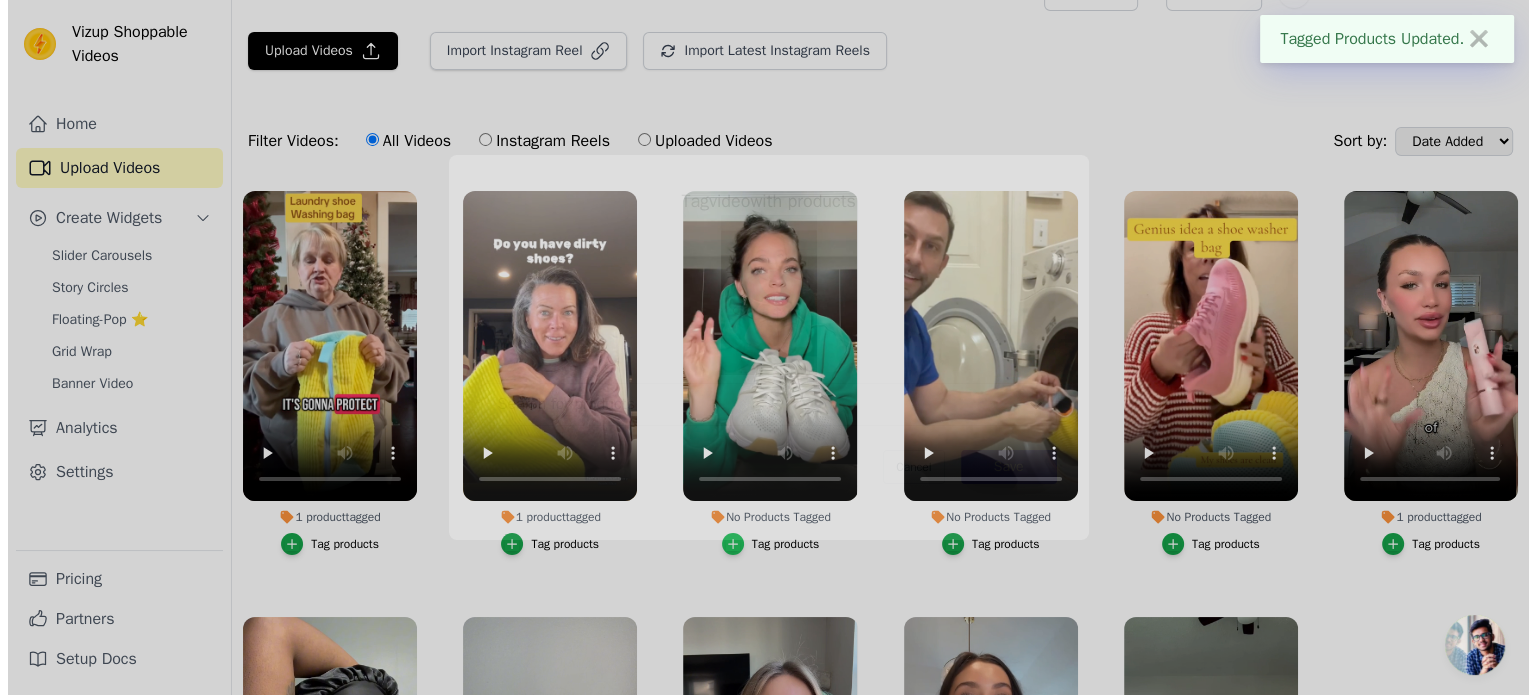 scroll, scrollTop: 0, scrollLeft: 0, axis: both 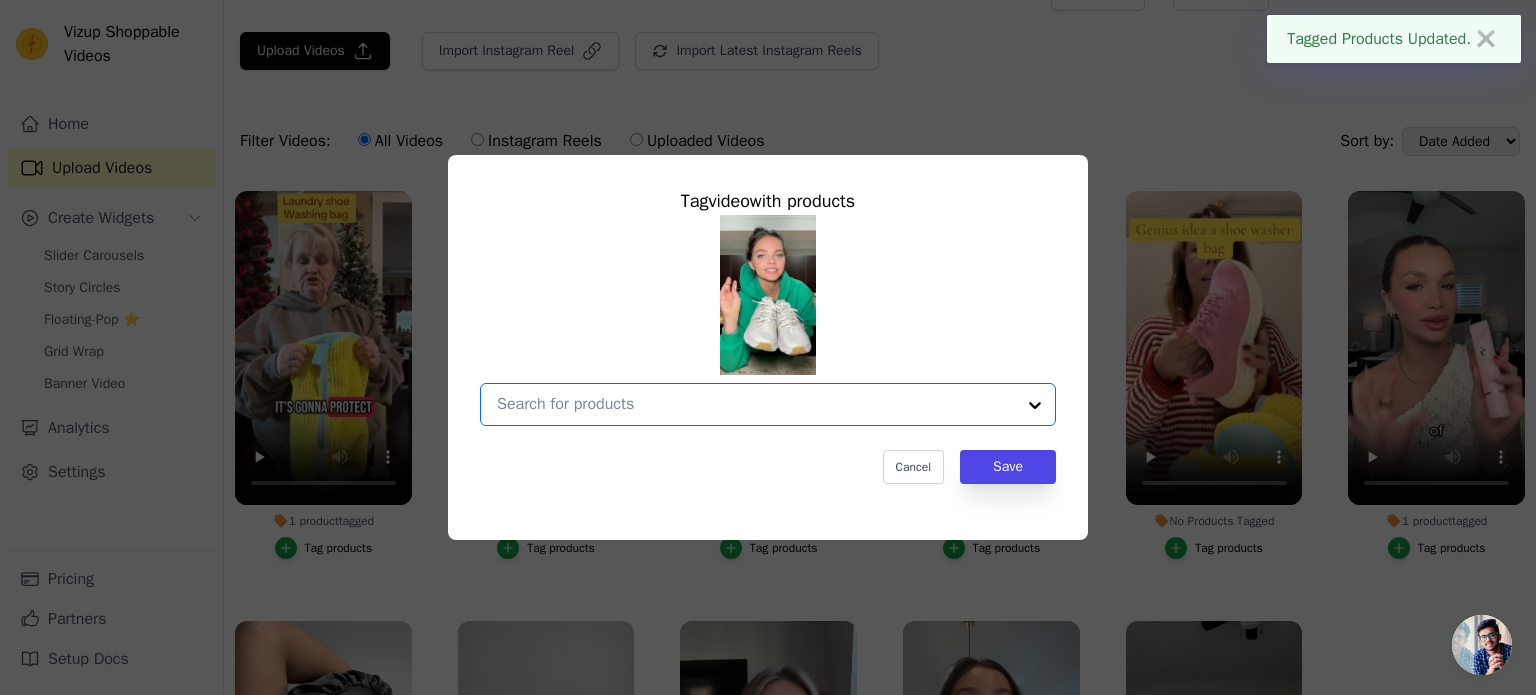 click on "No Products Tagged     Tag  video  with products       Option undefined, selected.   Select is focused, type to refine list, press down to open the menu.                   Cancel   Save     Tag products" at bounding box center (756, 404) 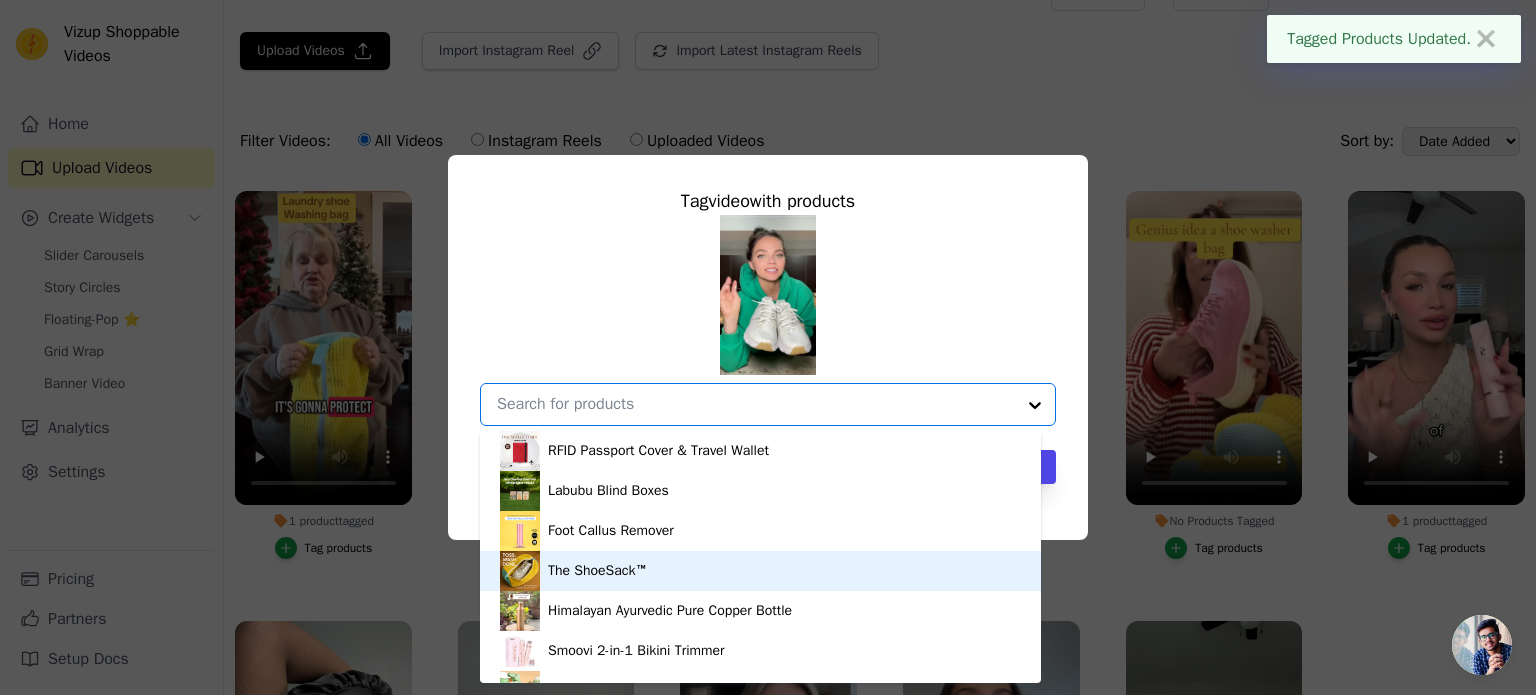 click on "The ShoeSack™" at bounding box center (760, 571) 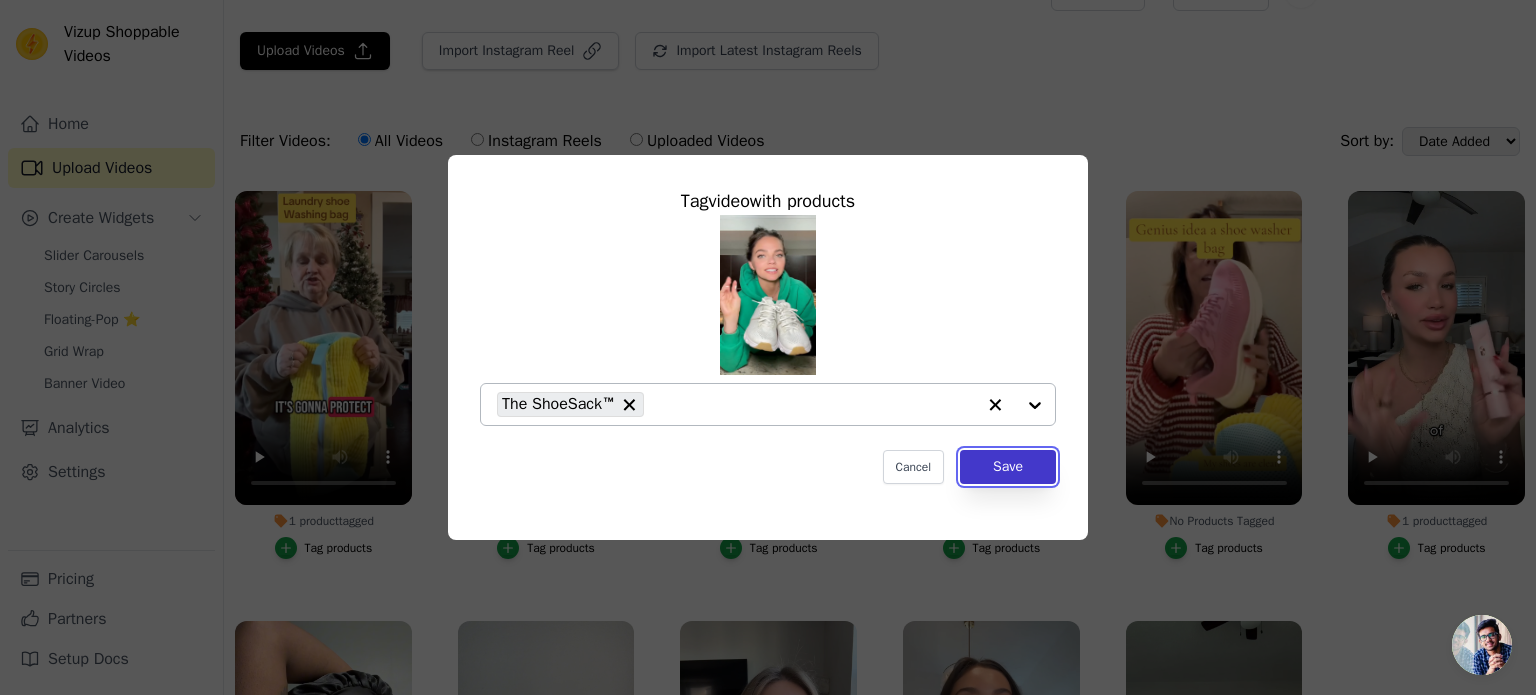 click on "Save" at bounding box center (1008, 467) 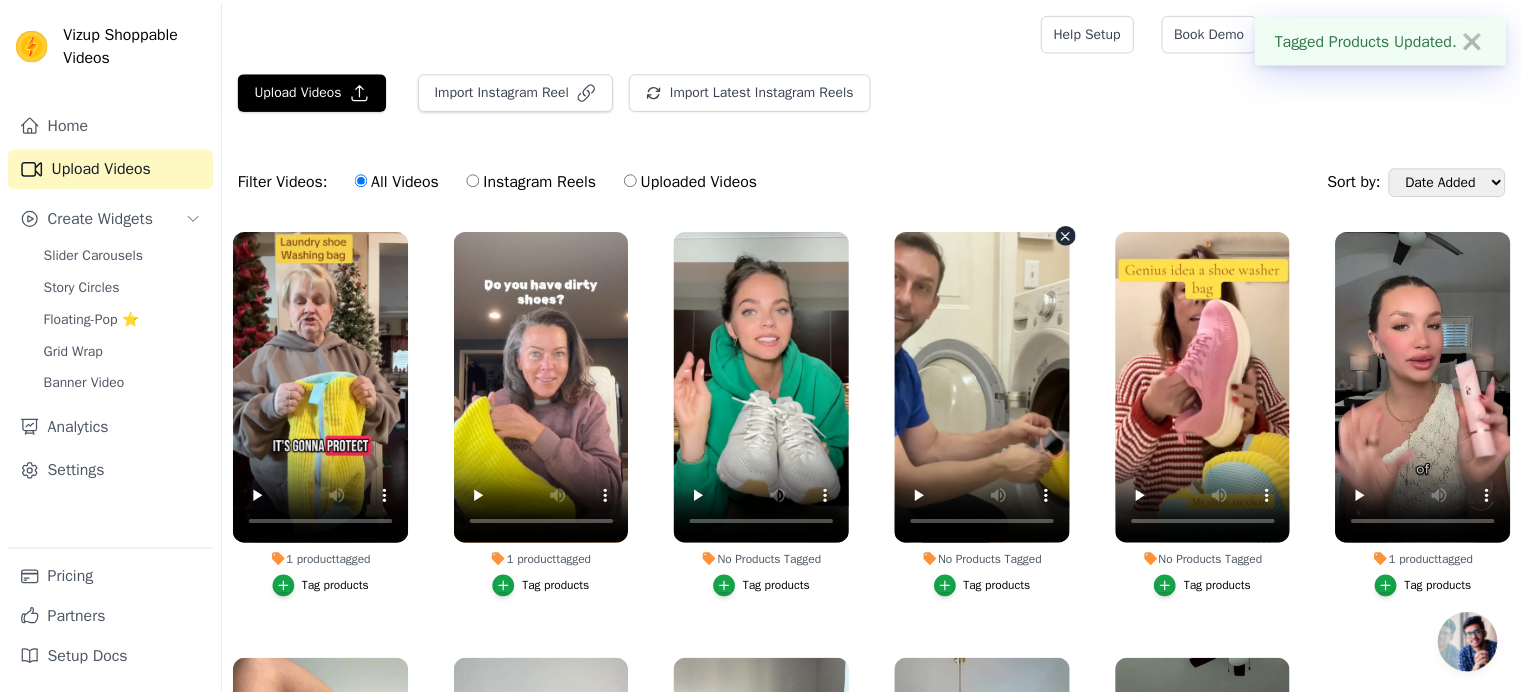 scroll, scrollTop: 40, scrollLeft: 0, axis: vertical 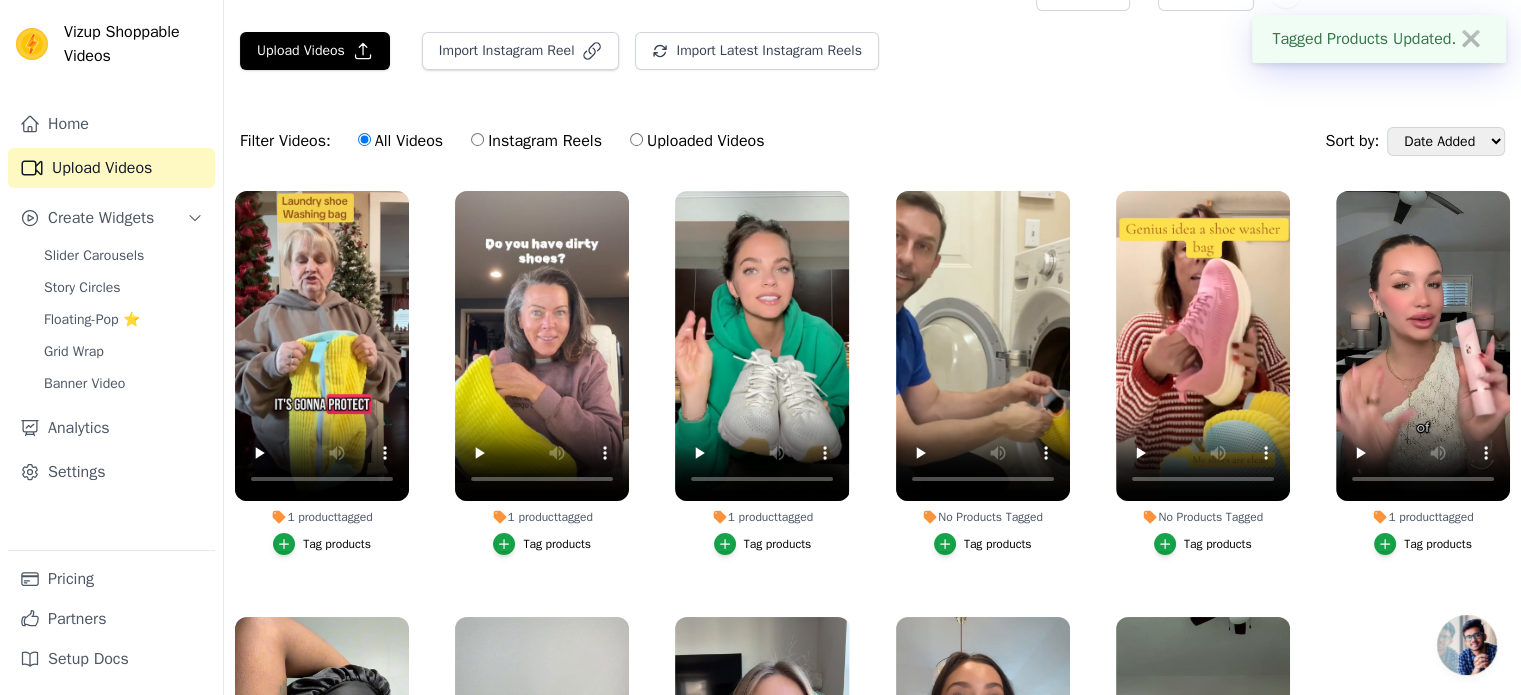 click on "Tag products" at bounding box center [983, 544] 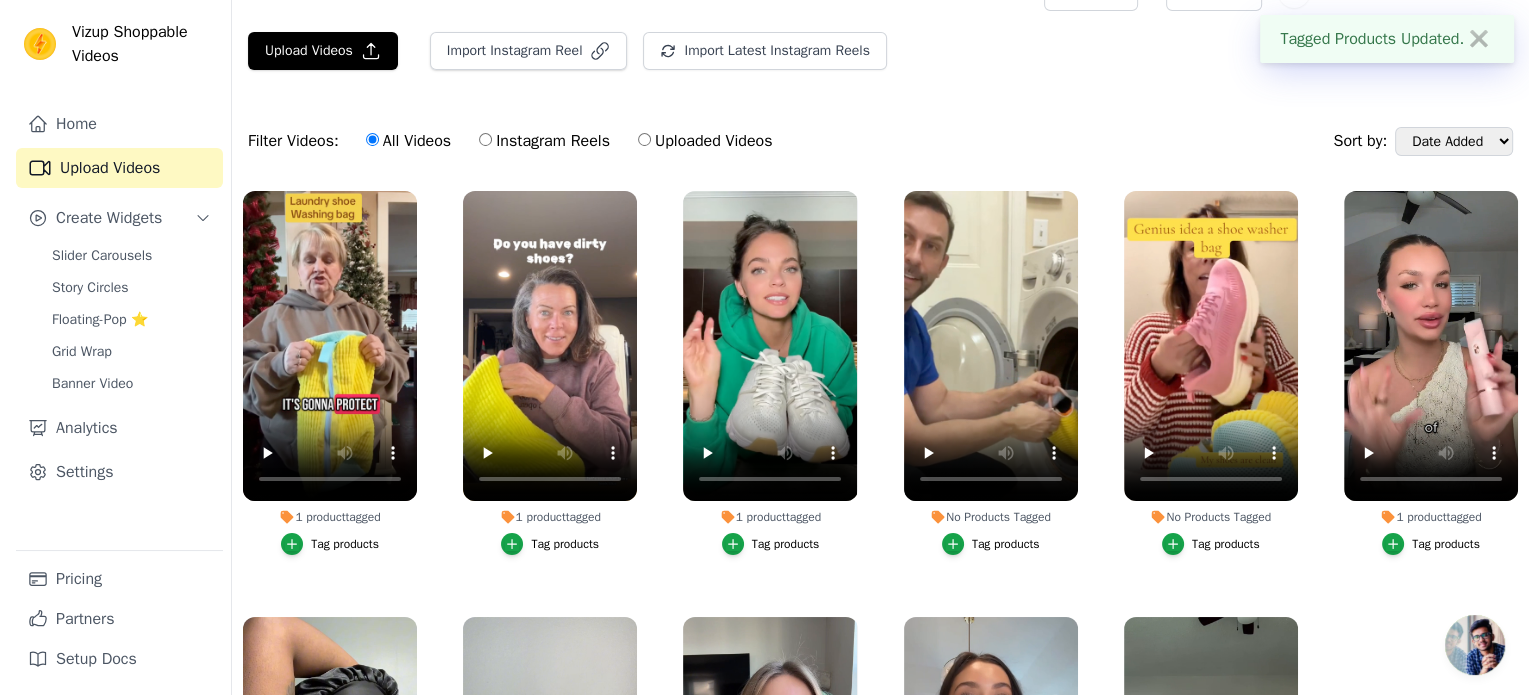 scroll, scrollTop: 0, scrollLeft: 0, axis: both 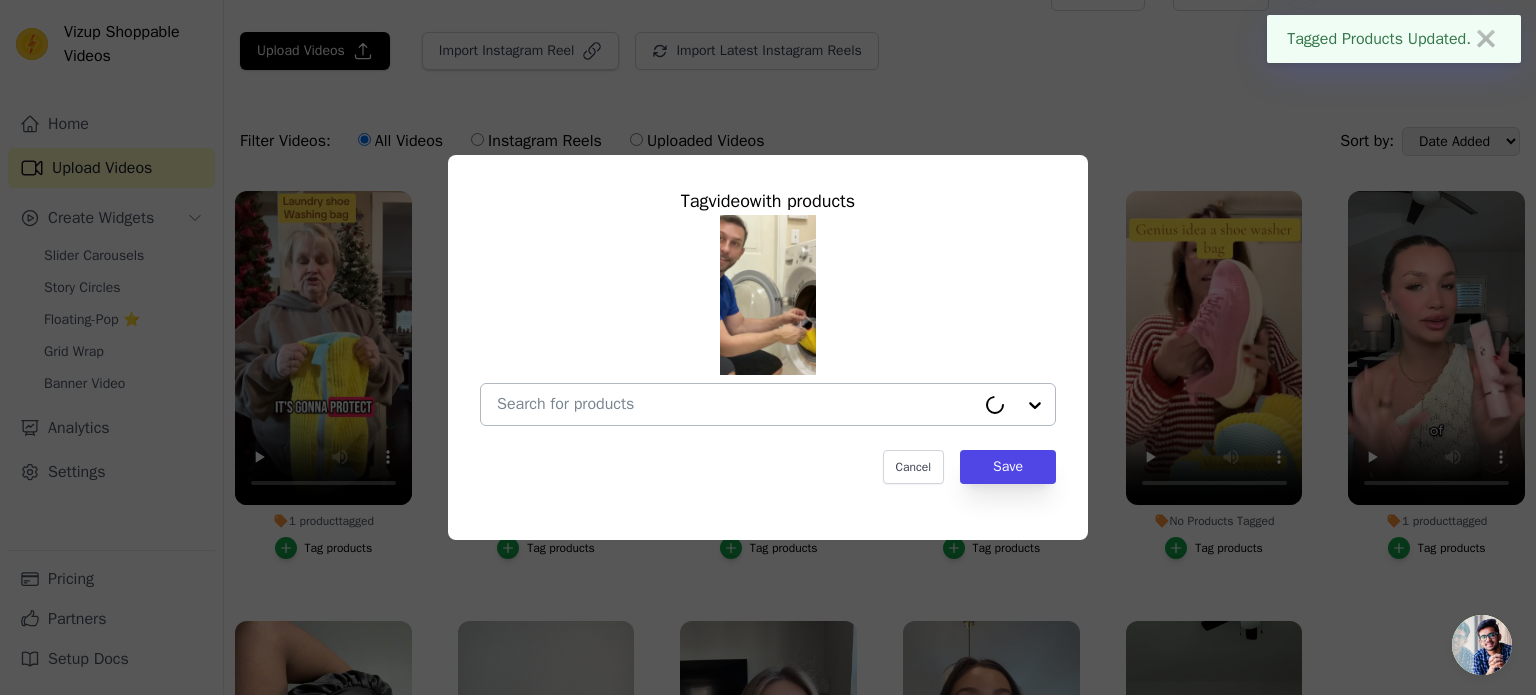 click at bounding box center (736, 404) 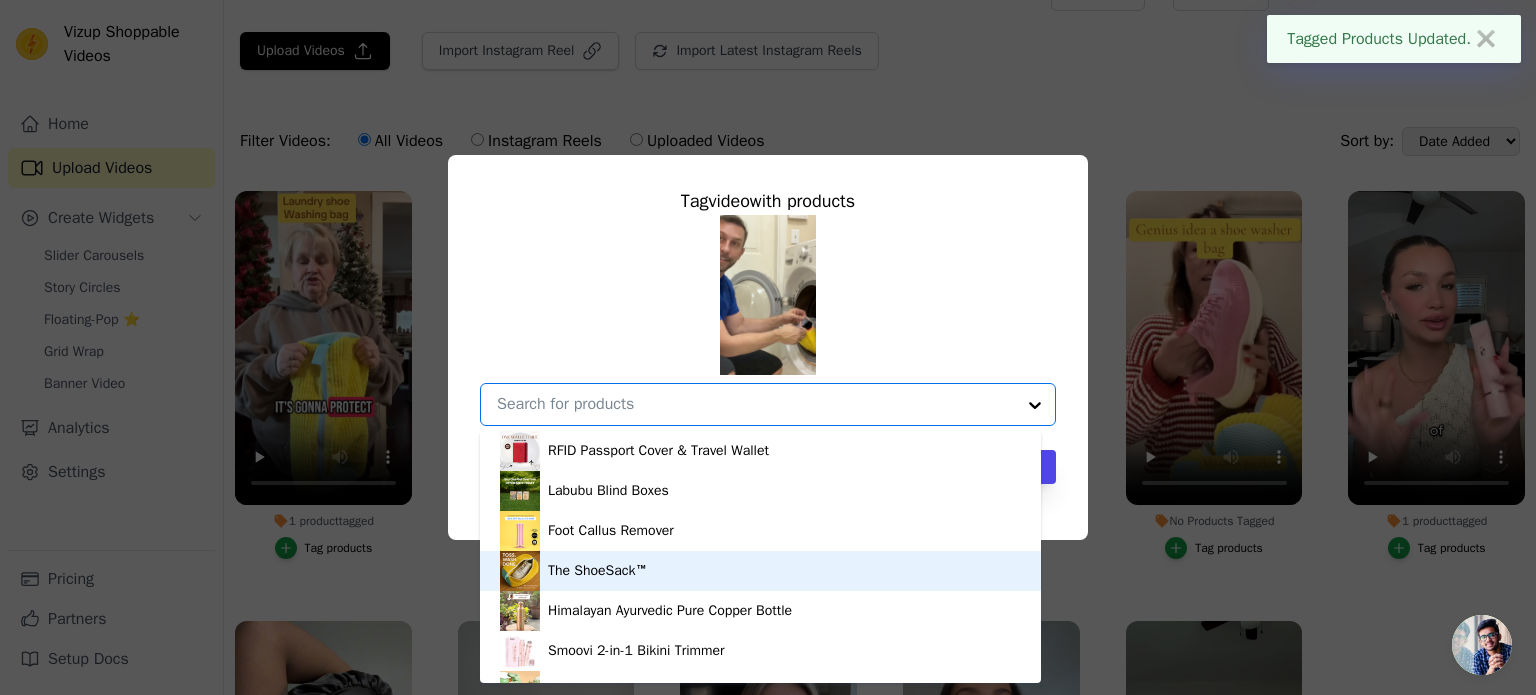 click on "The ShoeSack™" at bounding box center (760, 571) 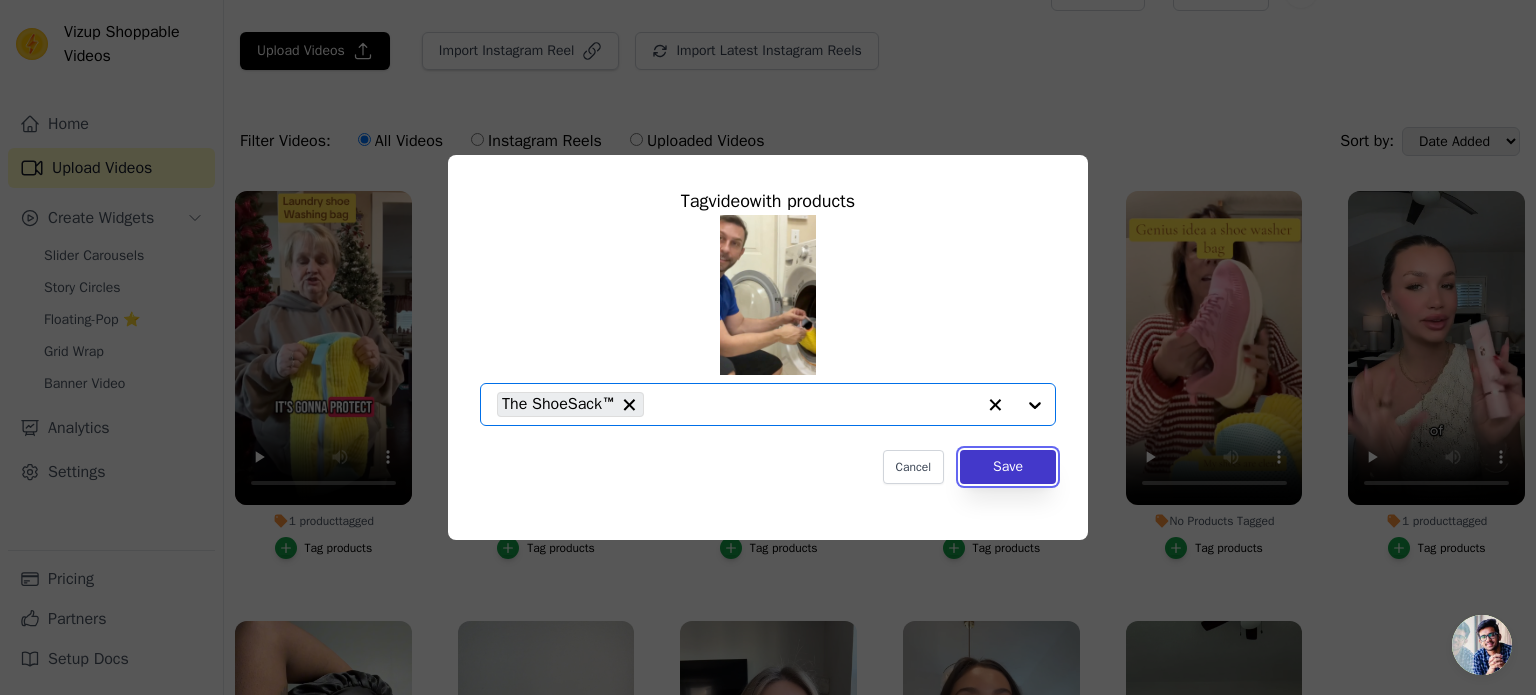 click on "Save" at bounding box center (1008, 467) 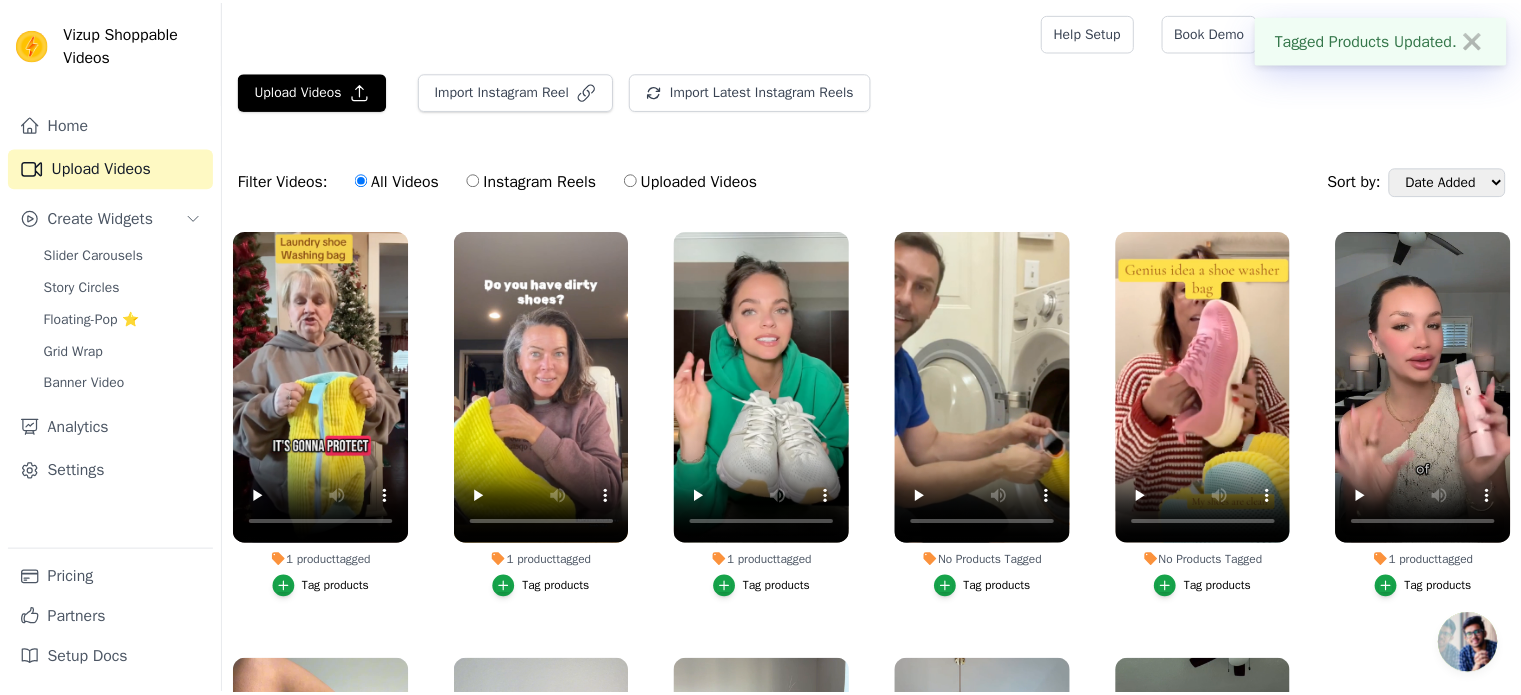 scroll, scrollTop: 40, scrollLeft: 0, axis: vertical 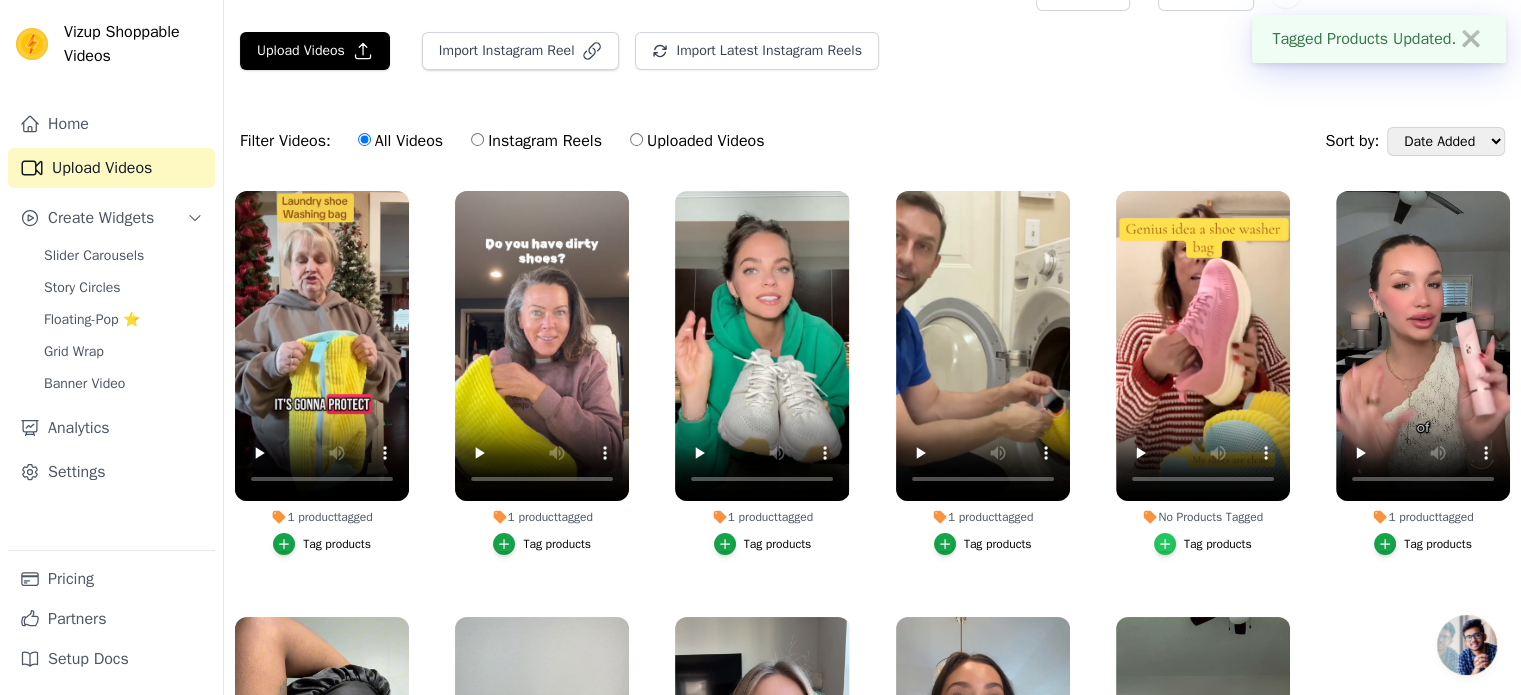 click at bounding box center (1165, 544) 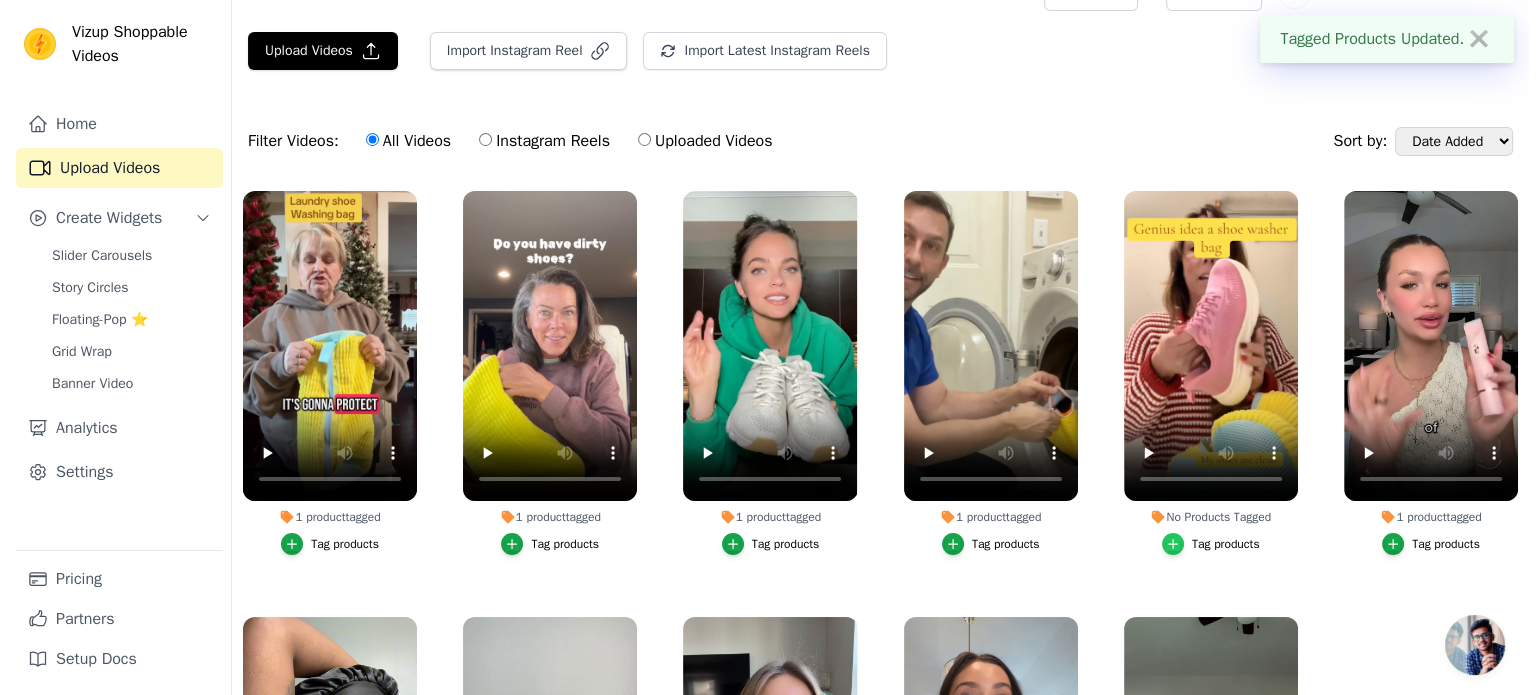 scroll, scrollTop: 0, scrollLeft: 0, axis: both 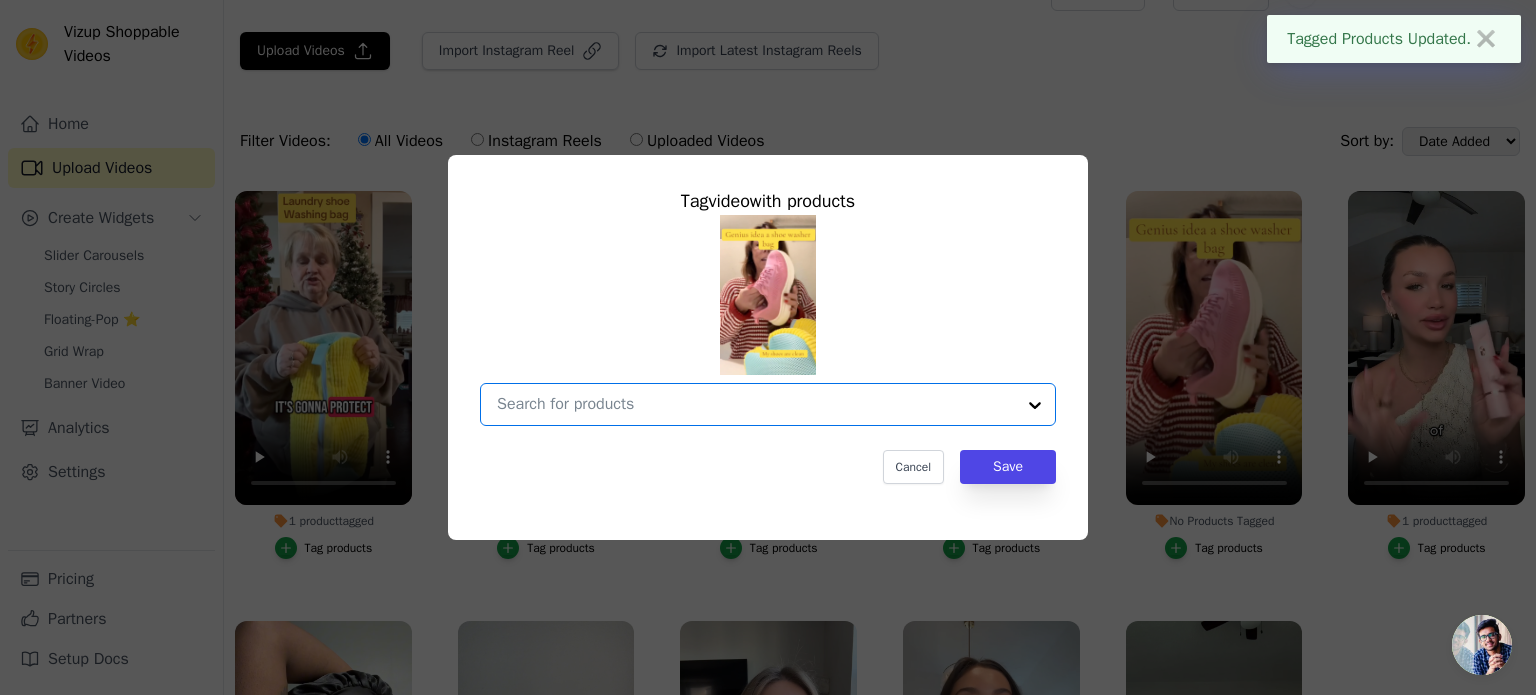 click on "No Products Tagged     Tag  video  with products       Option undefined, selected.   Select is focused, type to refine list, press down to open the menu.                   Cancel   Save     Tag products" at bounding box center [756, 404] 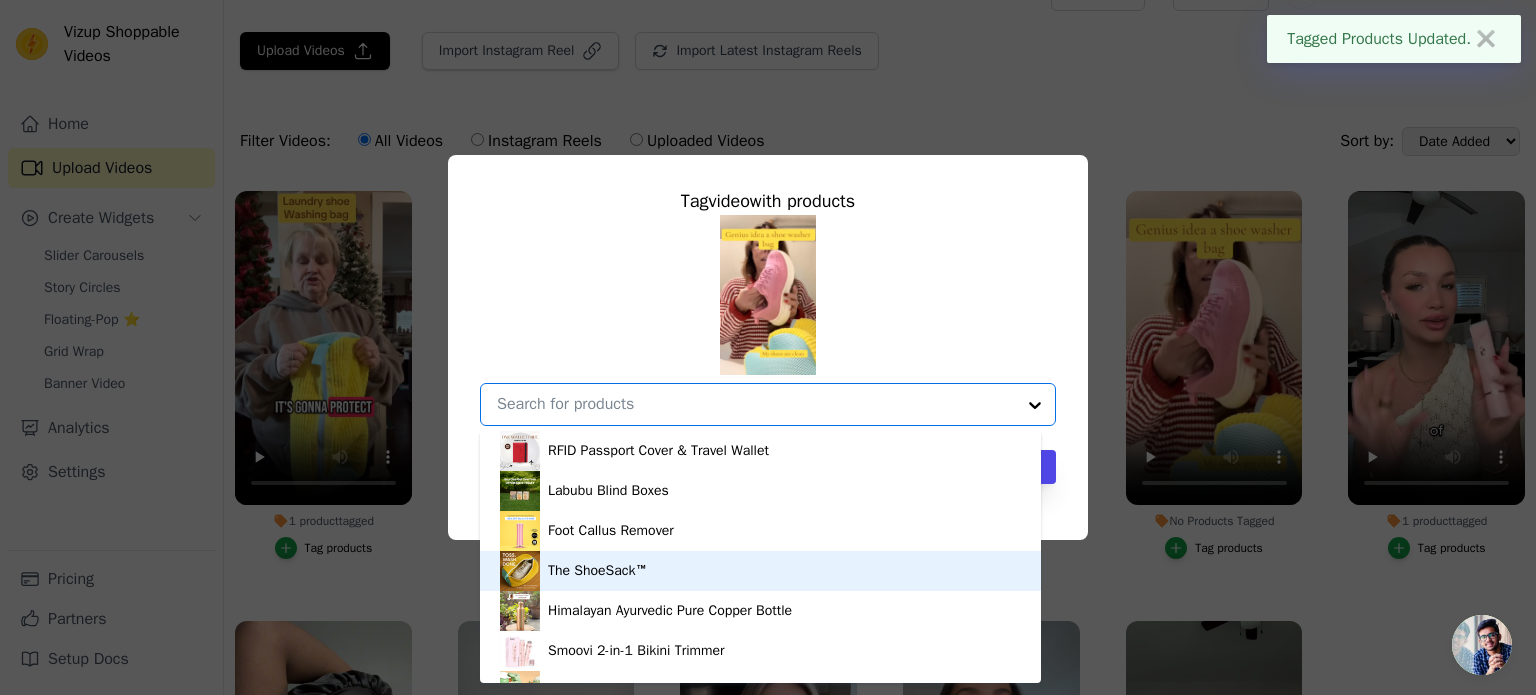 click on "The ShoeSack™" at bounding box center (760, 571) 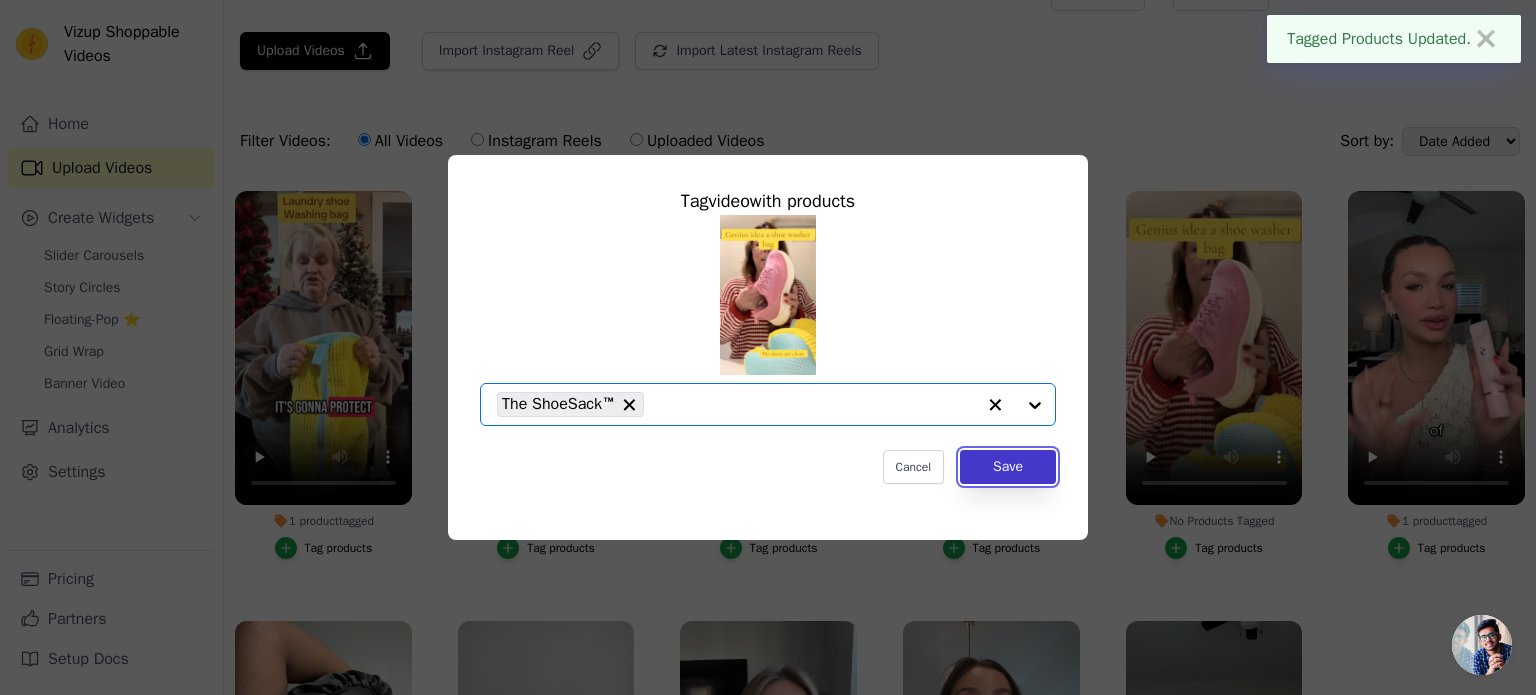 click on "Save" at bounding box center (1008, 467) 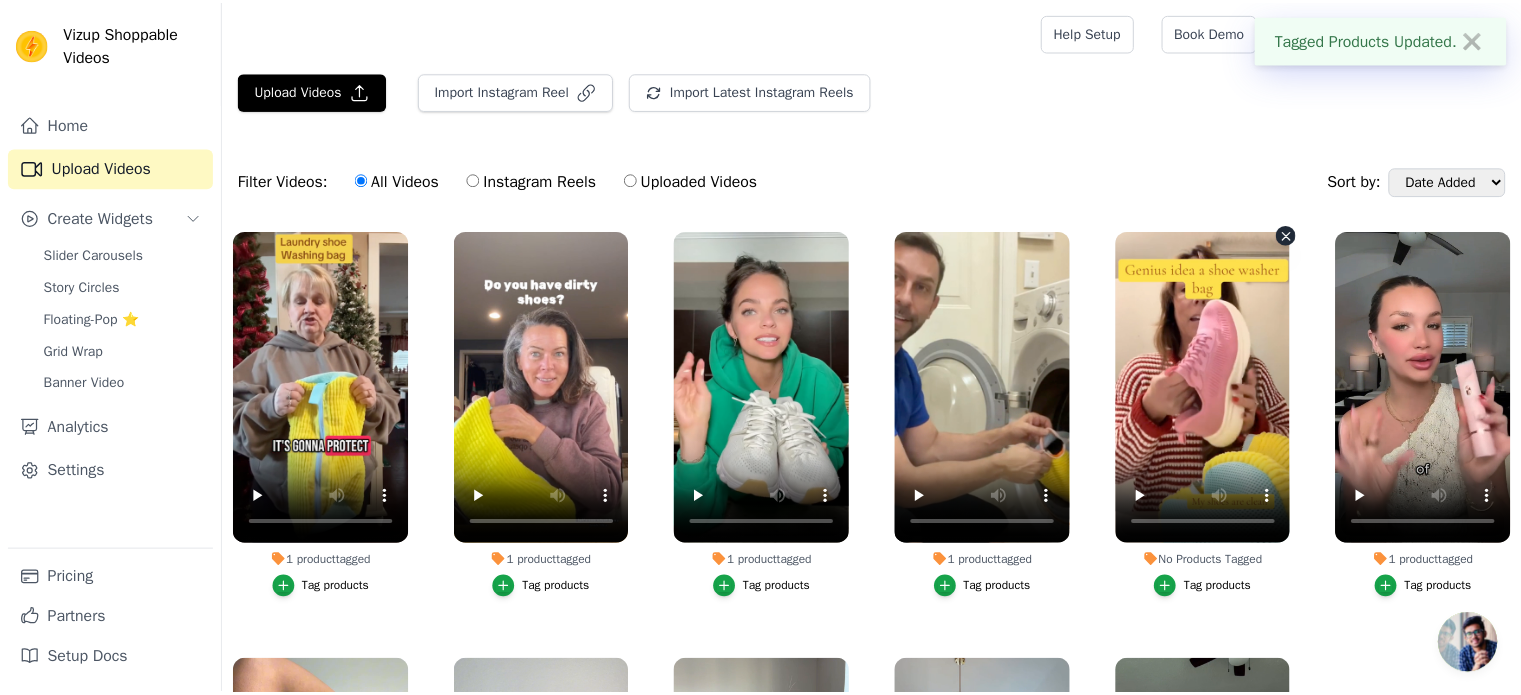 scroll, scrollTop: 40, scrollLeft: 0, axis: vertical 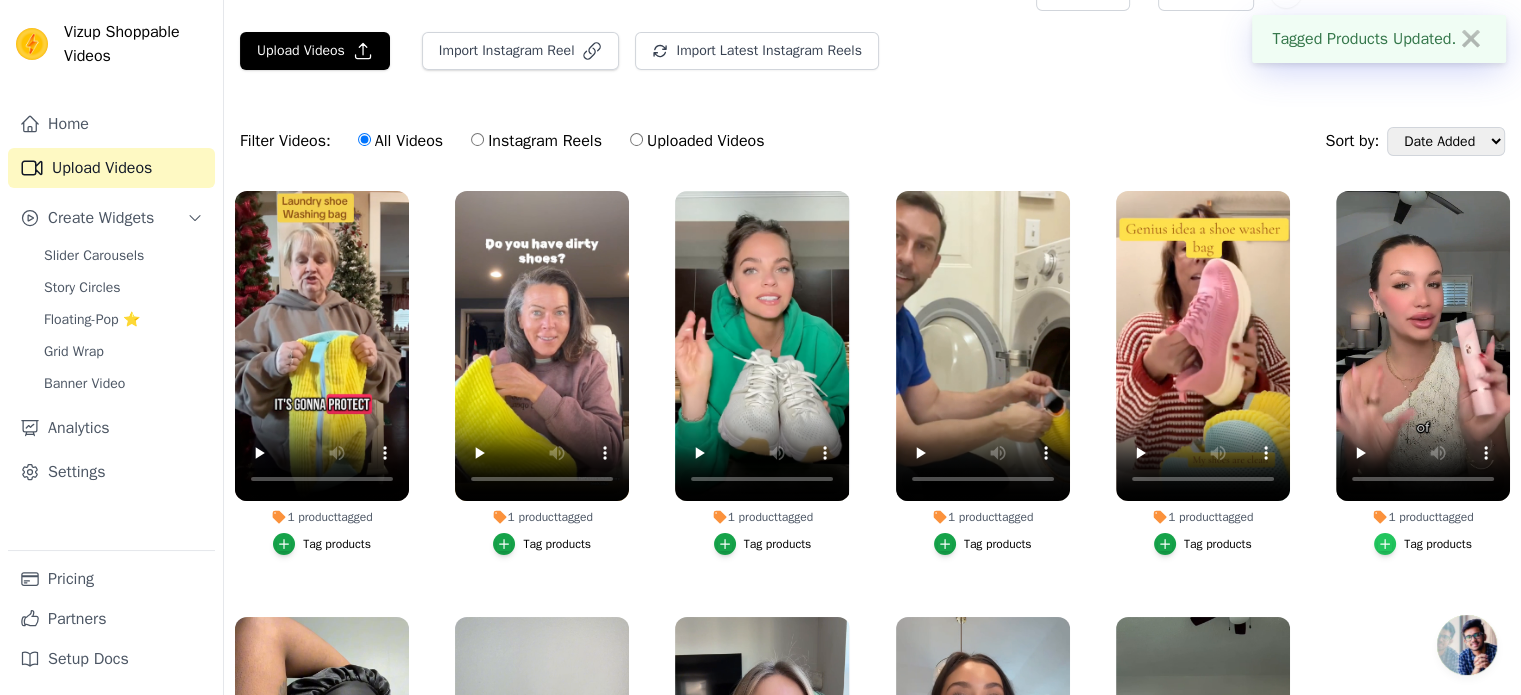 click 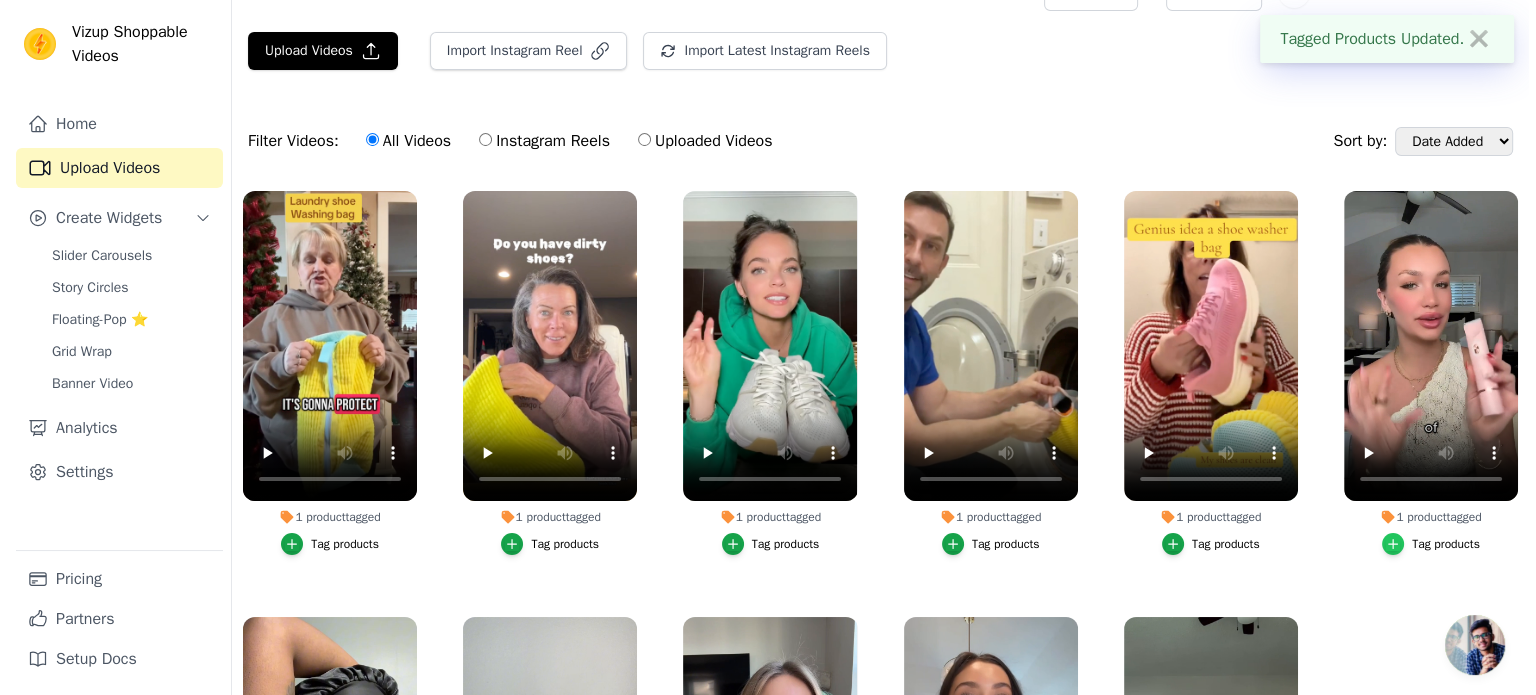 scroll, scrollTop: 0, scrollLeft: 0, axis: both 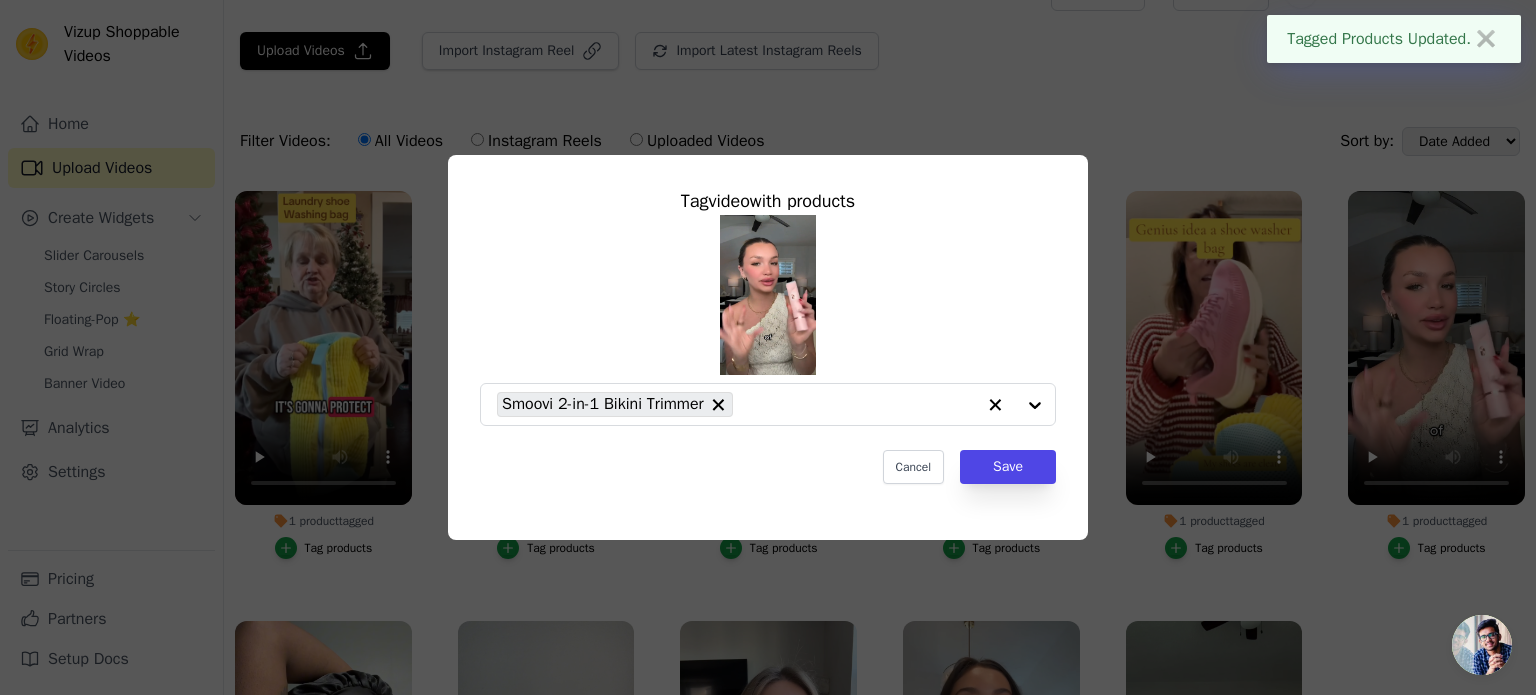 click on "Tag  video  with products           Smoovi 2-in-1 Bikini Trimmer                   Cancel   Save" at bounding box center (768, 347) 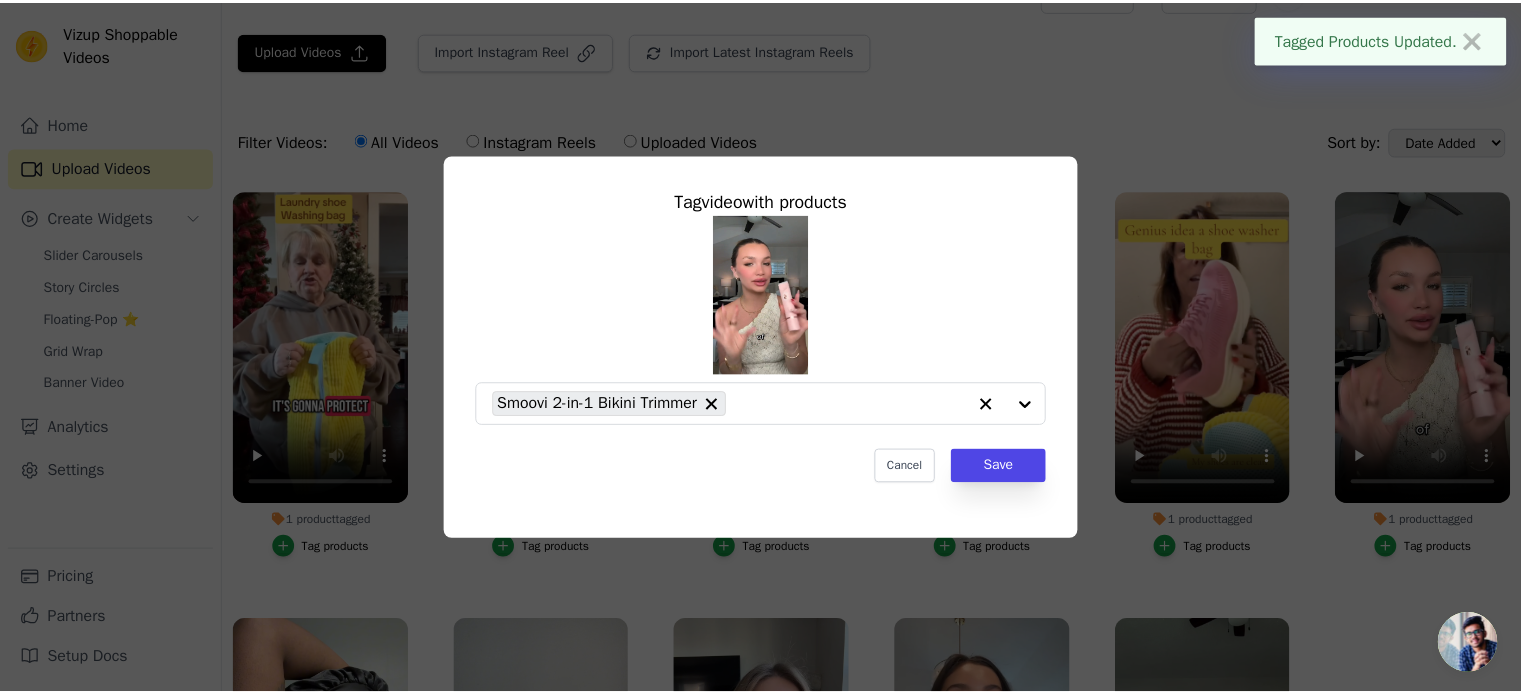scroll, scrollTop: 40, scrollLeft: 0, axis: vertical 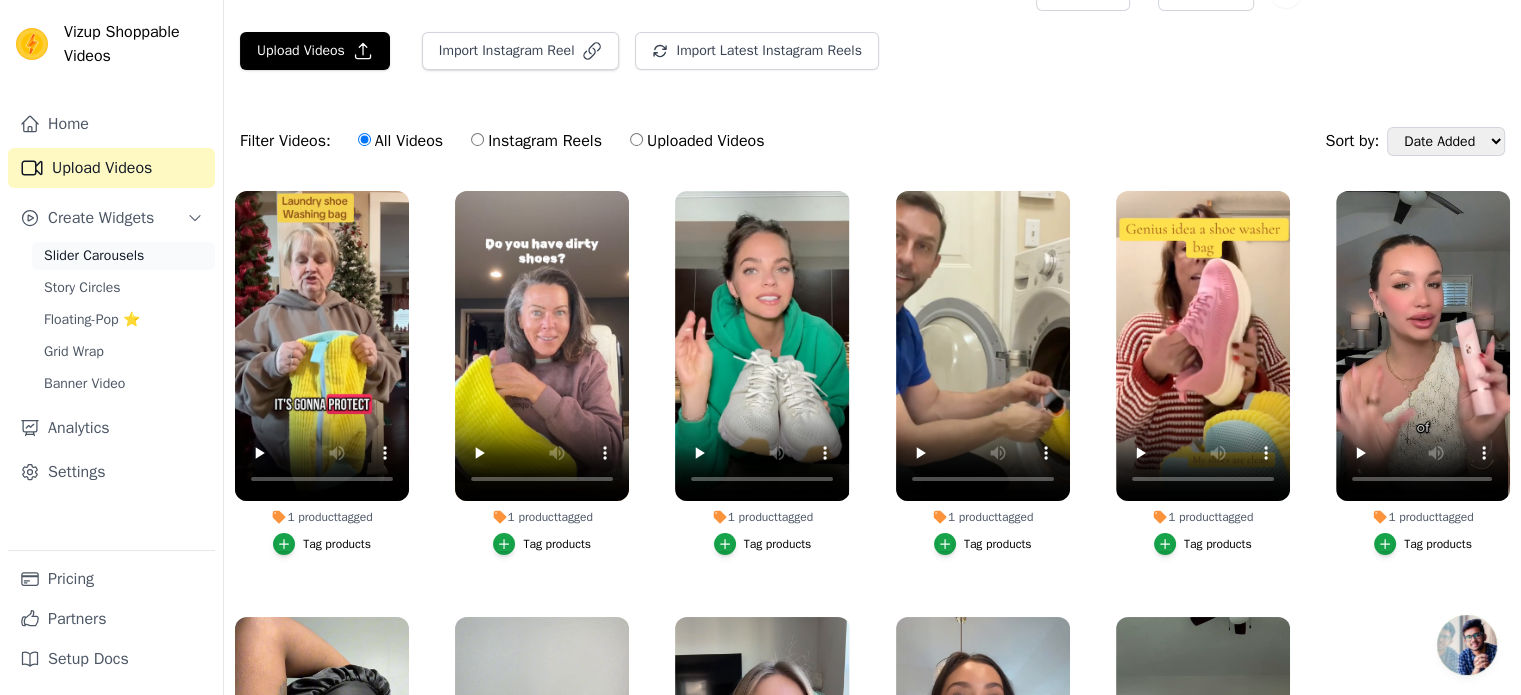click on "Slider Carousels" at bounding box center (94, 256) 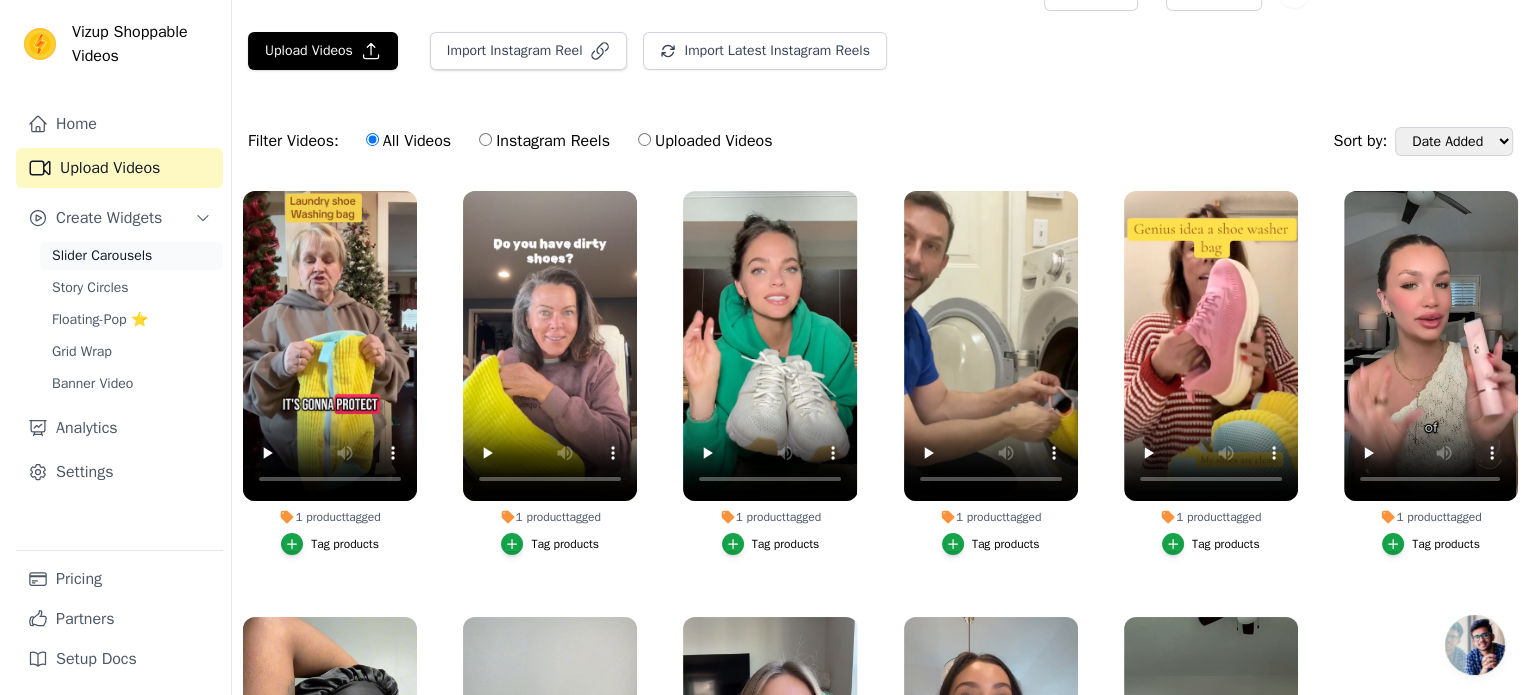 scroll, scrollTop: 0, scrollLeft: 0, axis: both 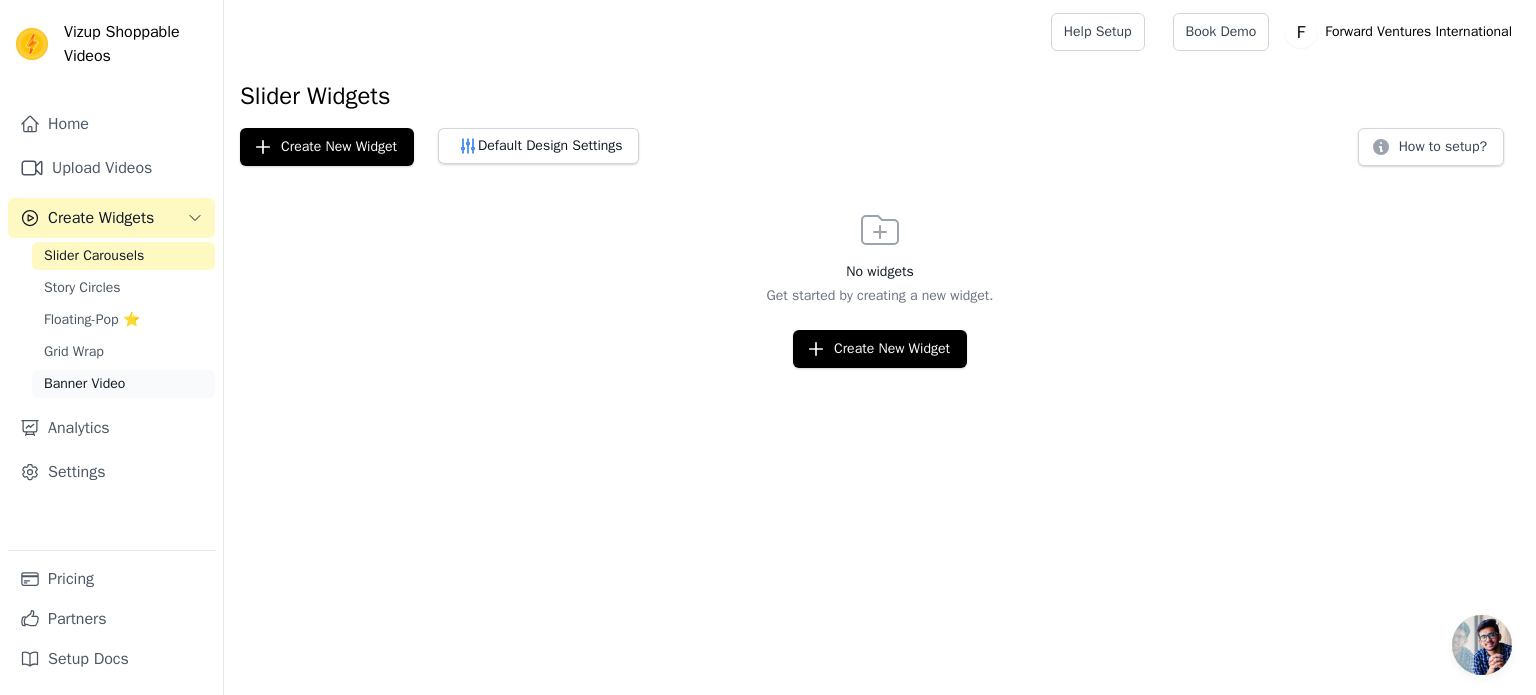 click on "Banner Video" at bounding box center [84, 384] 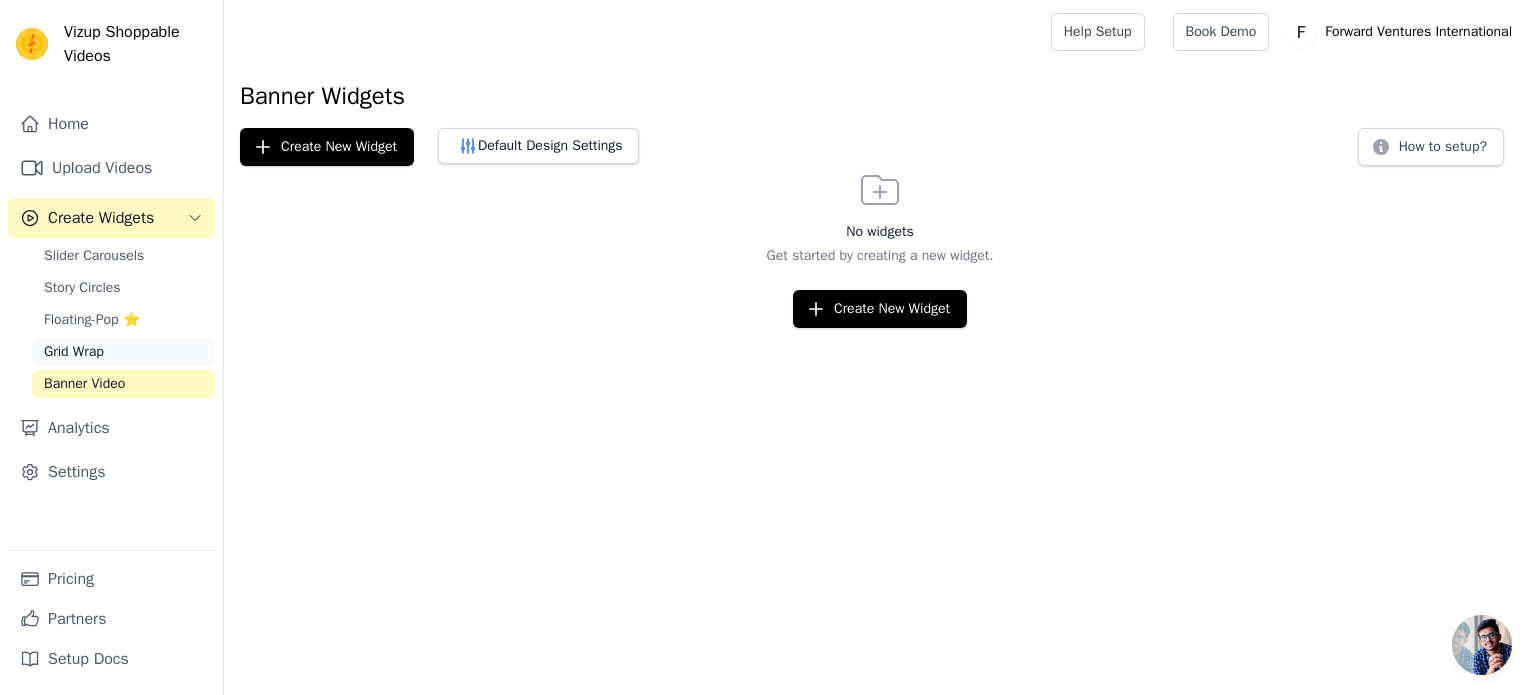 click on "Grid Wrap" at bounding box center (74, 352) 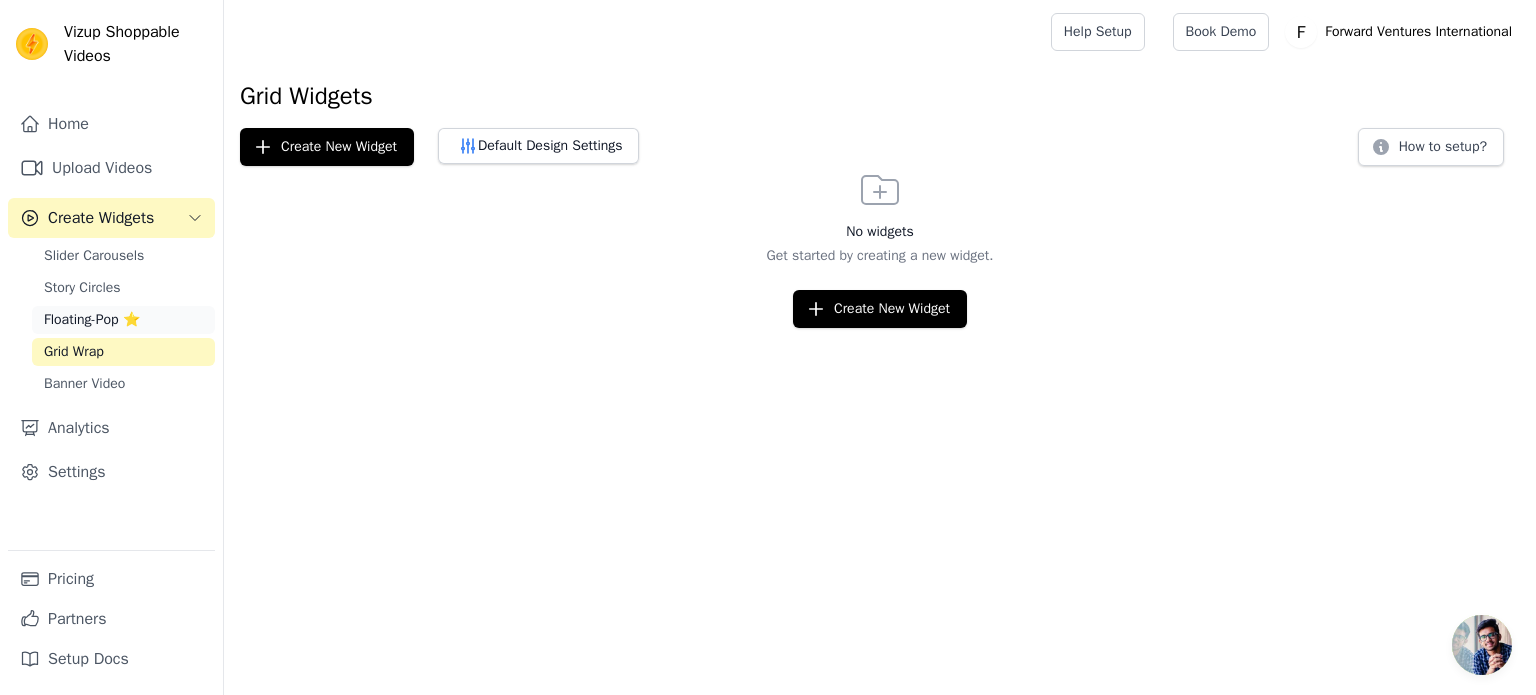 click on "Floating-Pop ⭐" at bounding box center (123, 320) 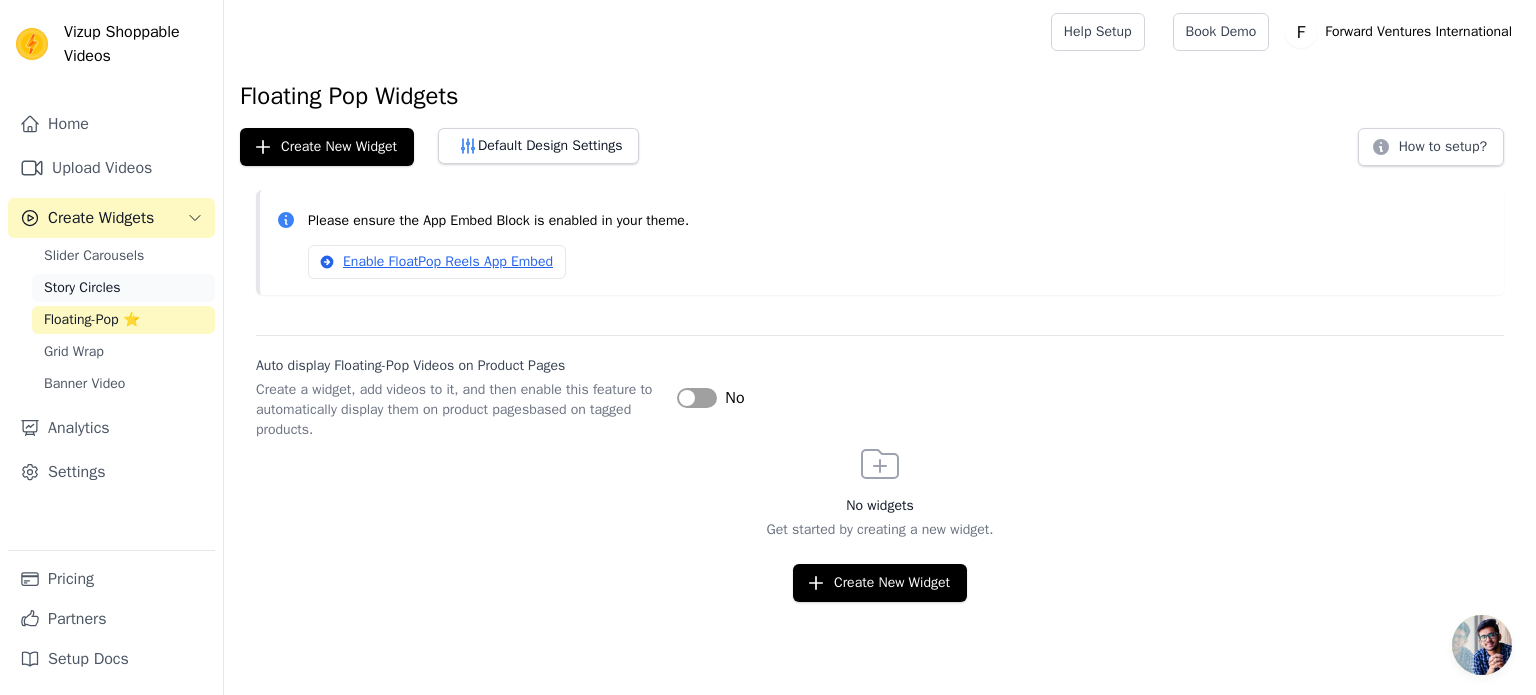 click on "Story Circles" at bounding box center [82, 288] 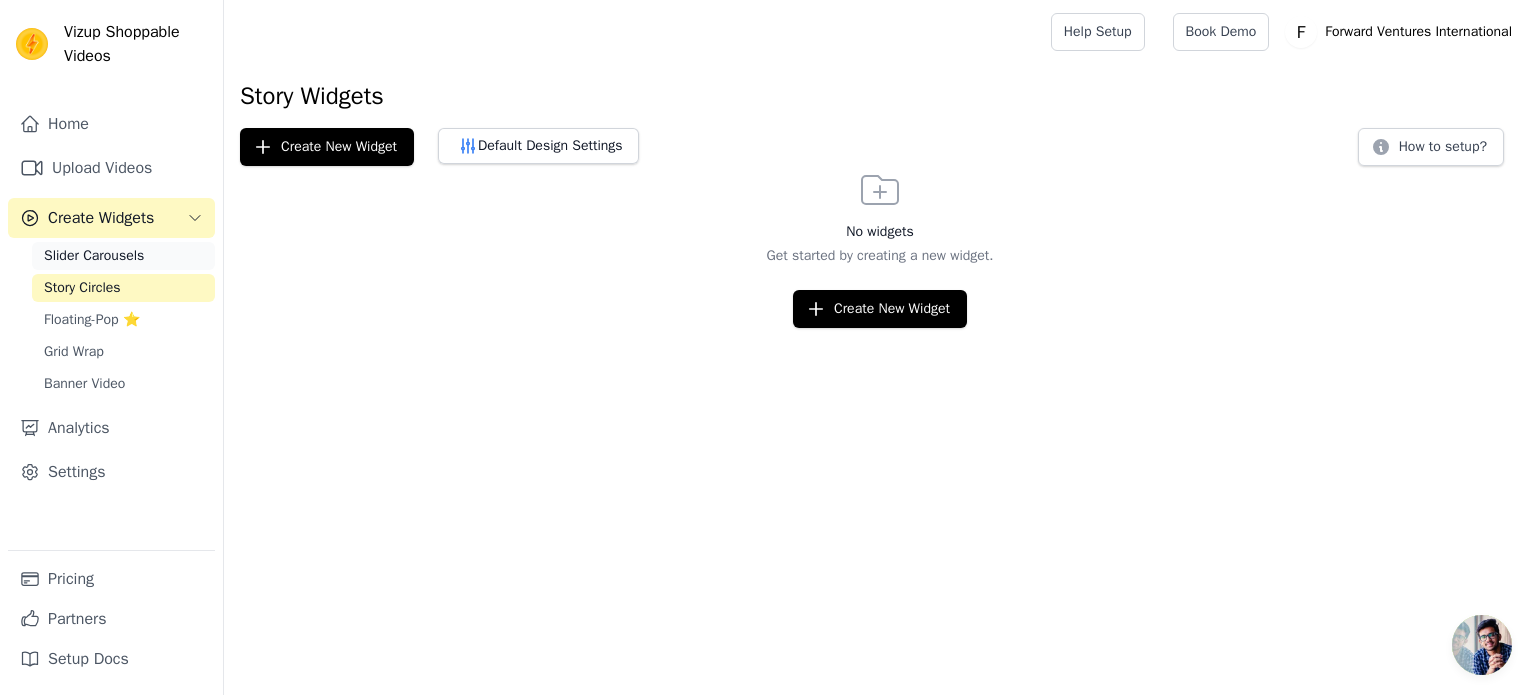 click on "Slider Carousels" at bounding box center (94, 256) 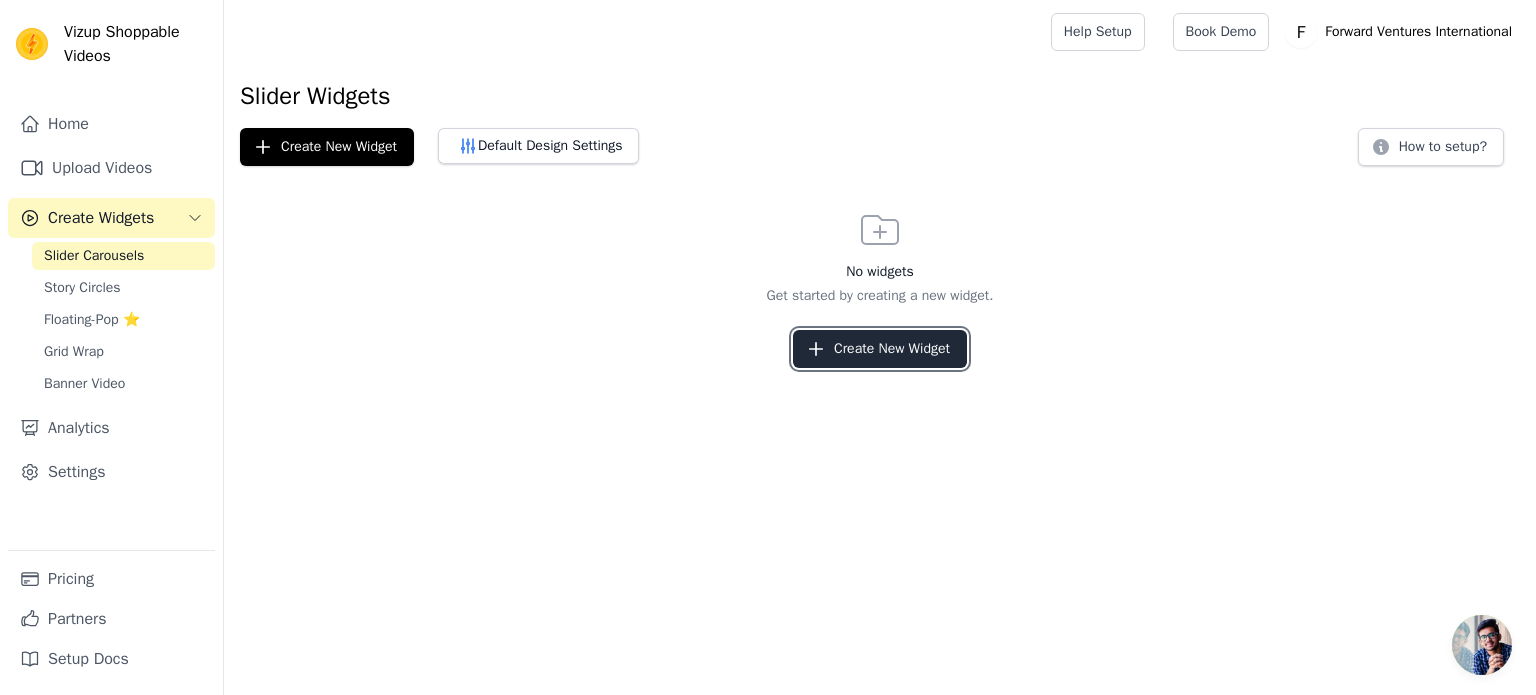 click on "Create New Widget" at bounding box center (880, 349) 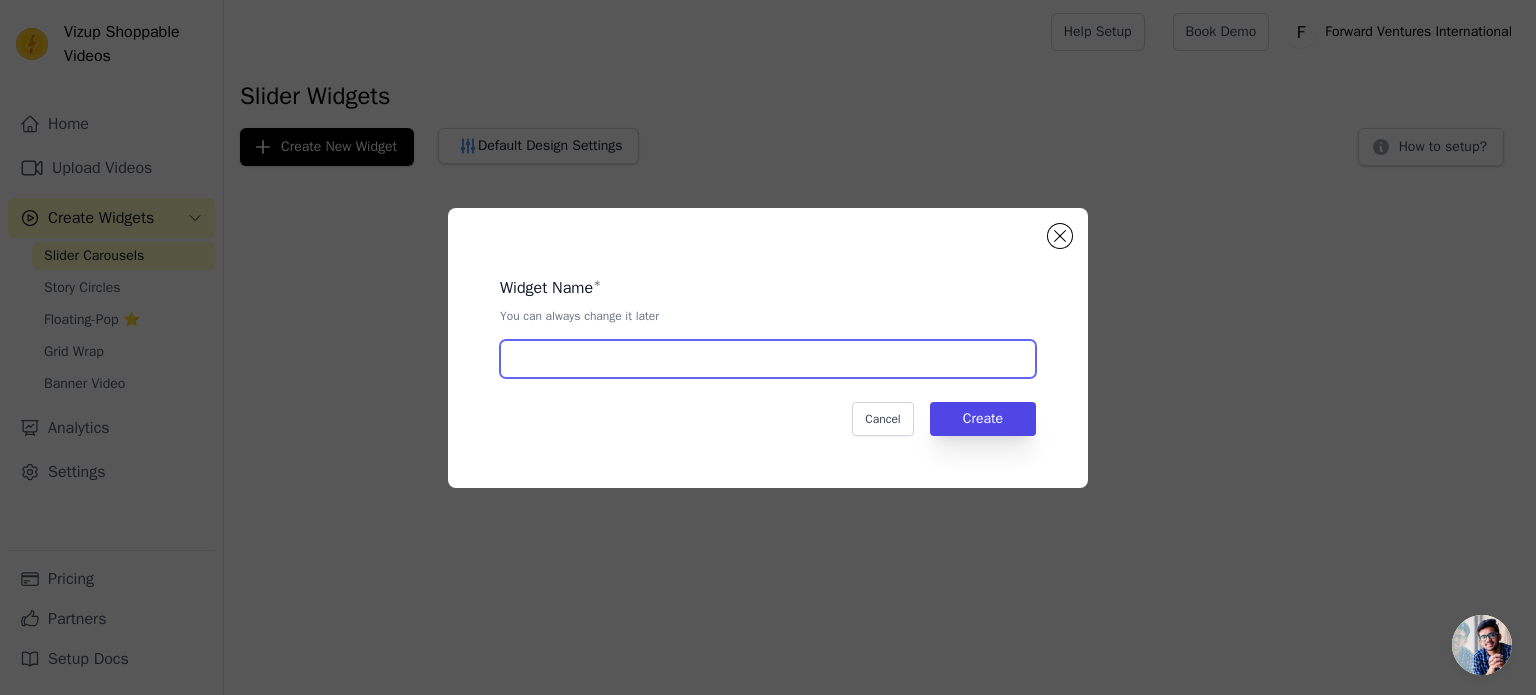 click at bounding box center (768, 359) 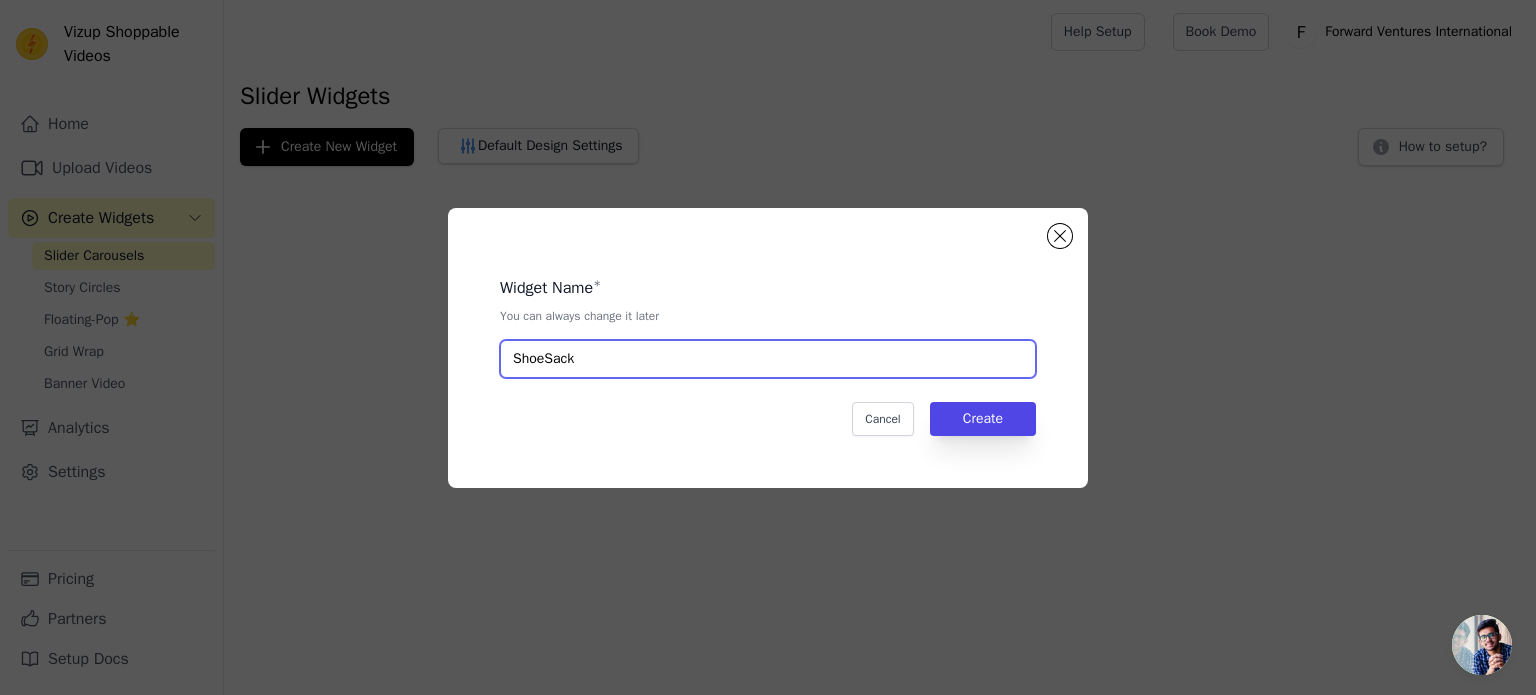 type on "ShoeSack" 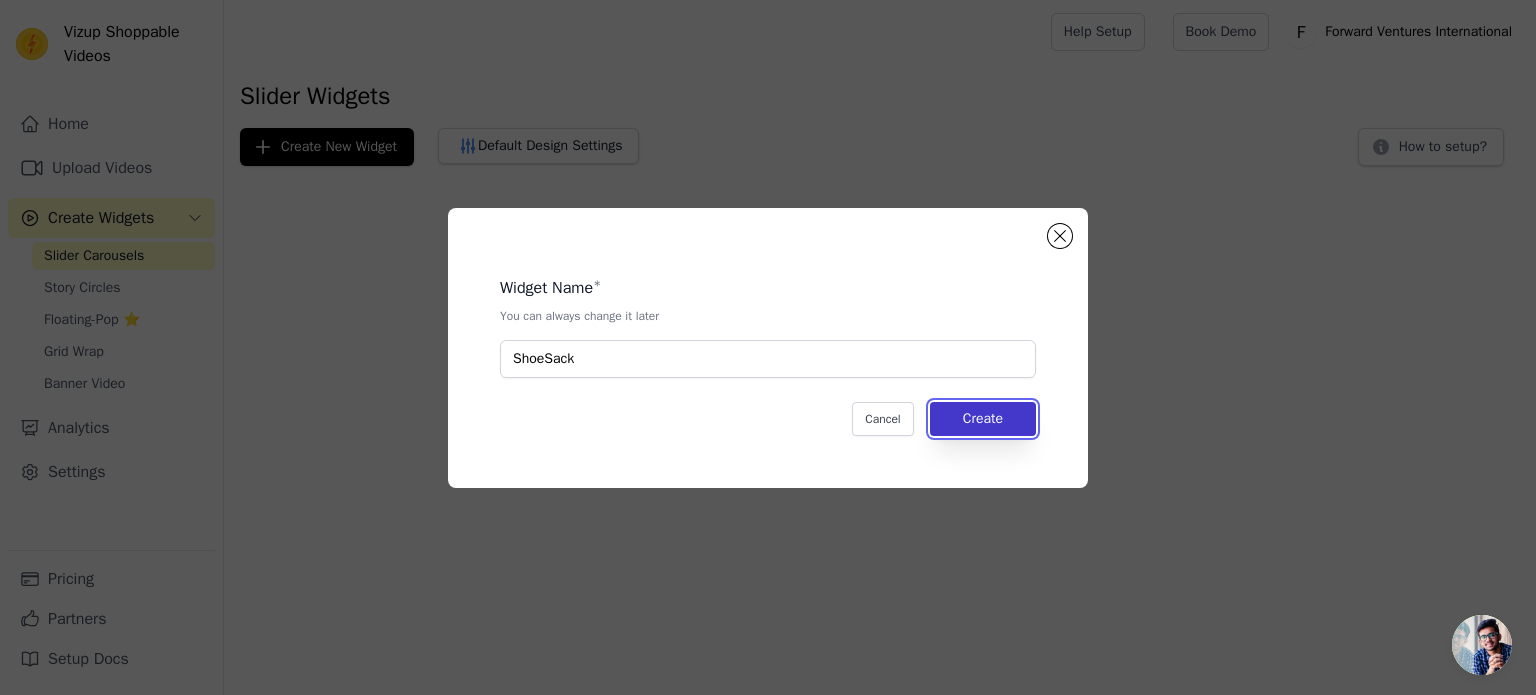 click on "Create" at bounding box center (983, 419) 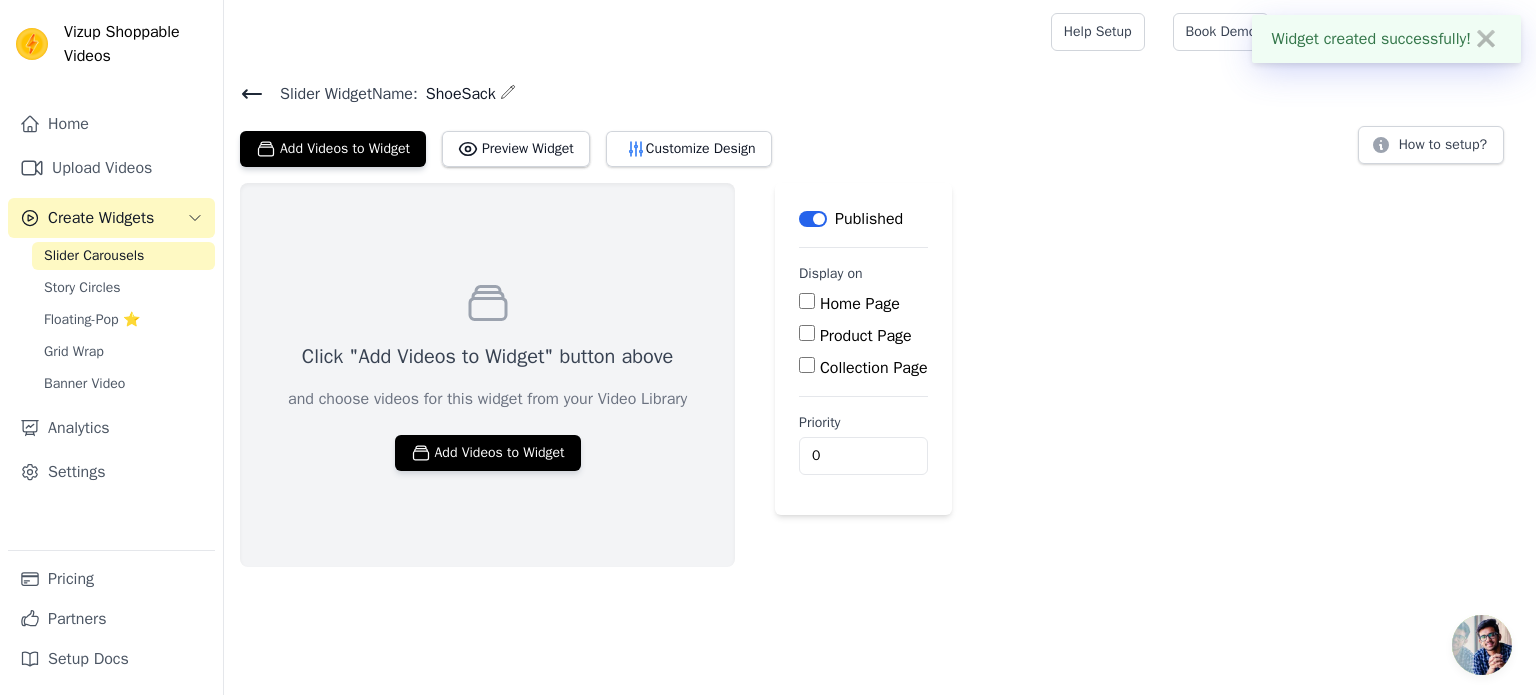 click on "Product Page" at bounding box center [866, 336] 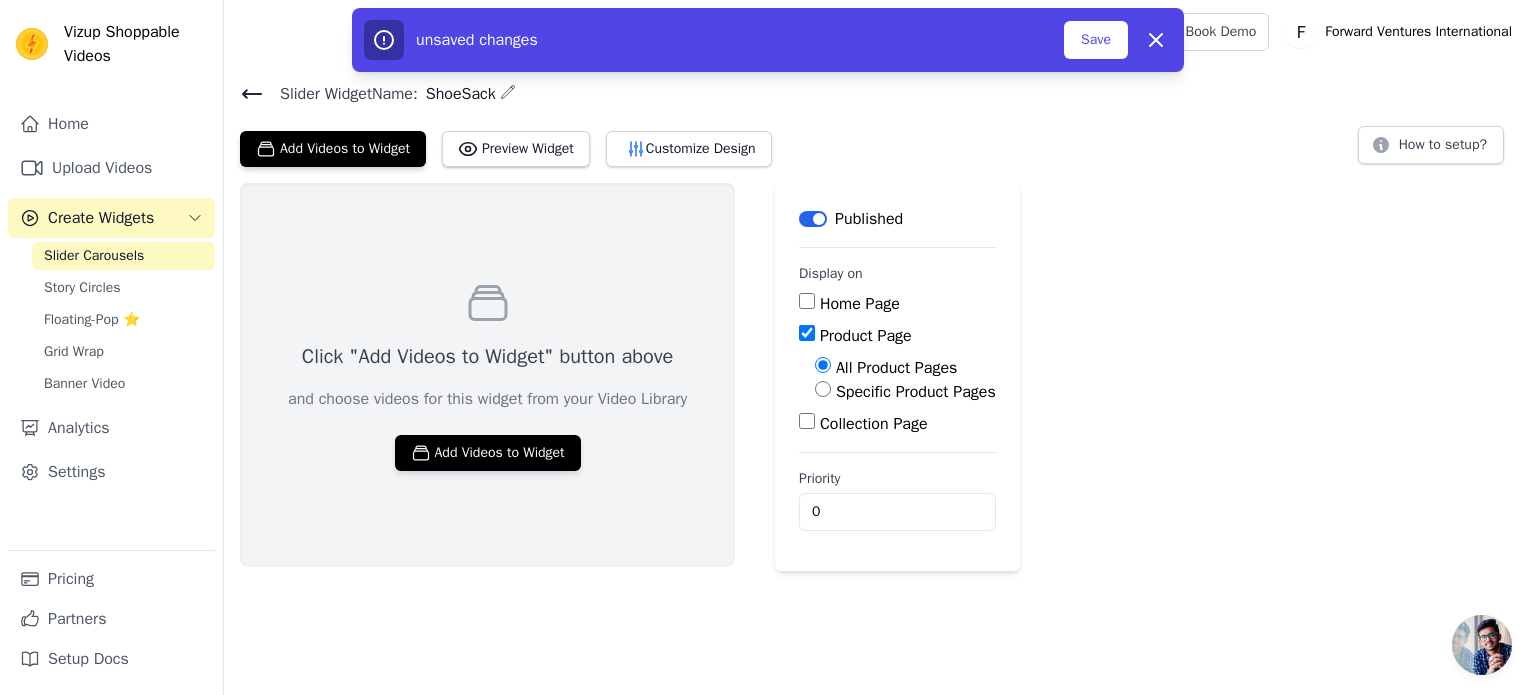 click on "Specific Product Pages" at bounding box center (916, 392) 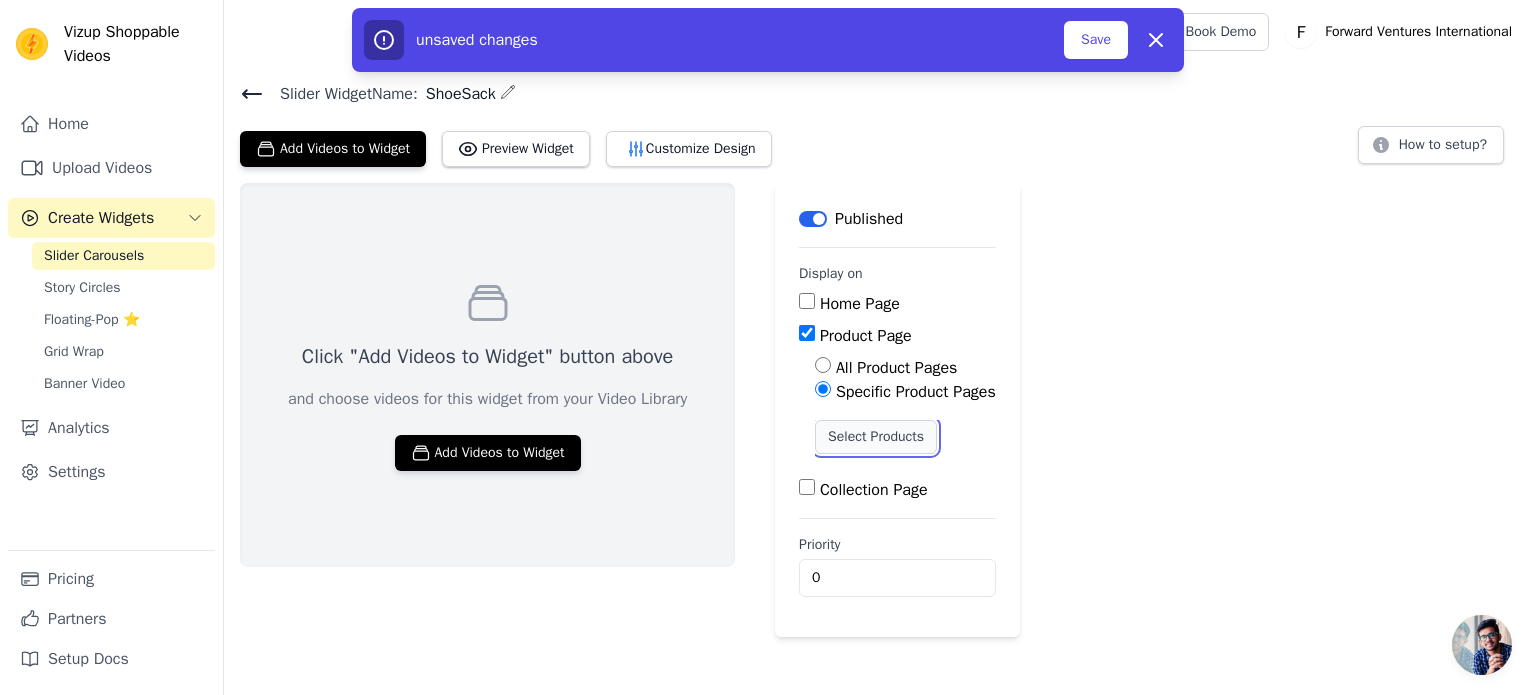 click on "Select Products" at bounding box center (876, 437) 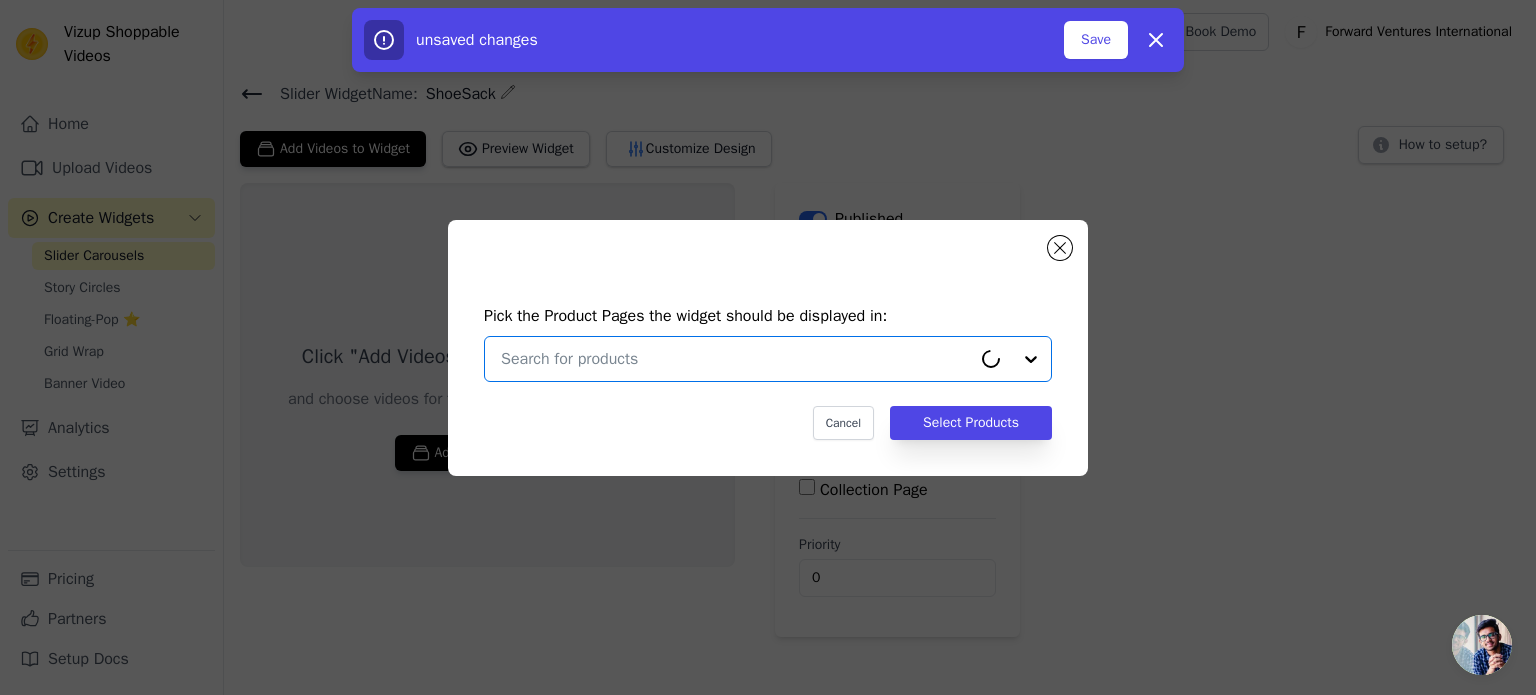 click at bounding box center [736, 359] 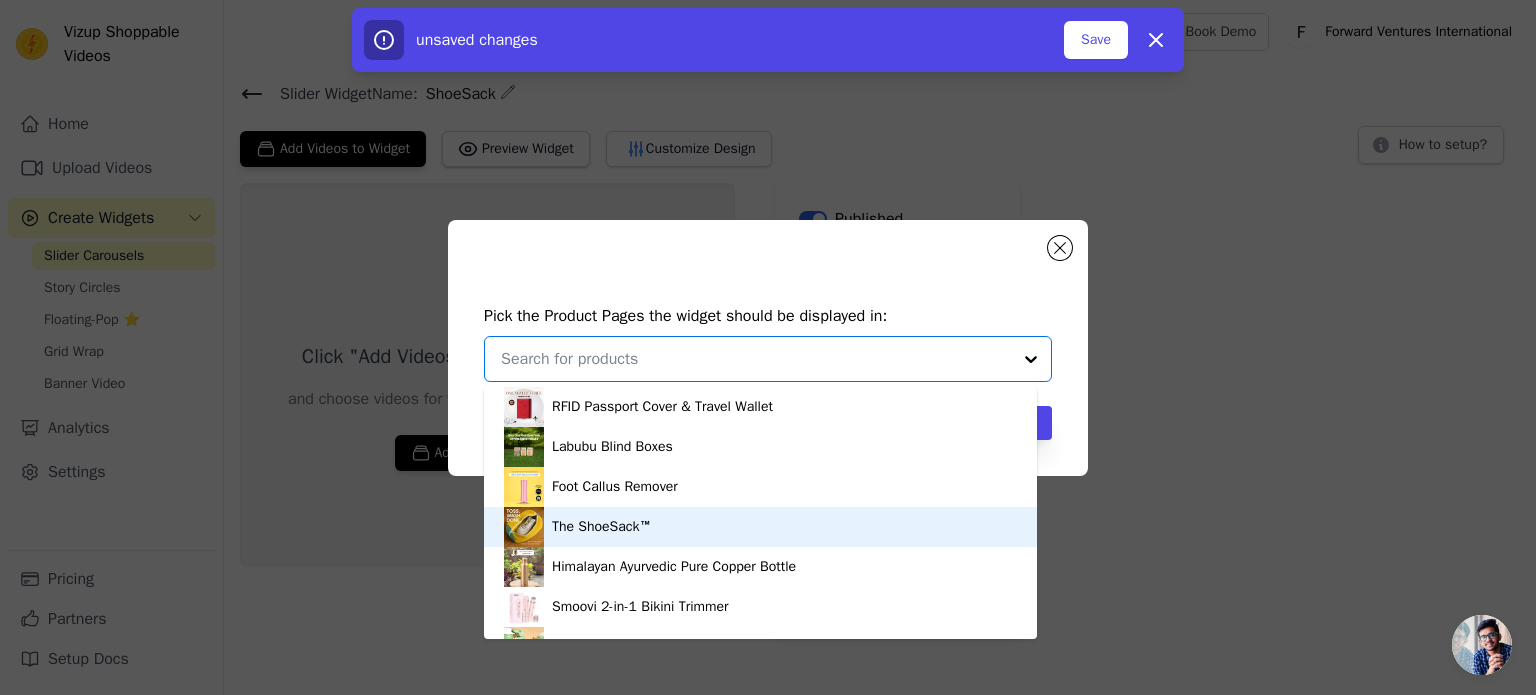 click on "The ShoeSack™" at bounding box center (601, 527) 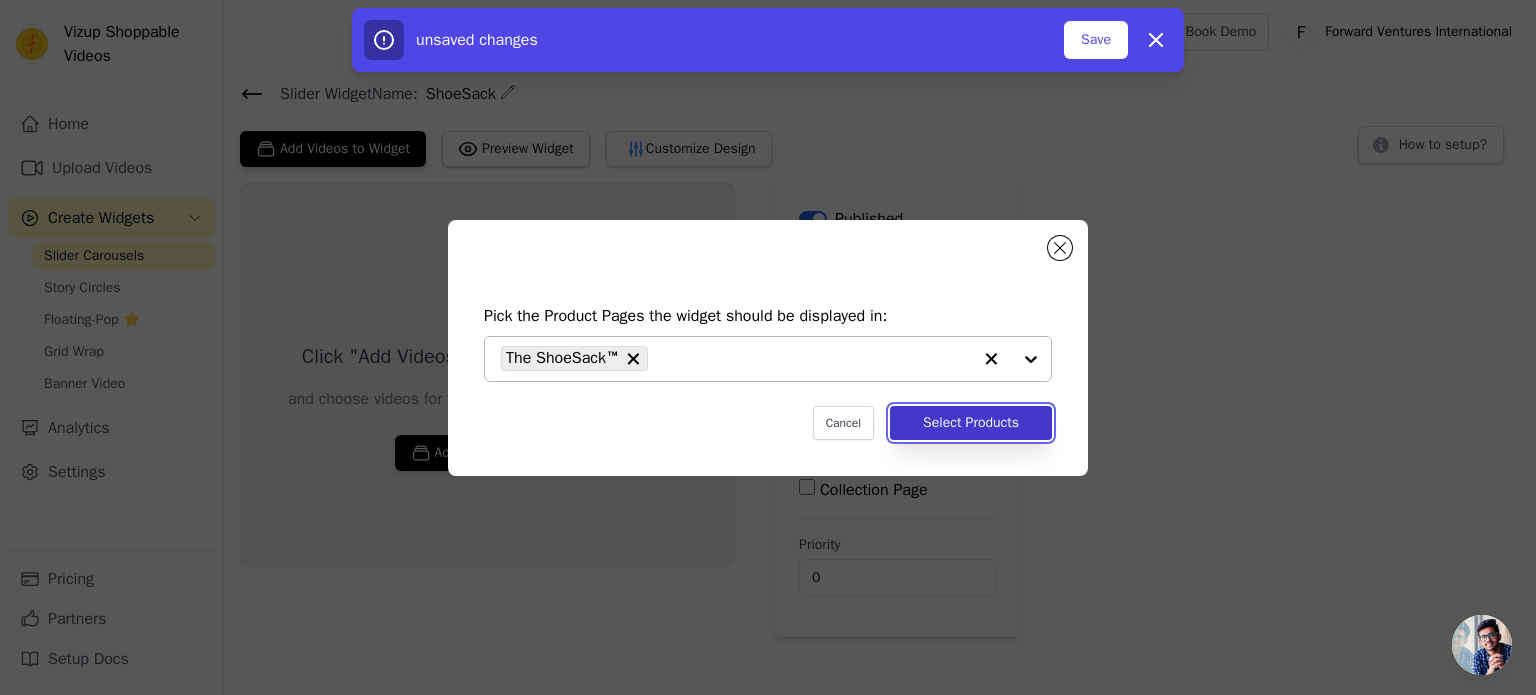 click on "Select Products" at bounding box center (971, 423) 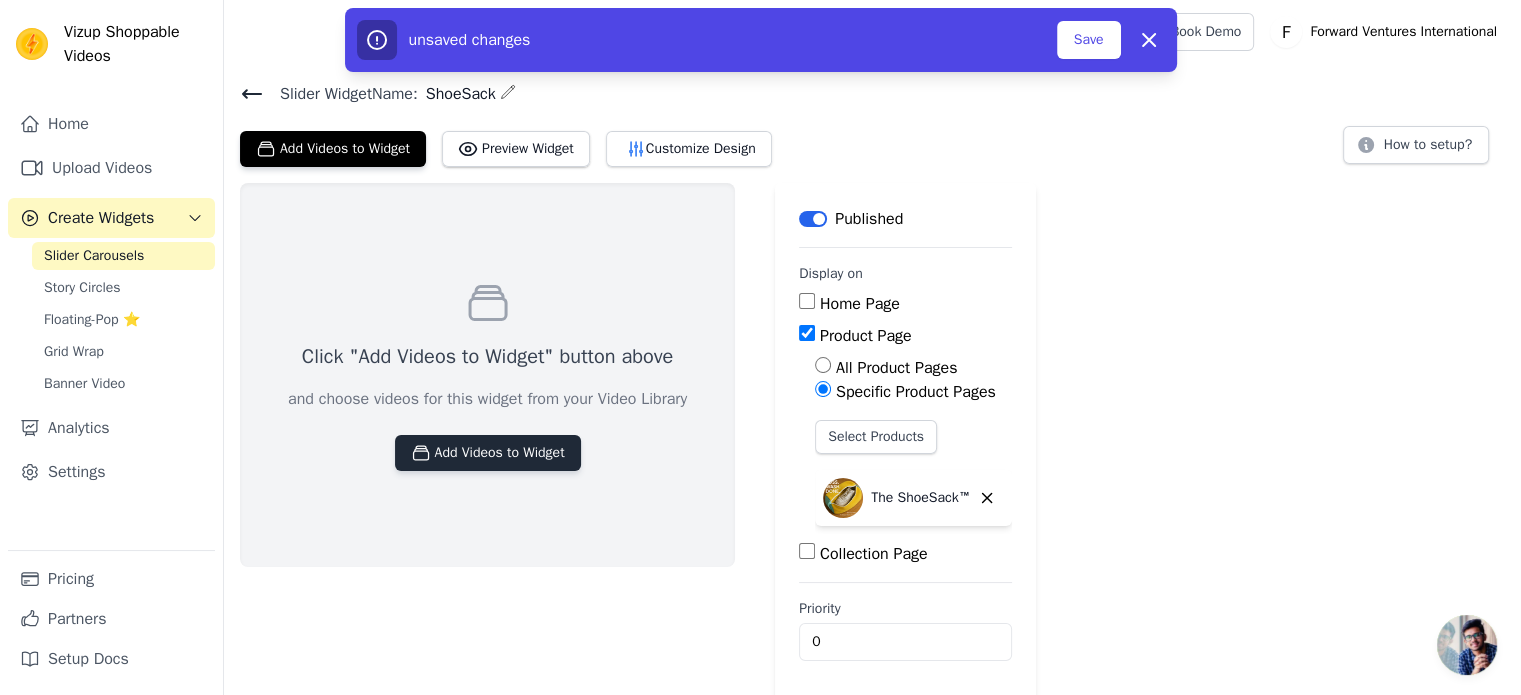 click on "Add Videos to Widget" at bounding box center (488, 453) 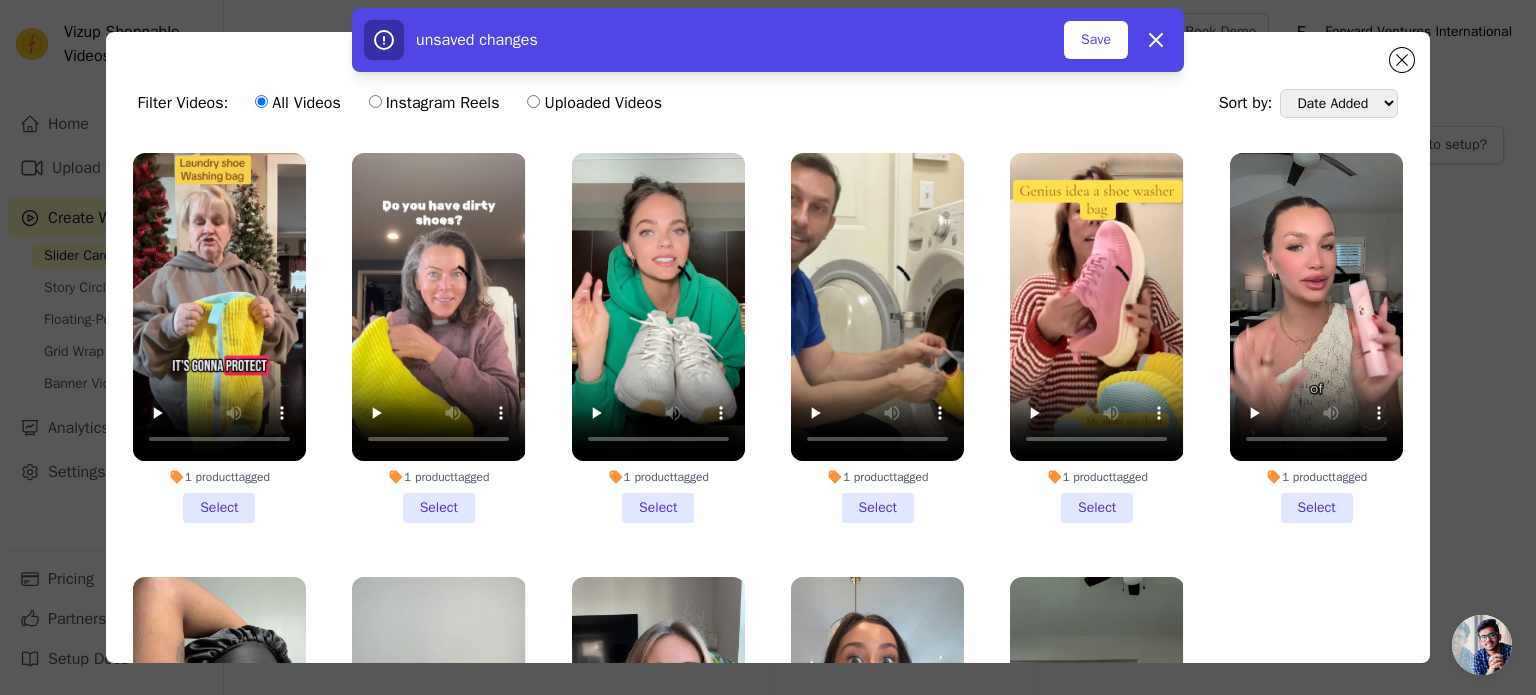 click on "1   product  tagged     Select" at bounding box center [219, 338] 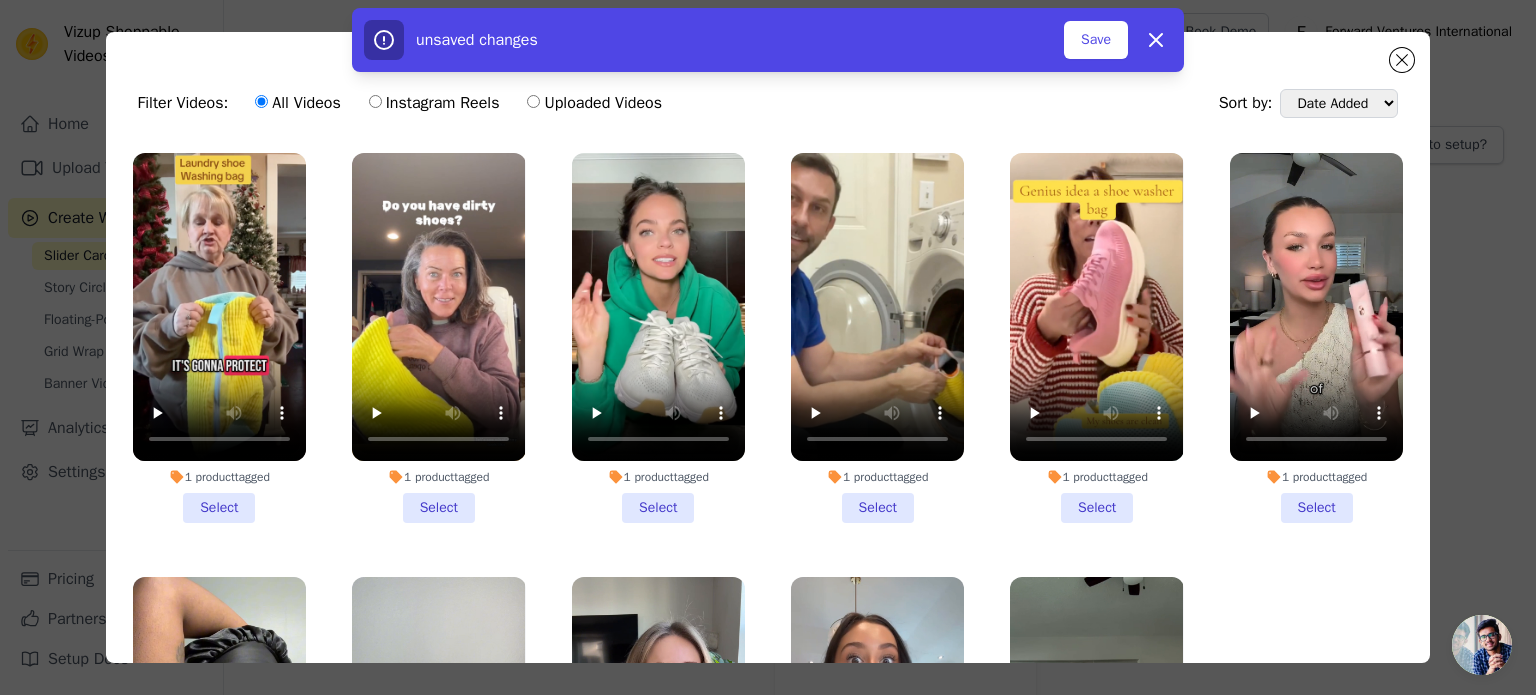 click on "1   product  tagged     Select" at bounding box center [0, 0] 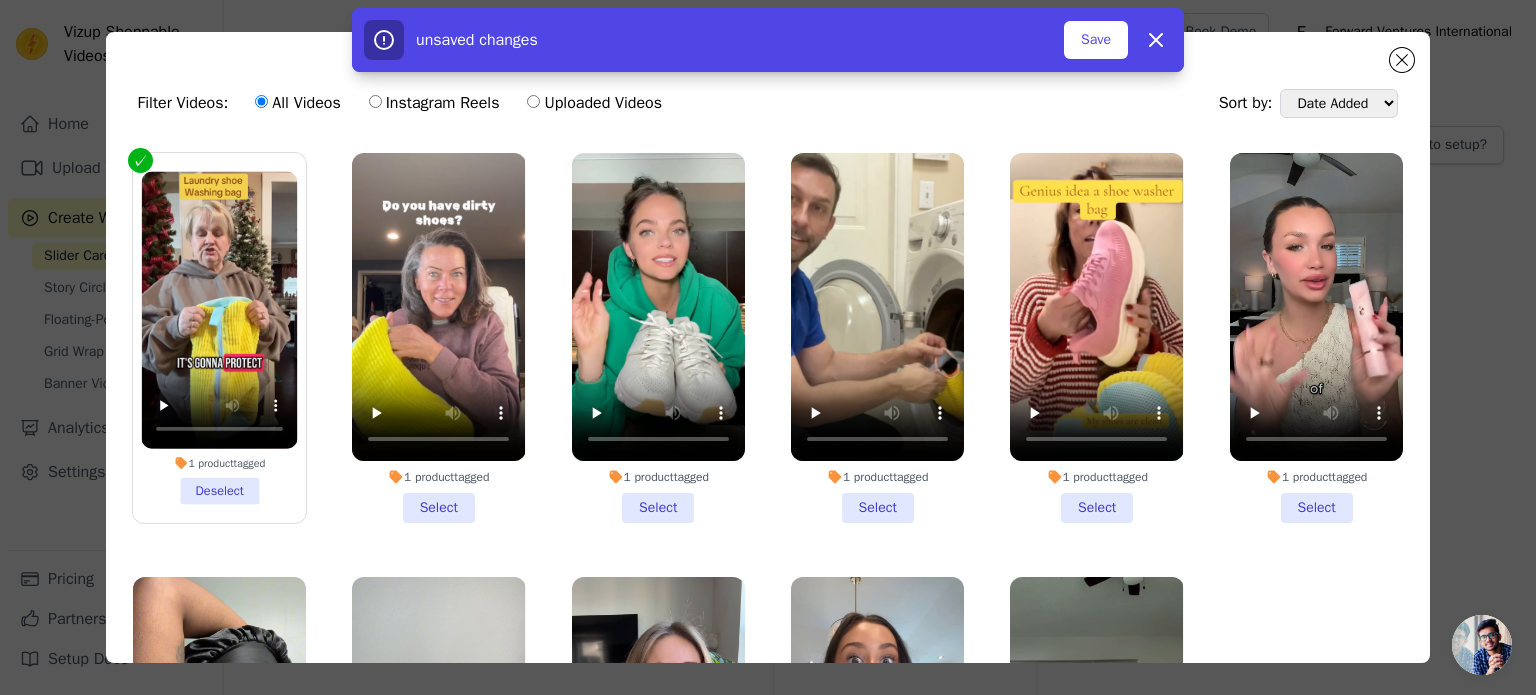 click on "1   product  tagged     Select" at bounding box center (438, 338) 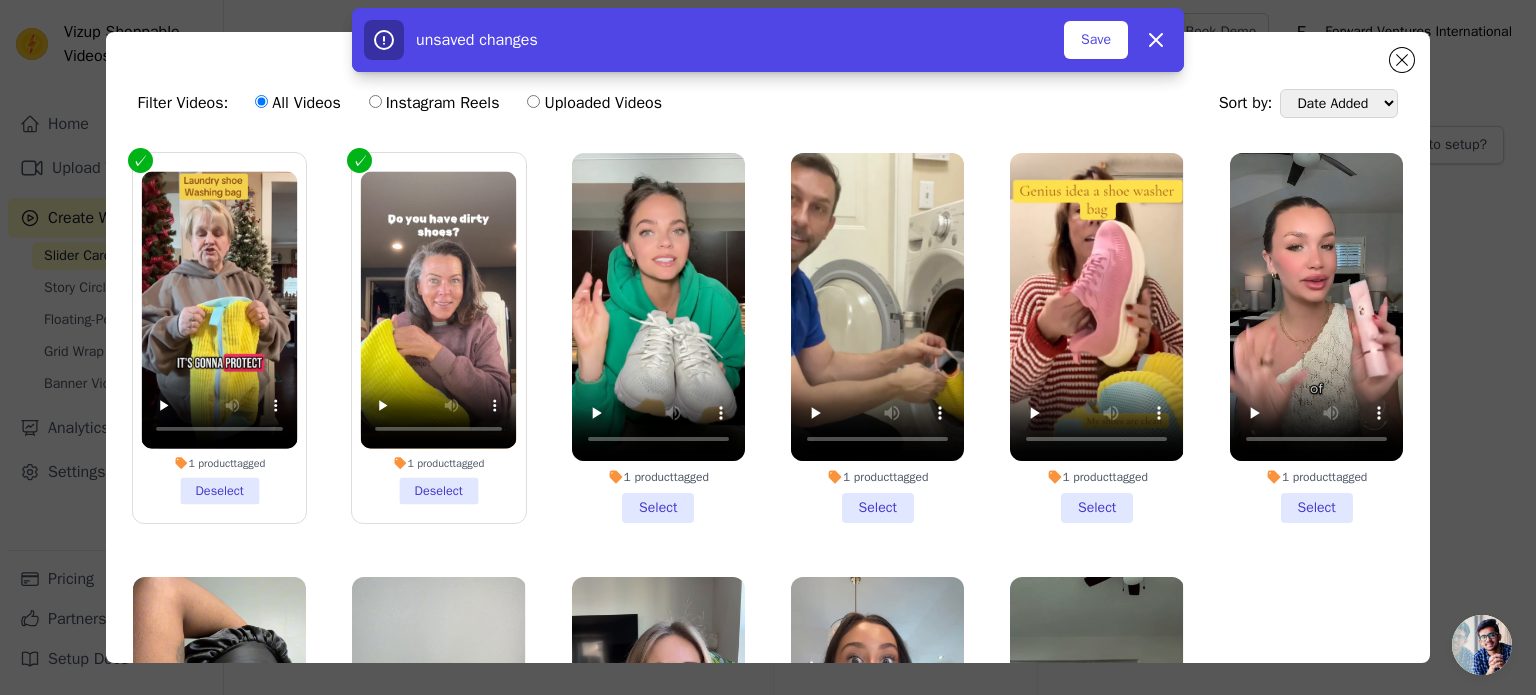 click on "1   product  tagged     Select" at bounding box center [658, 338] 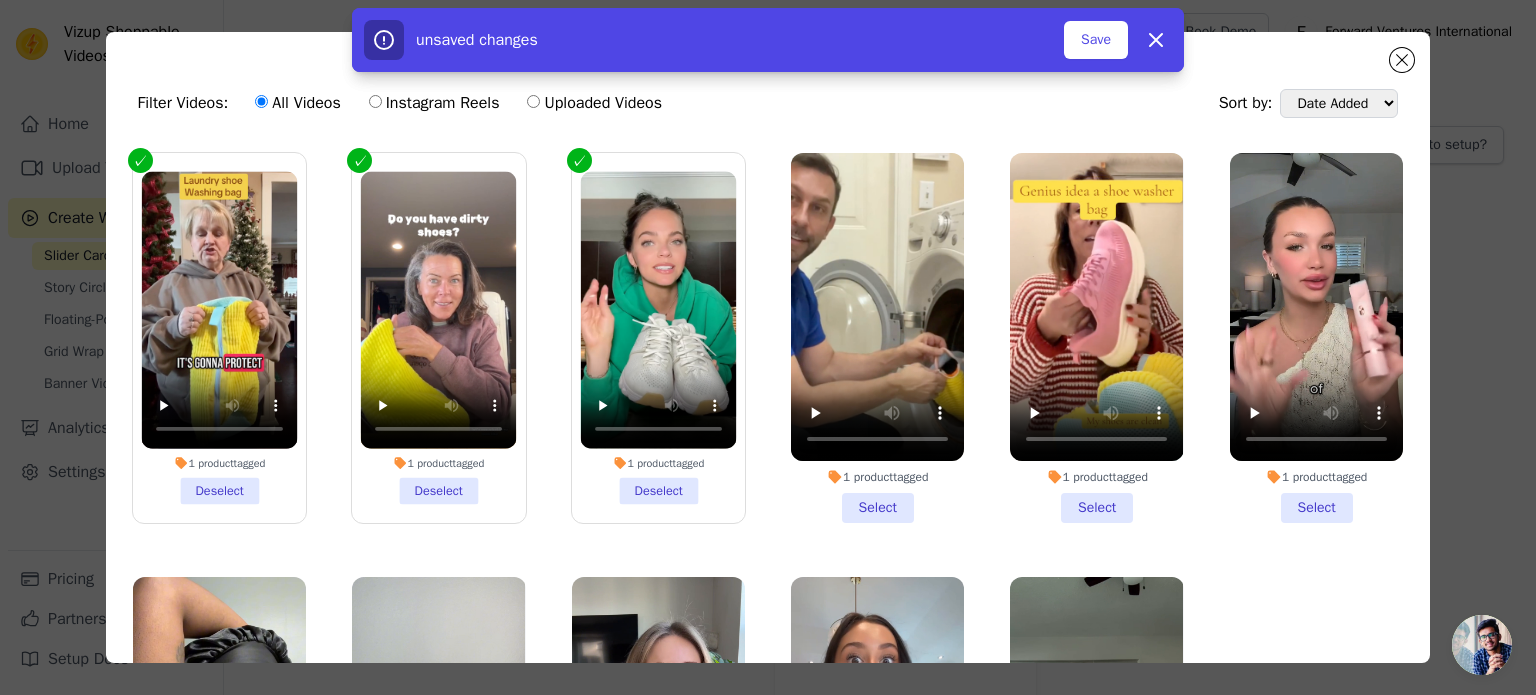 click on "1   product  tagged     Select" at bounding box center (877, 338) 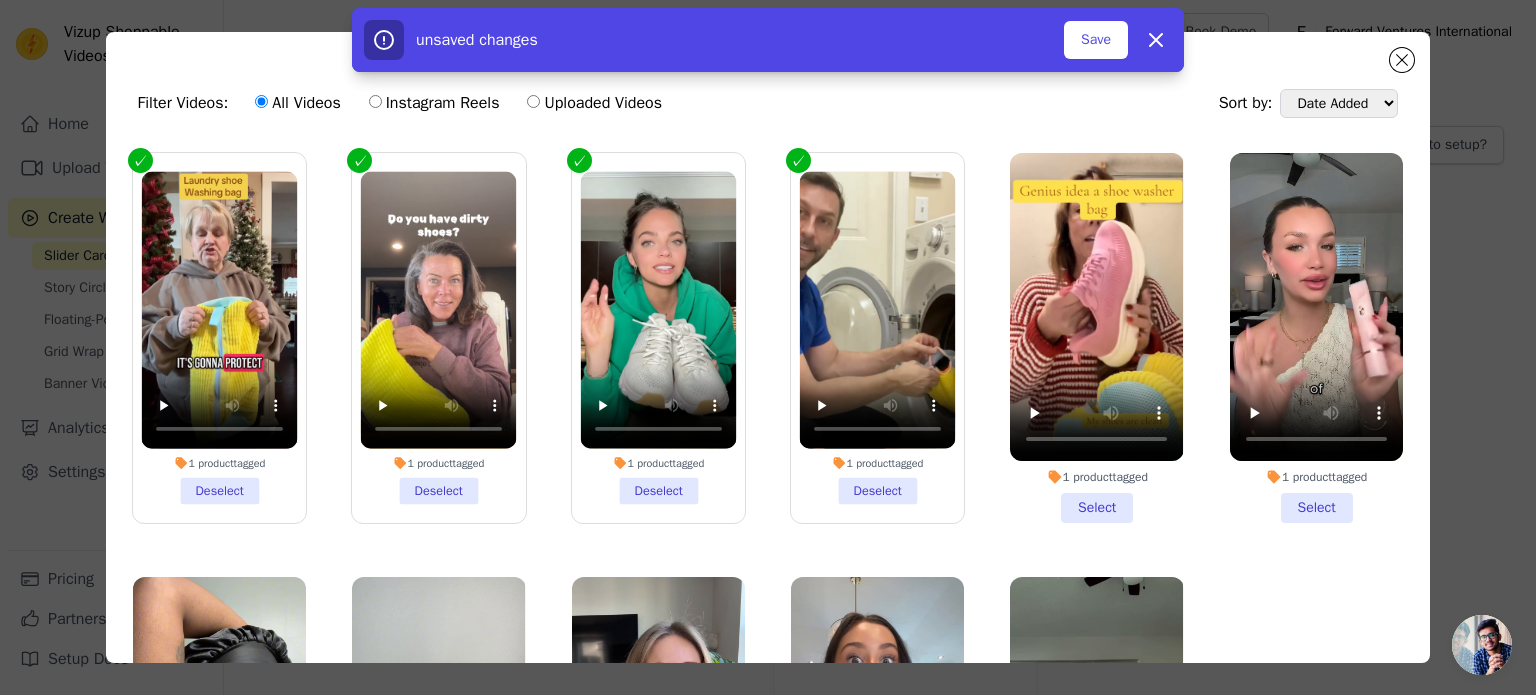 click on "1   product  tagged     Select" at bounding box center (1096, 338) 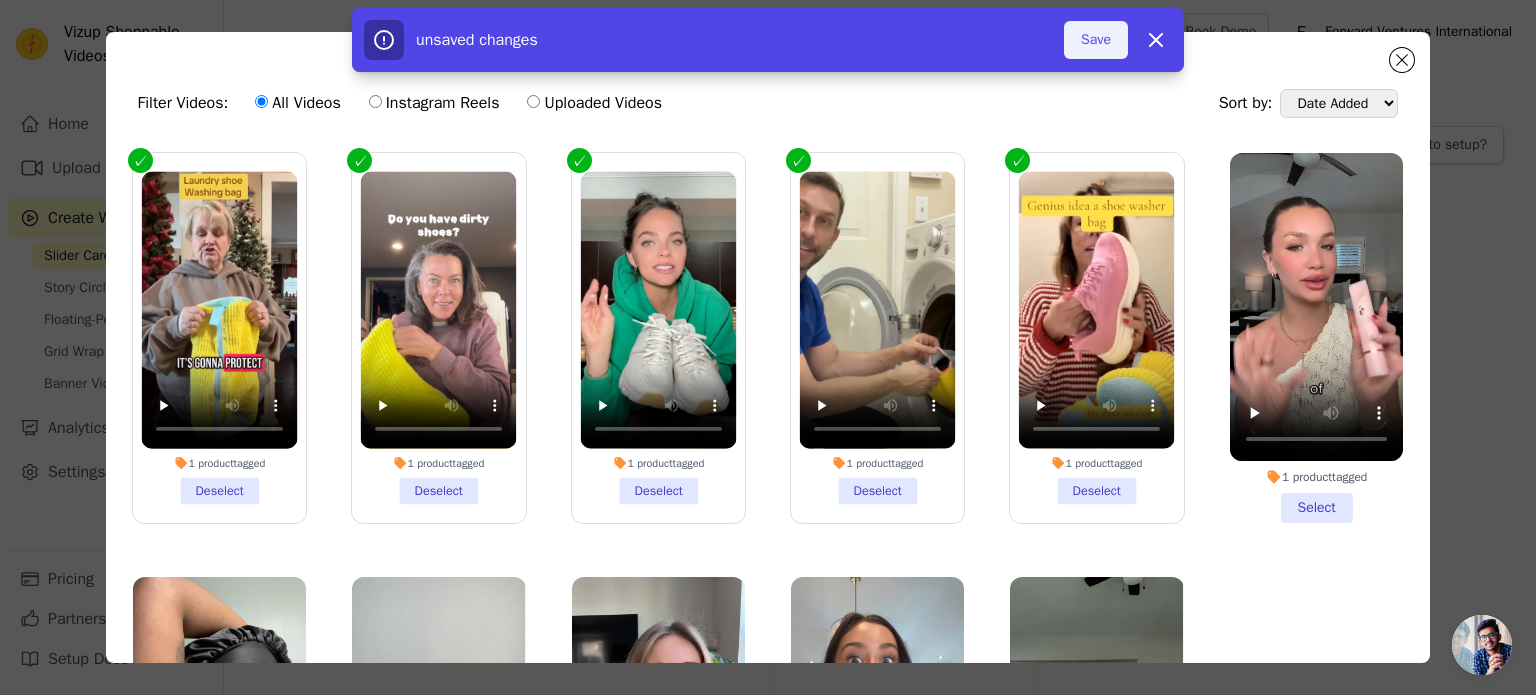 click on "Save" at bounding box center [1096, 40] 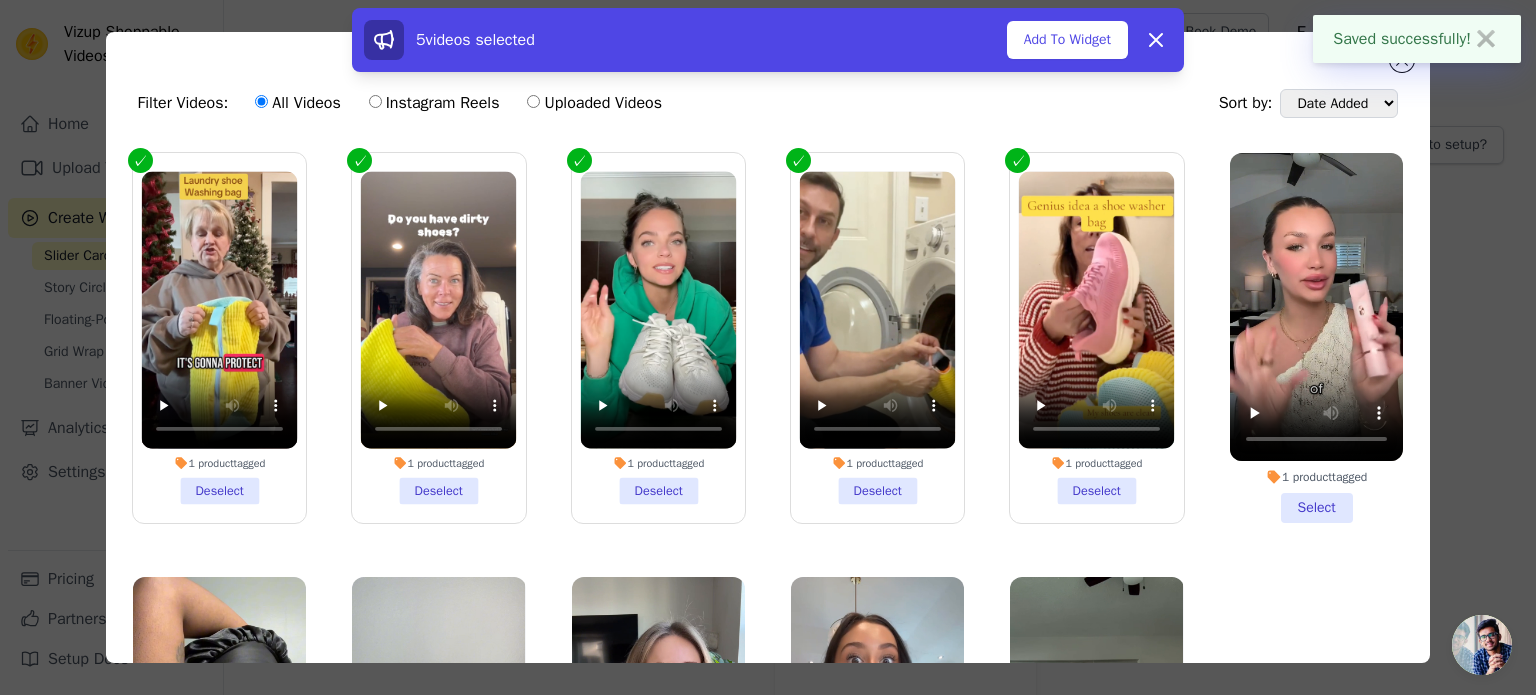 scroll, scrollTop: 212, scrollLeft: 0, axis: vertical 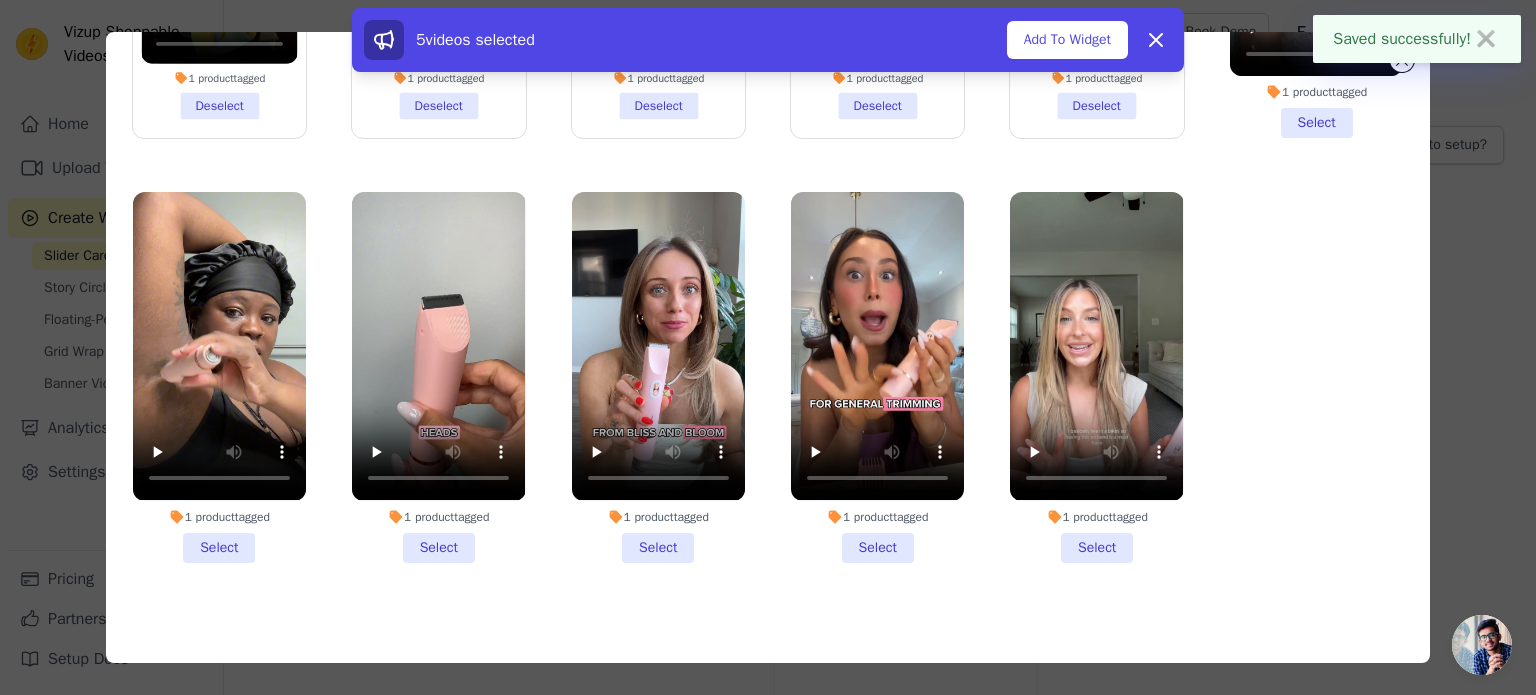 click on "Filter Videos:
All Videos
Instagram Reels
Uploaded Videos   Sort by:
Date Added Date Taken               1   product  tagged     Deselect         1   product  tagged     Deselect         1   product  tagged     Deselect         1   product  tagged     Deselect         1   product  tagged     Deselect         1   product  tagged     Select         1   product  tagged     Select         1   product  tagged     Select         1   product  tagged     Select         1   product  tagged     Select         1   product  tagged     Select       5  videos selected     Add To Widget   Dismiss" at bounding box center [768, 347] 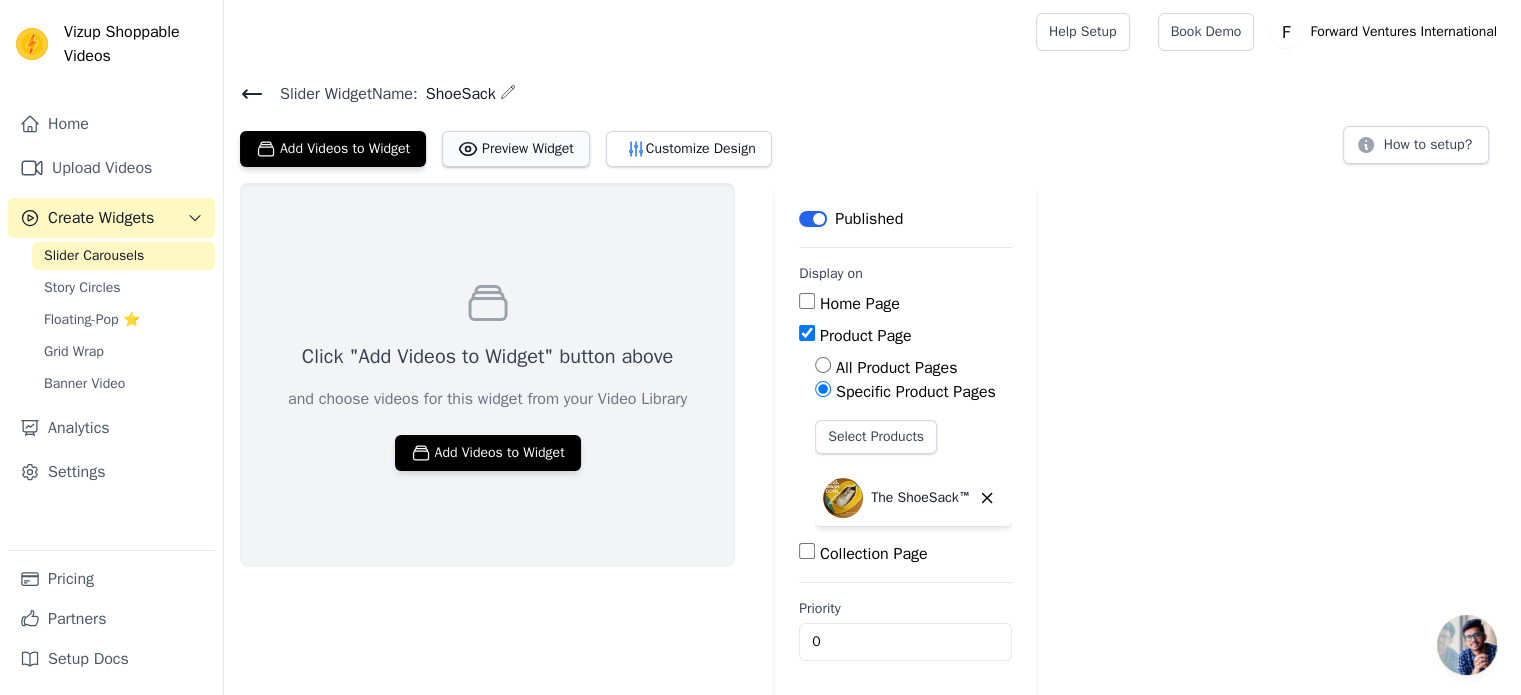 click on "Preview Widget" at bounding box center (516, 149) 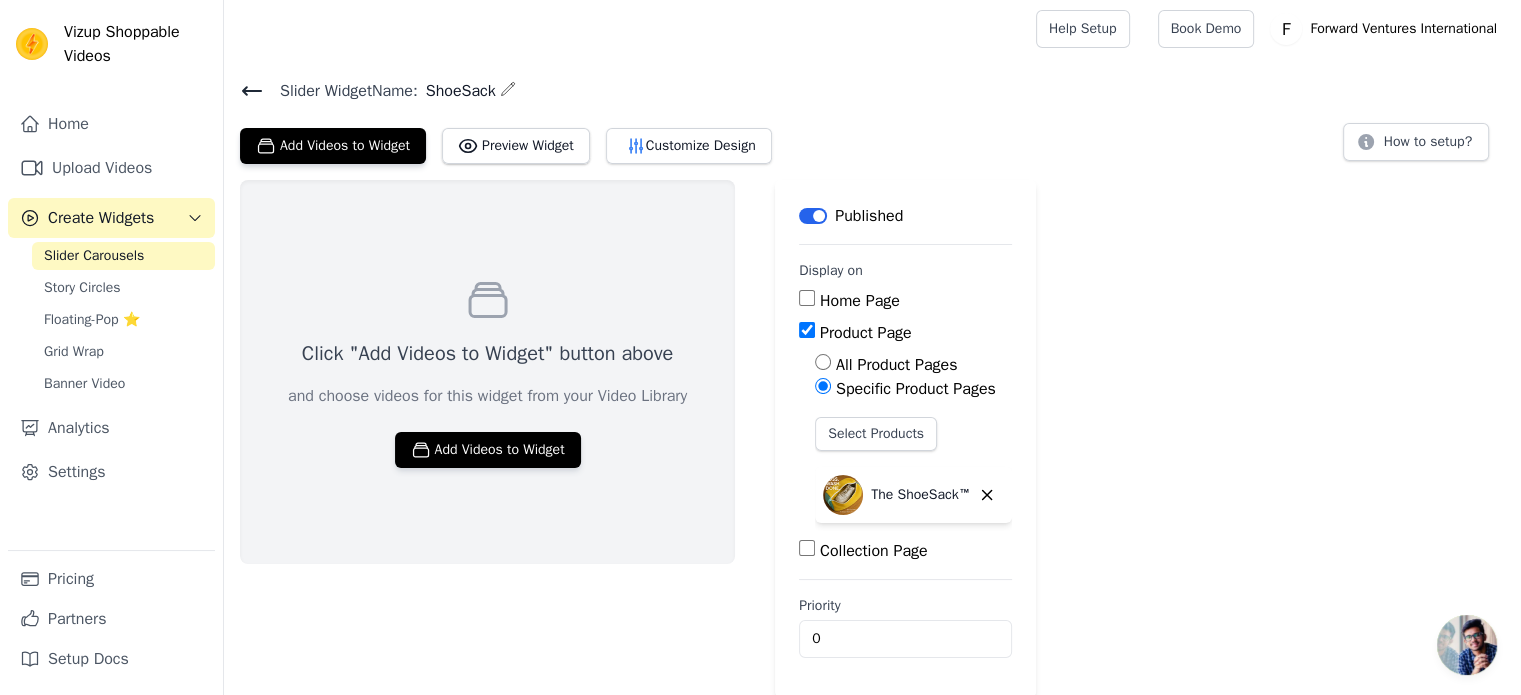 scroll, scrollTop: 0, scrollLeft: 0, axis: both 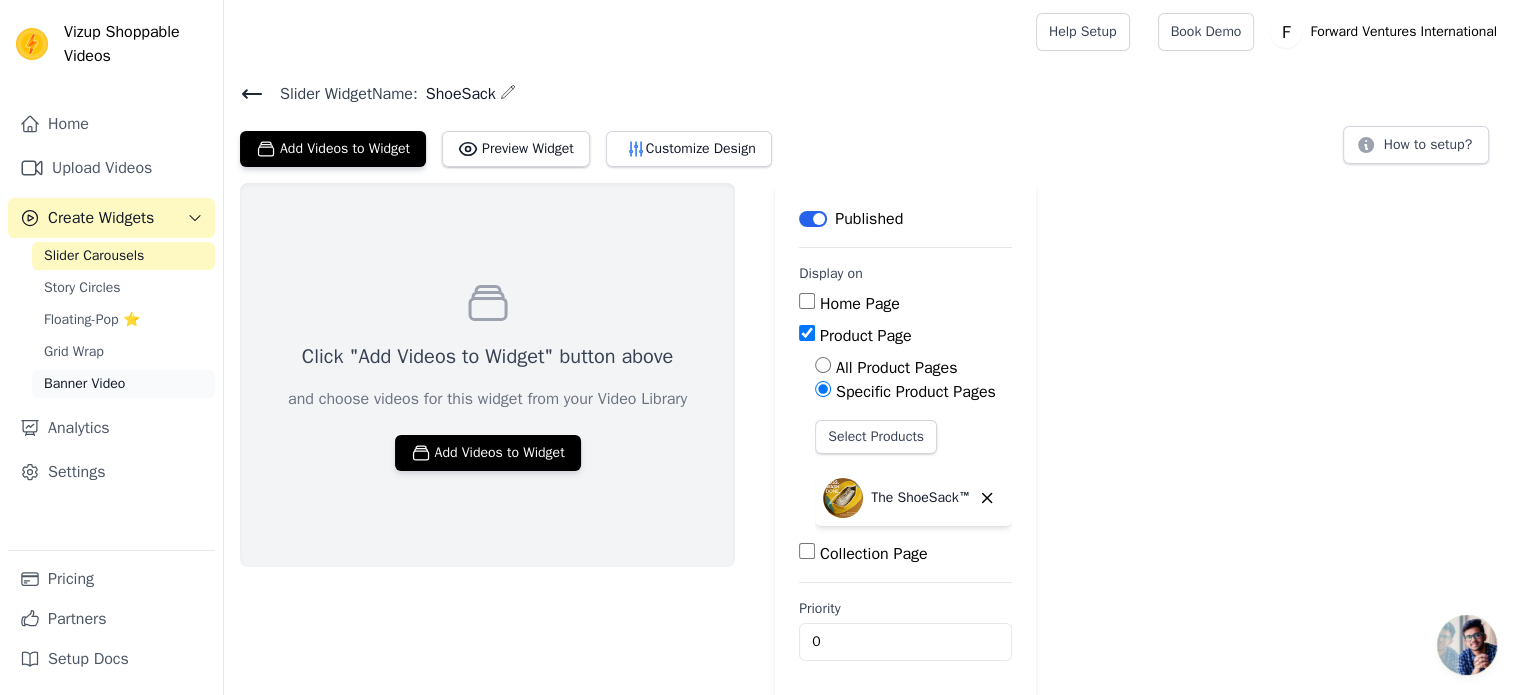 click on "Banner Video" at bounding box center [84, 384] 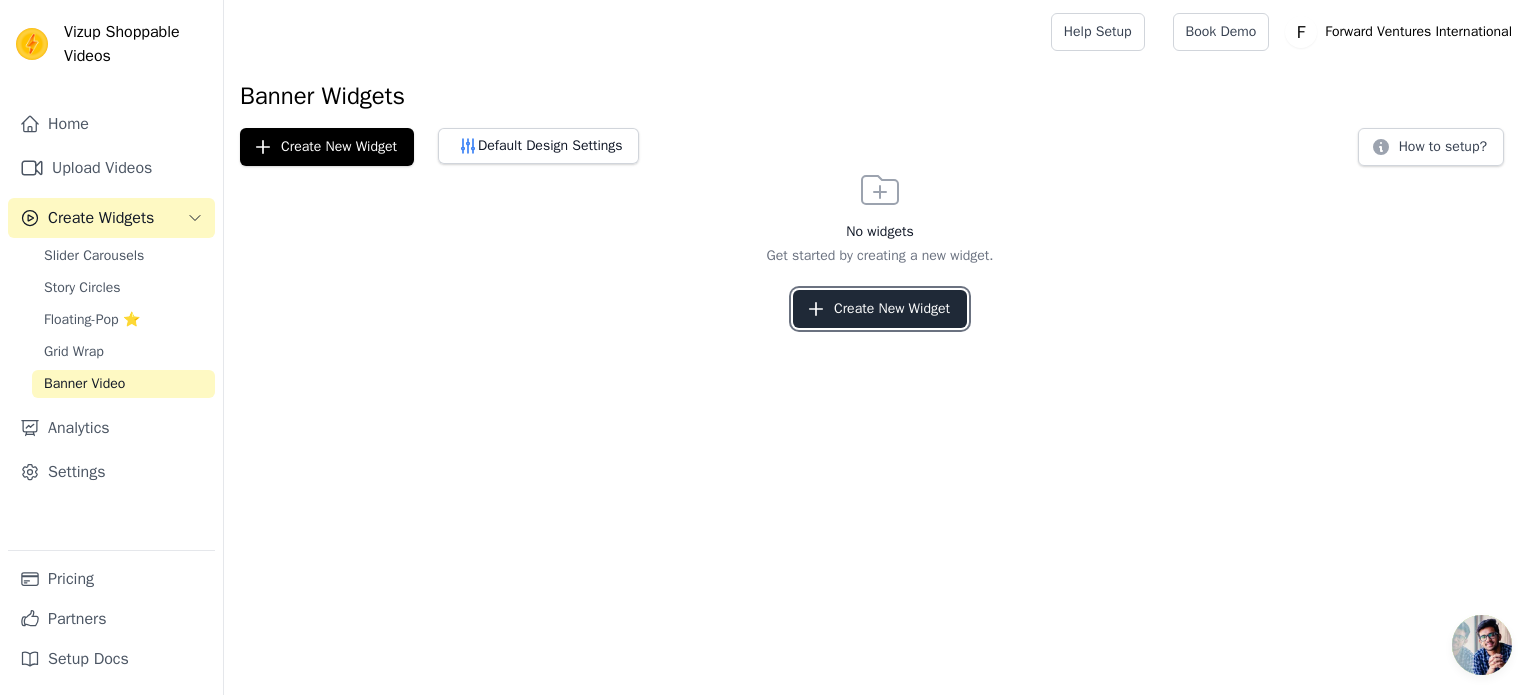 click on "Create New Widget" at bounding box center [880, 309] 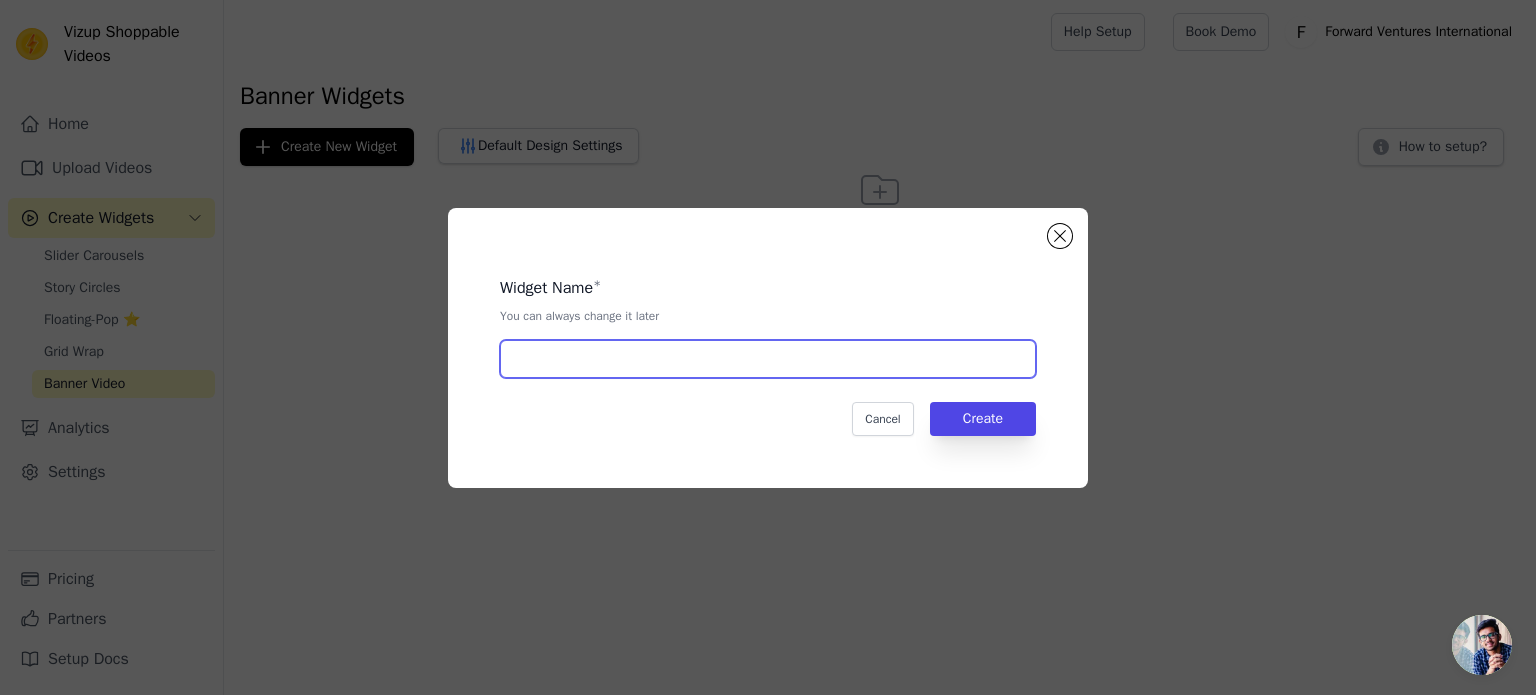 click at bounding box center [768, 359] 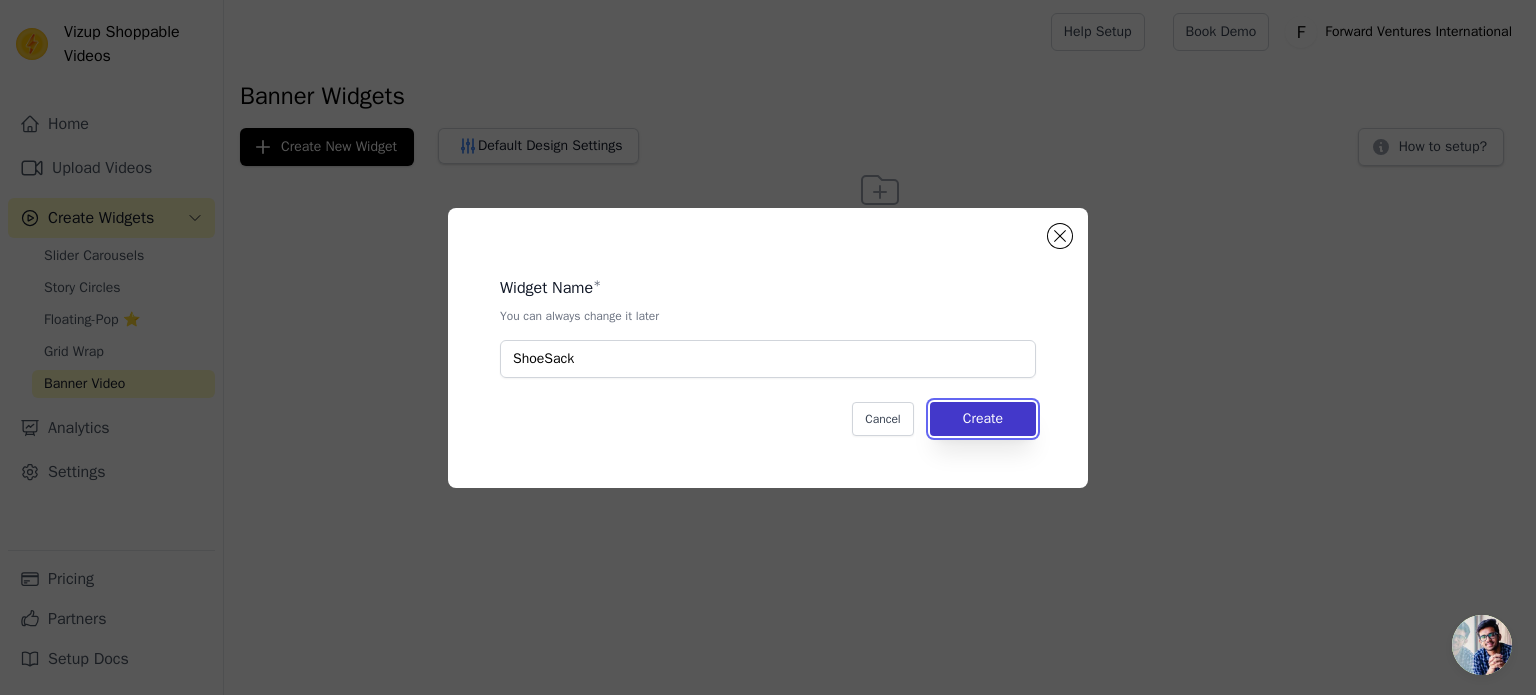 click on "Create" at bounding box center (983, 419) 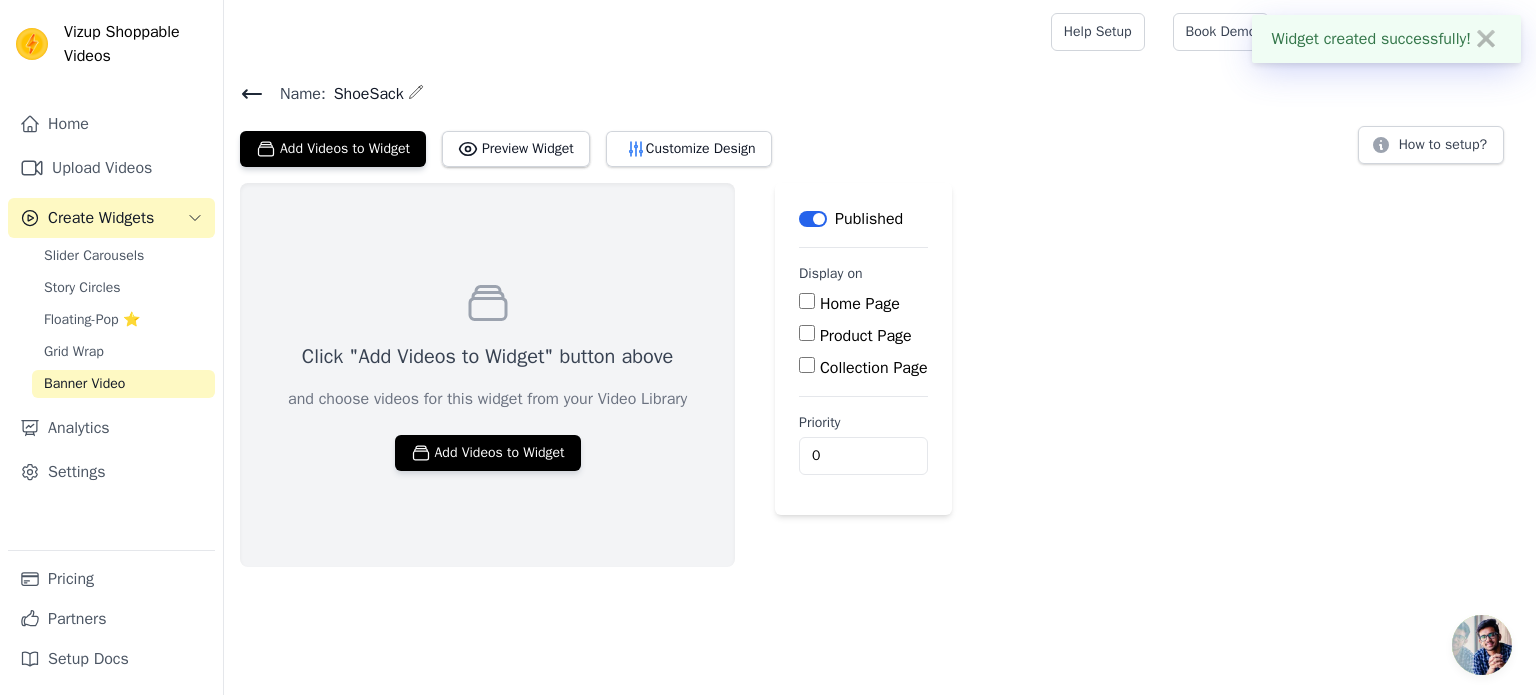 click on "Product Page" at bounding box center (863, 336) 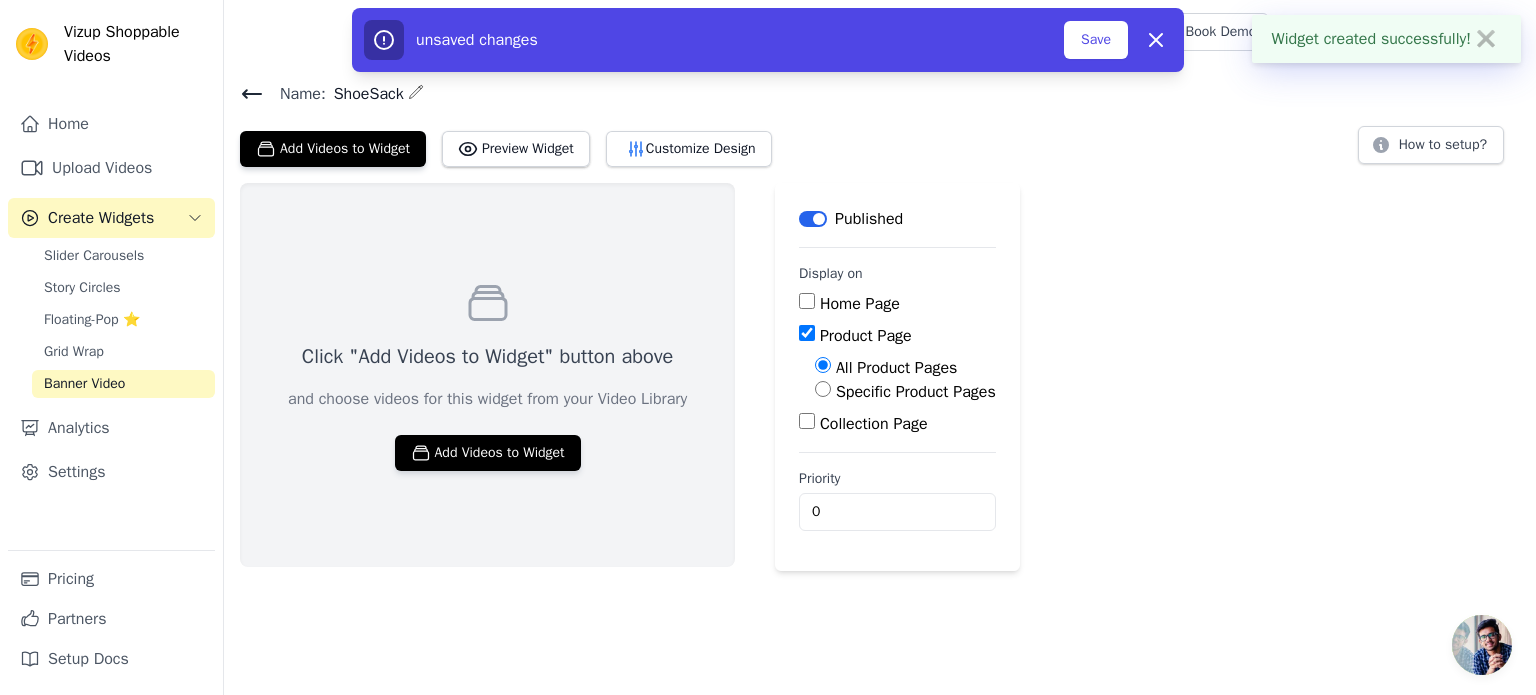 click on "Specific Product Pages" at bounding box center (916, 392) 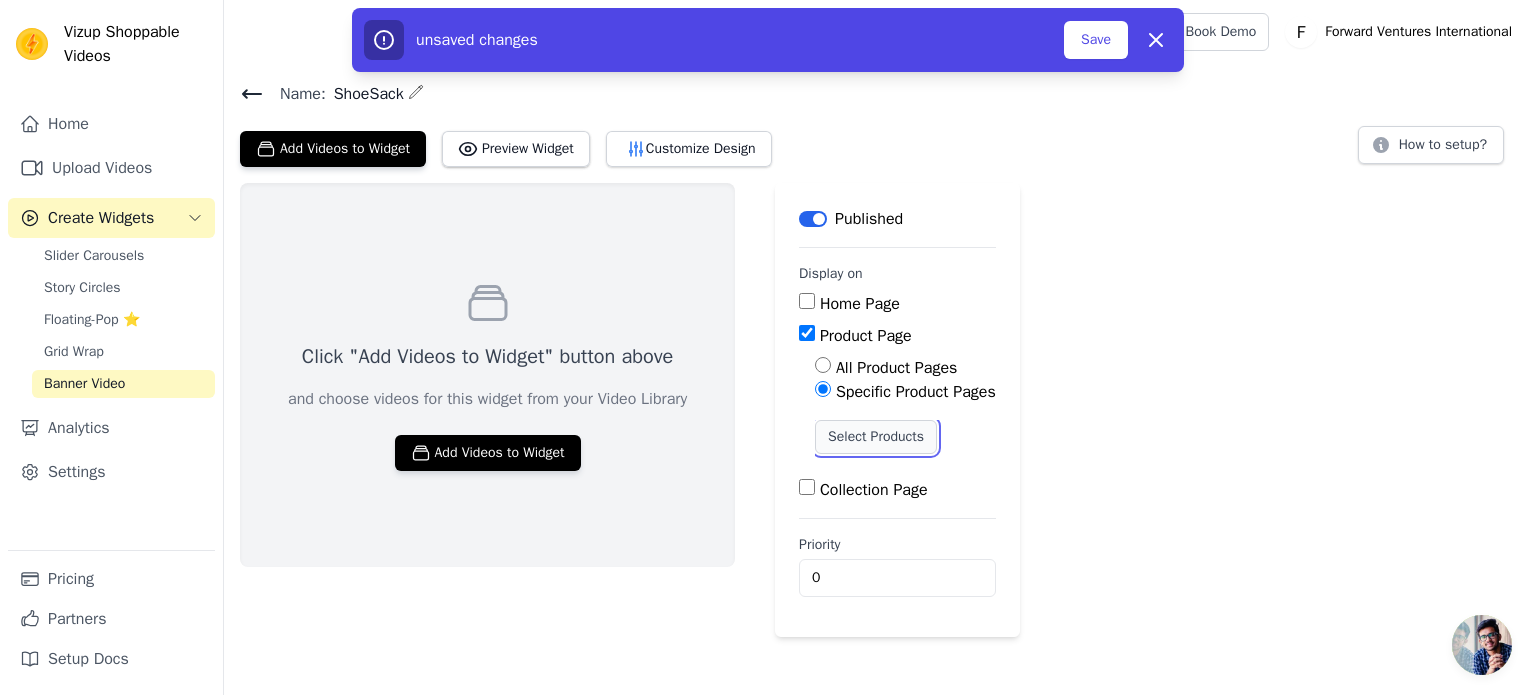click on "Select Products" at bounding box center (876, 437) 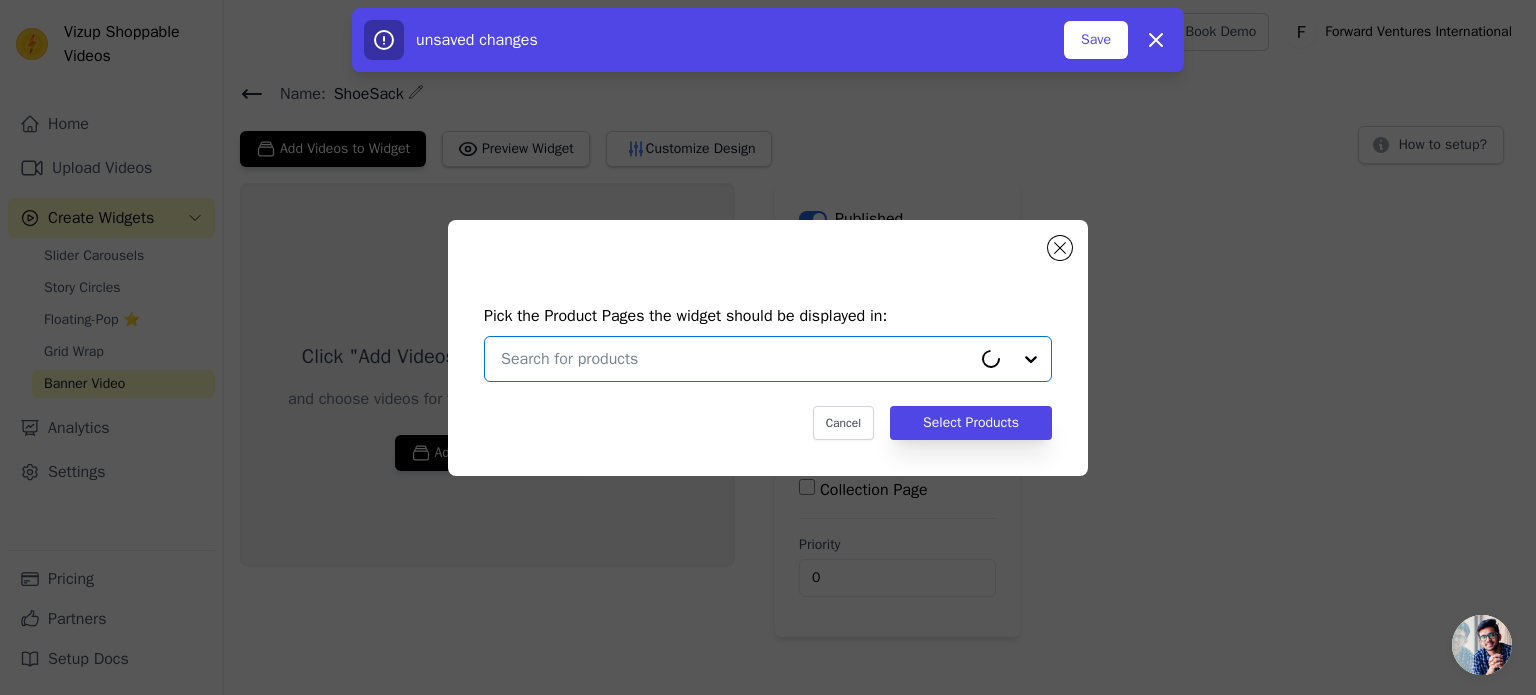click at bounding box center [736, 359] 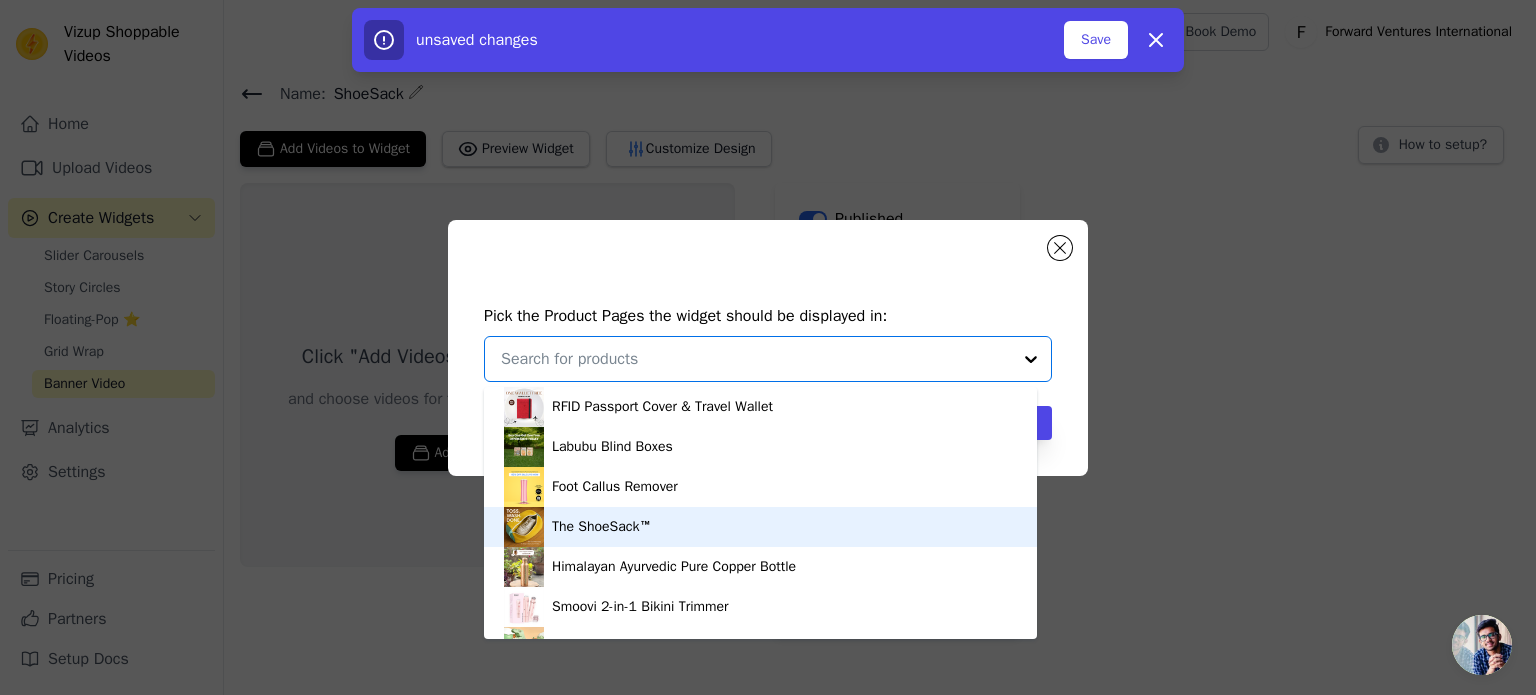 click on "The ShoeSack™" at bounding box center (601, 527) 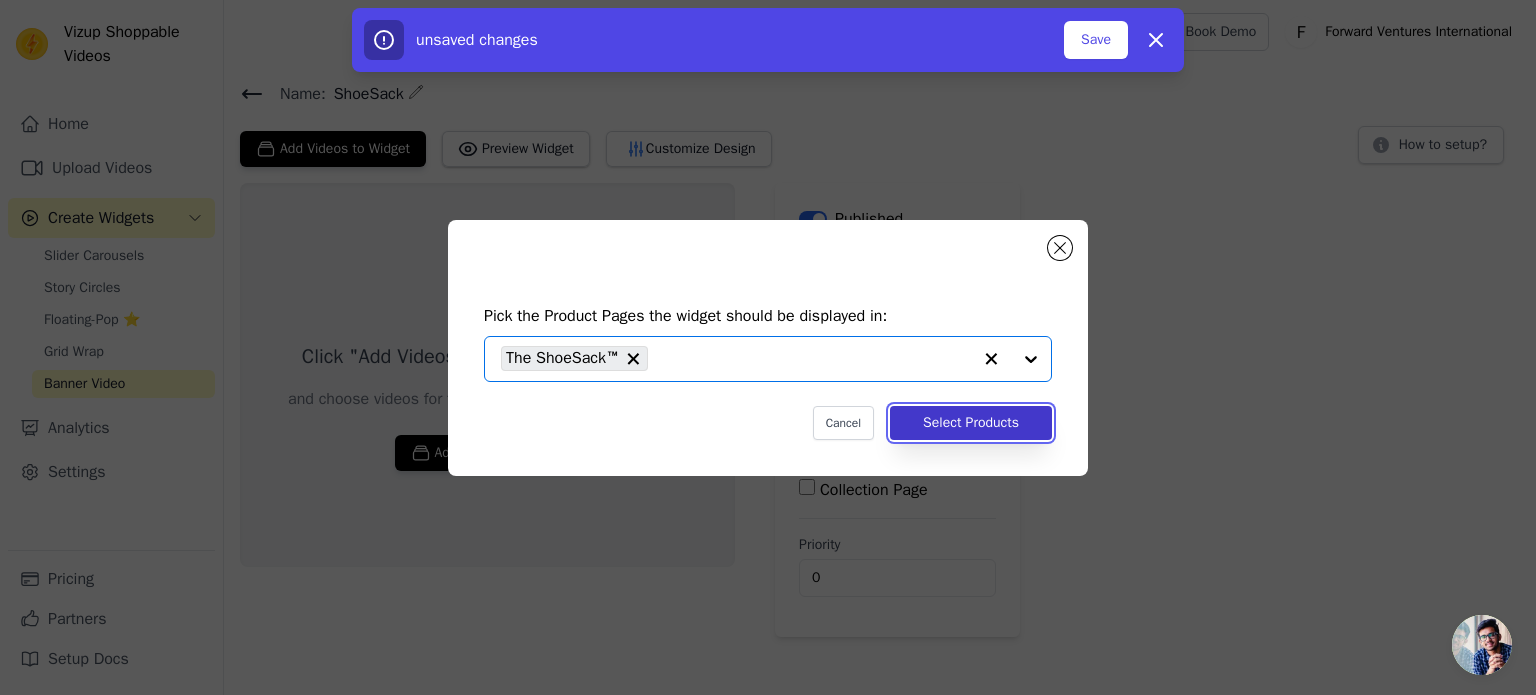 click on "Select Products" at bounding box center (971, 423) 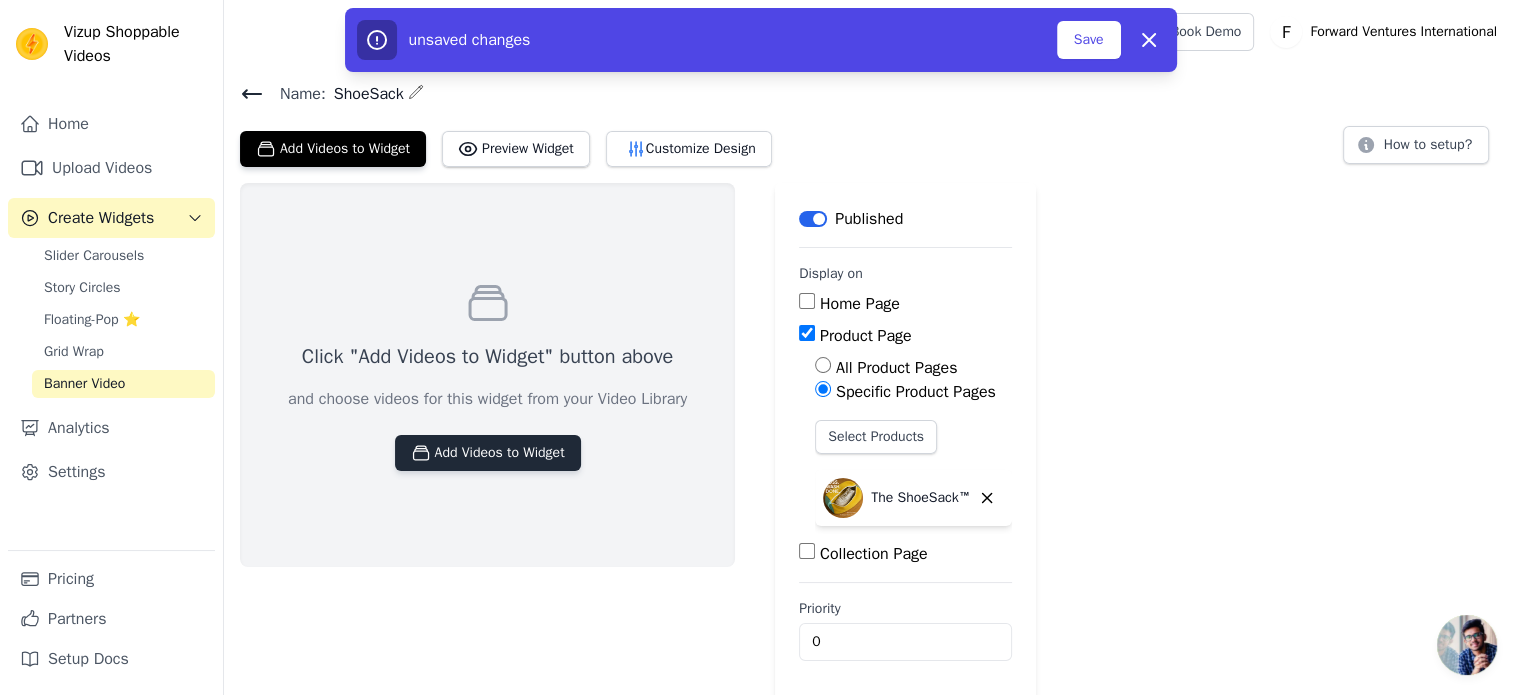 click on "Add Videos to Widget" at bounding box center (488, 453) 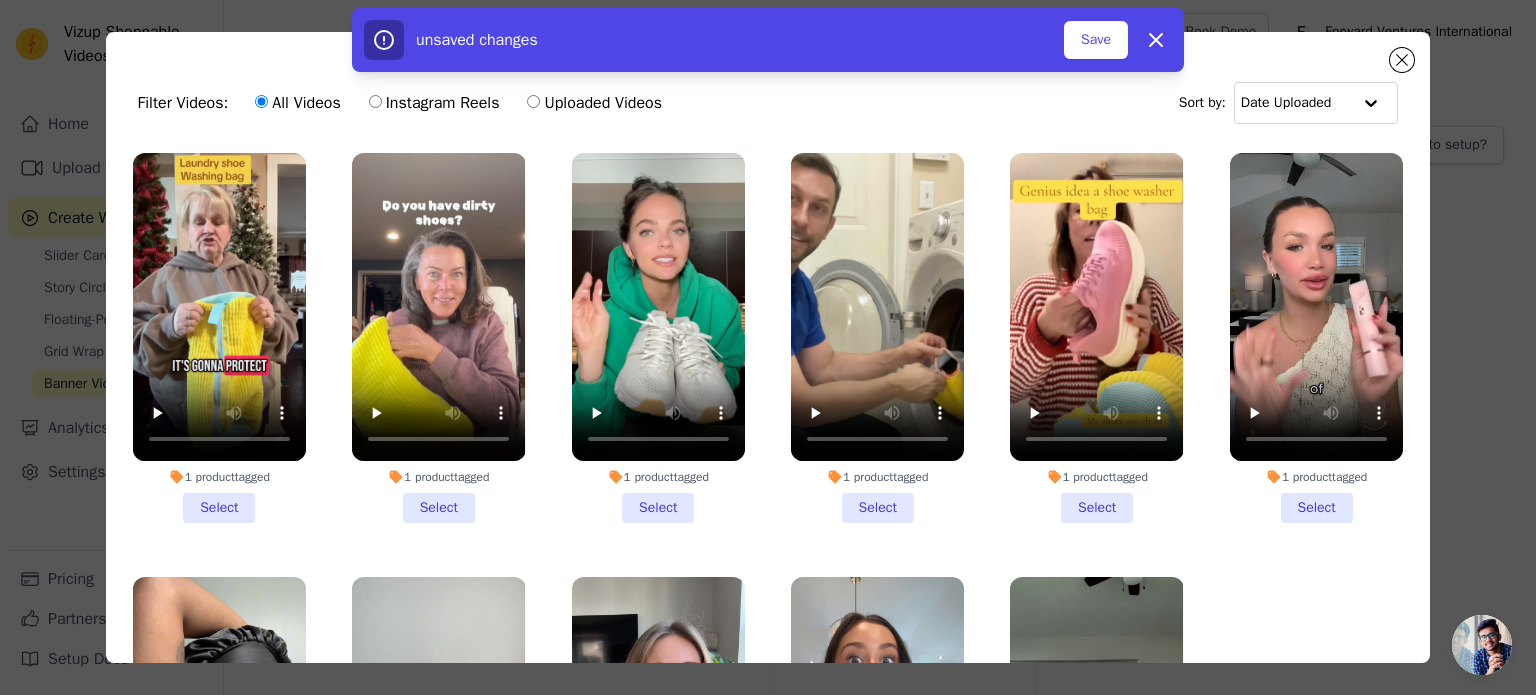 click on "1   product  tagged     Select" at bounding box center [219, 338] 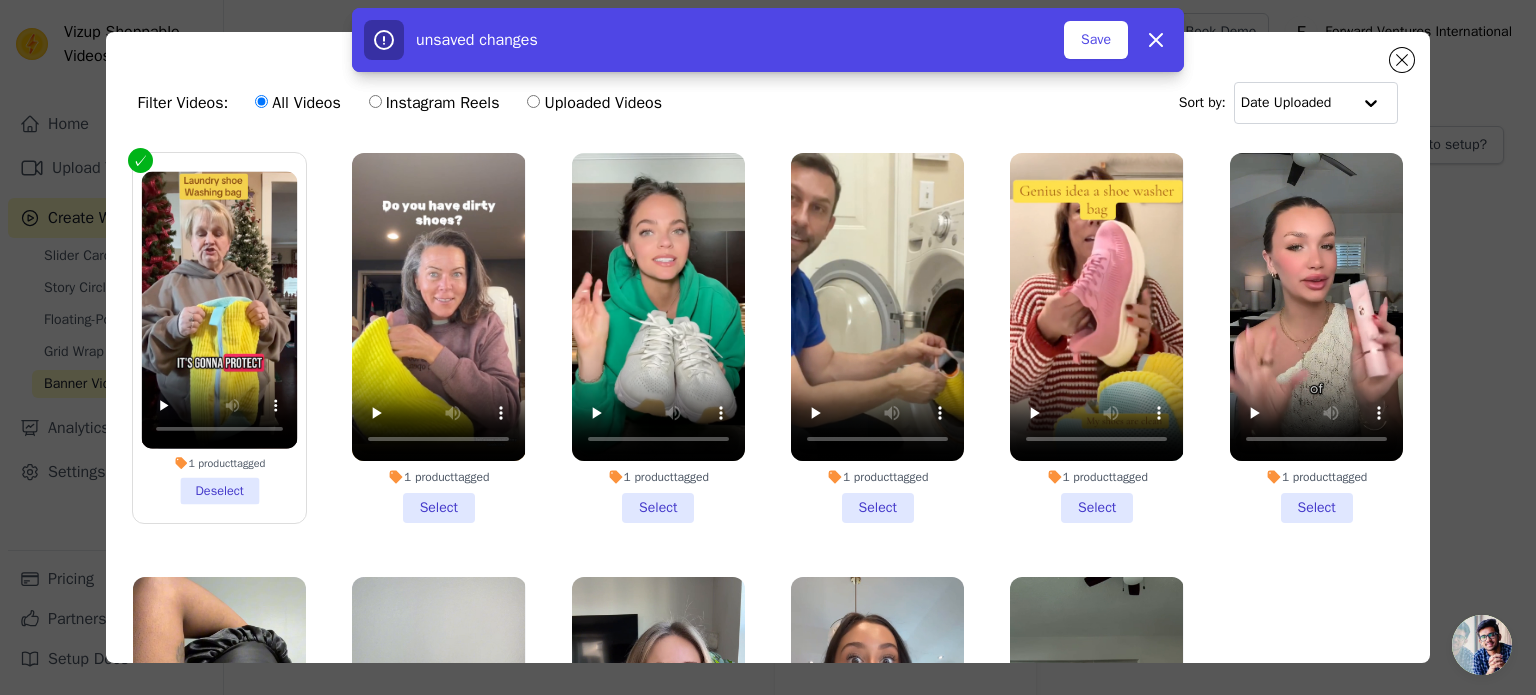 click on "1   product  tagged     Select" at bounding box center (438, 338) 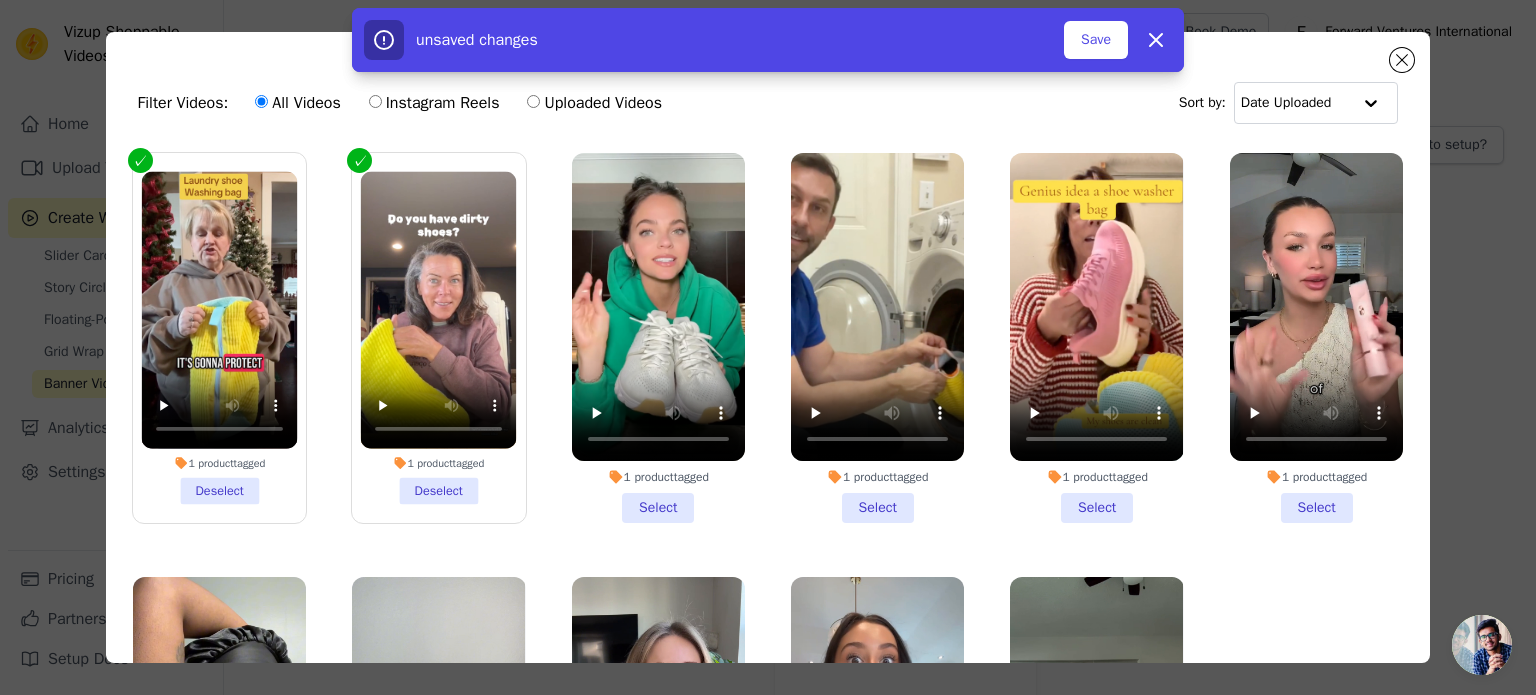 click on "1   product  tagged     Select" at bounding box center [658, 338] 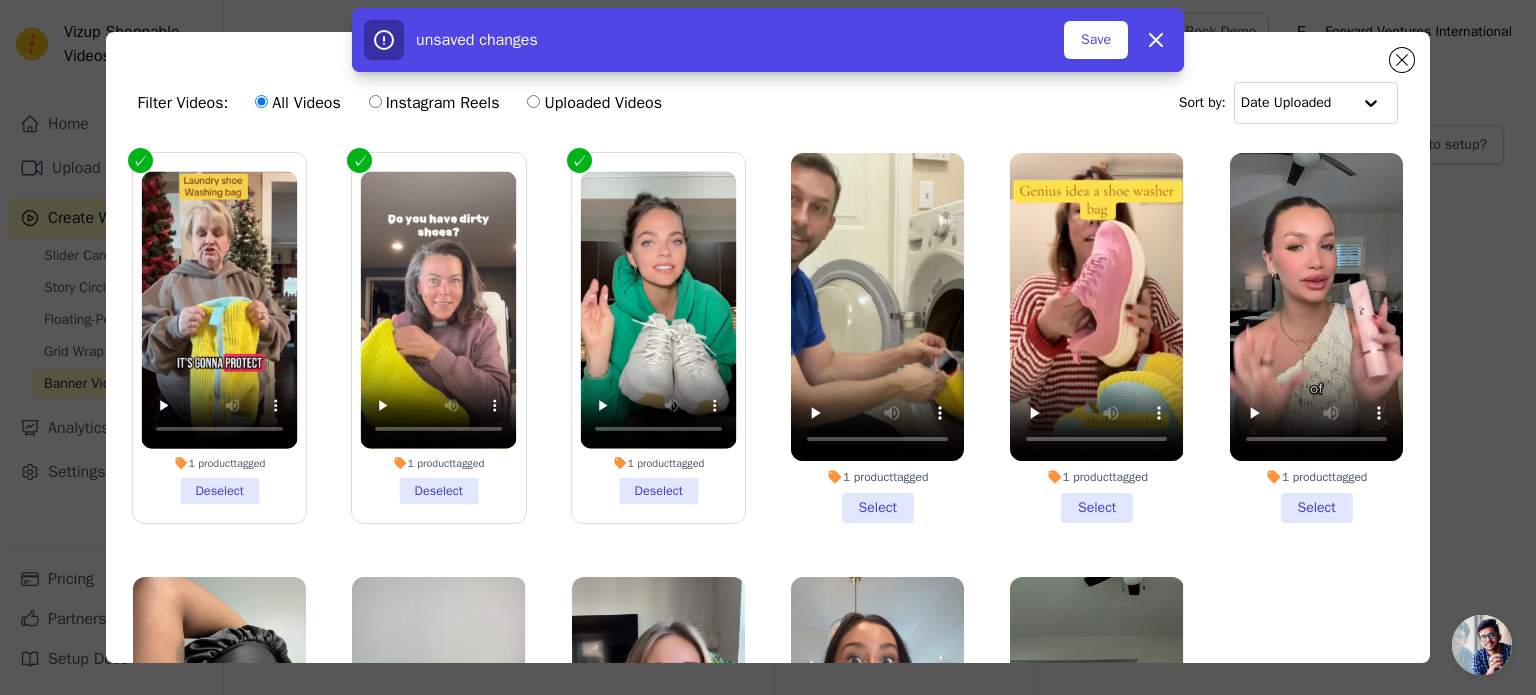 click on "1   product  tagged     Select" at bounding box center (877, 338) 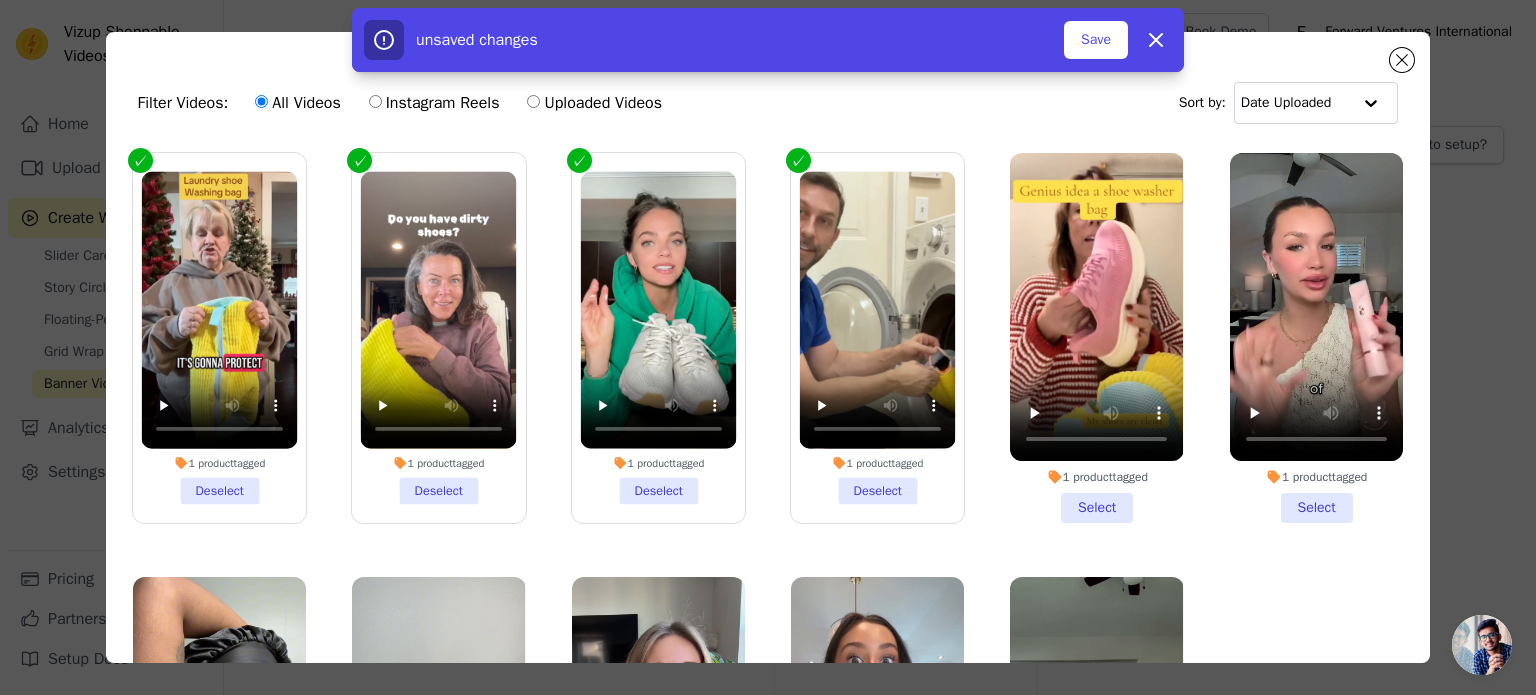 click on "1   product  tagged     Select" at bounding box center [1096, 338] 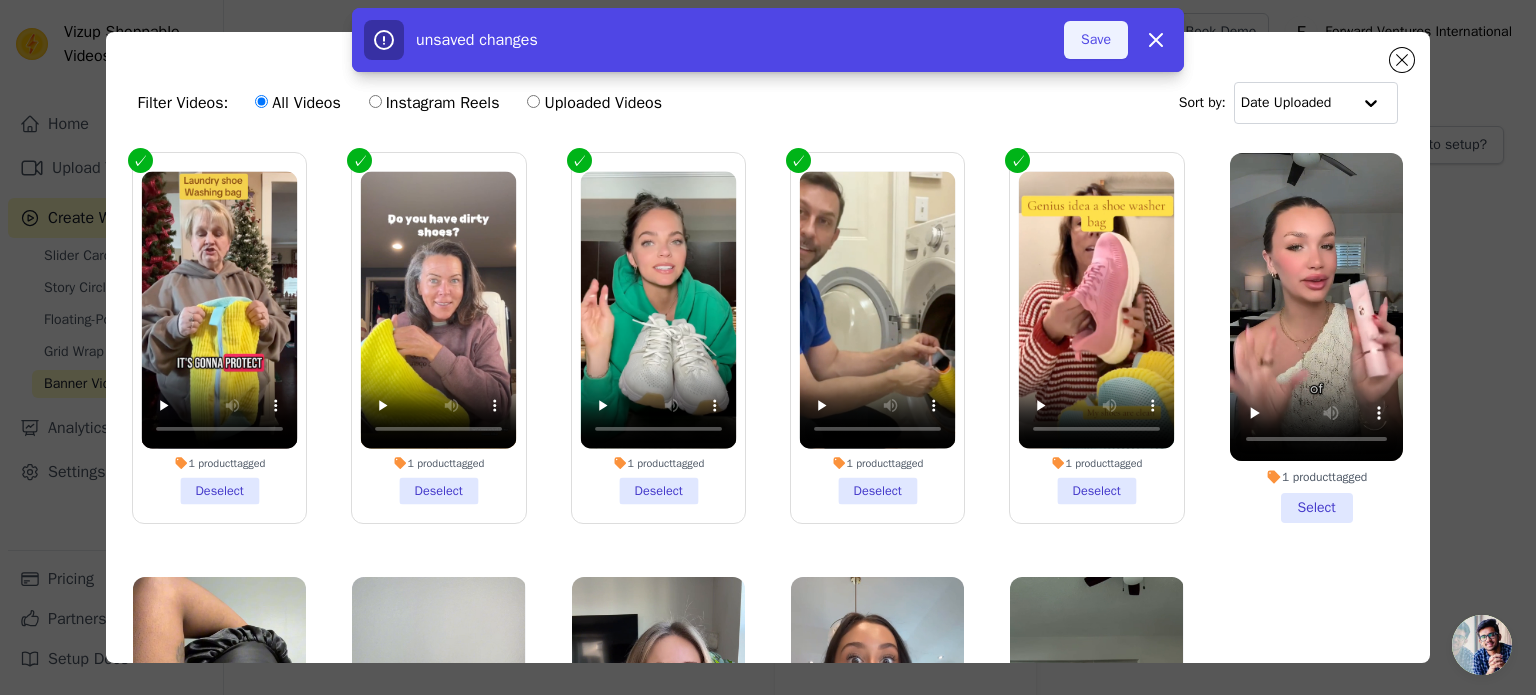 drag, startPoint x: 1081, startPoint y: 32, endPoint x: 1084, endPoint y: 43, distance: 11.401754 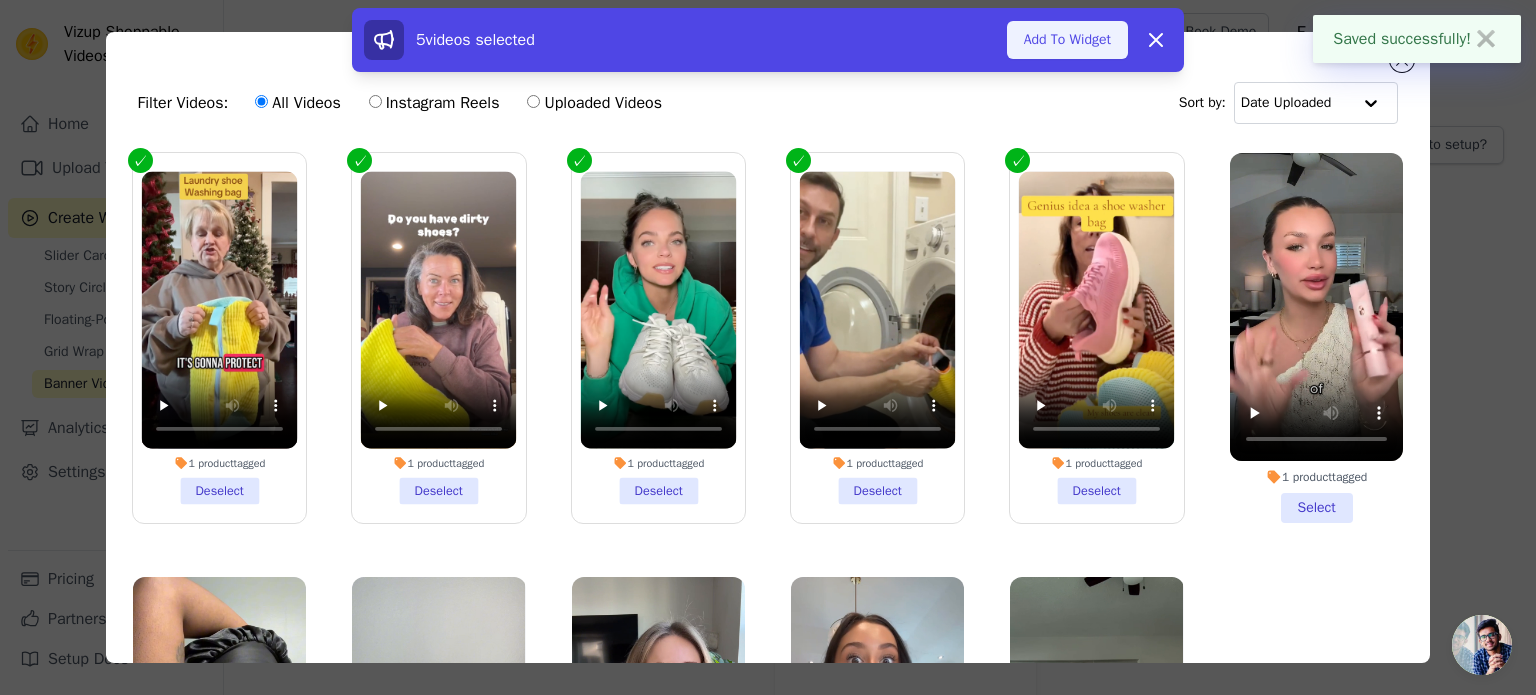 click on "Add To Widget" at bounding box center [1067, 40] 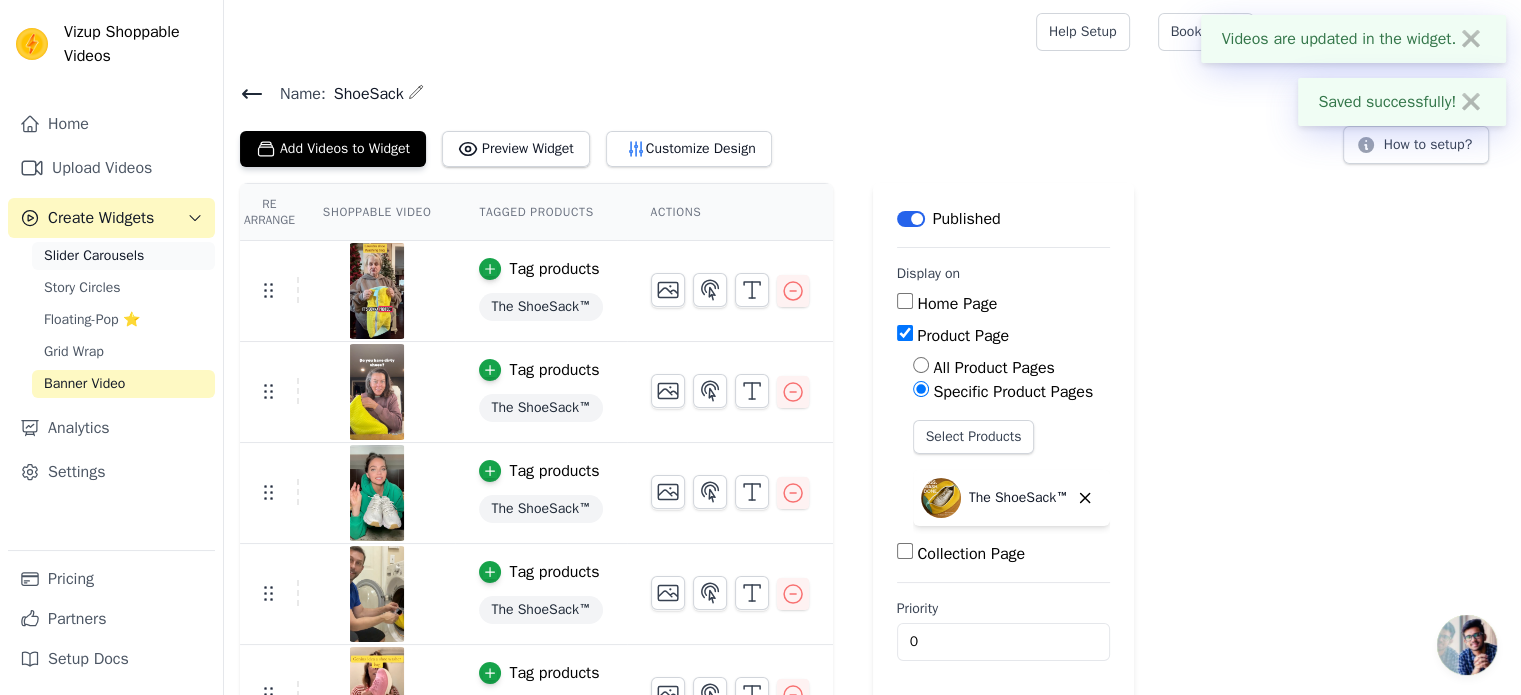 click on "Slider Carousels" at bounding box center (94, 256) 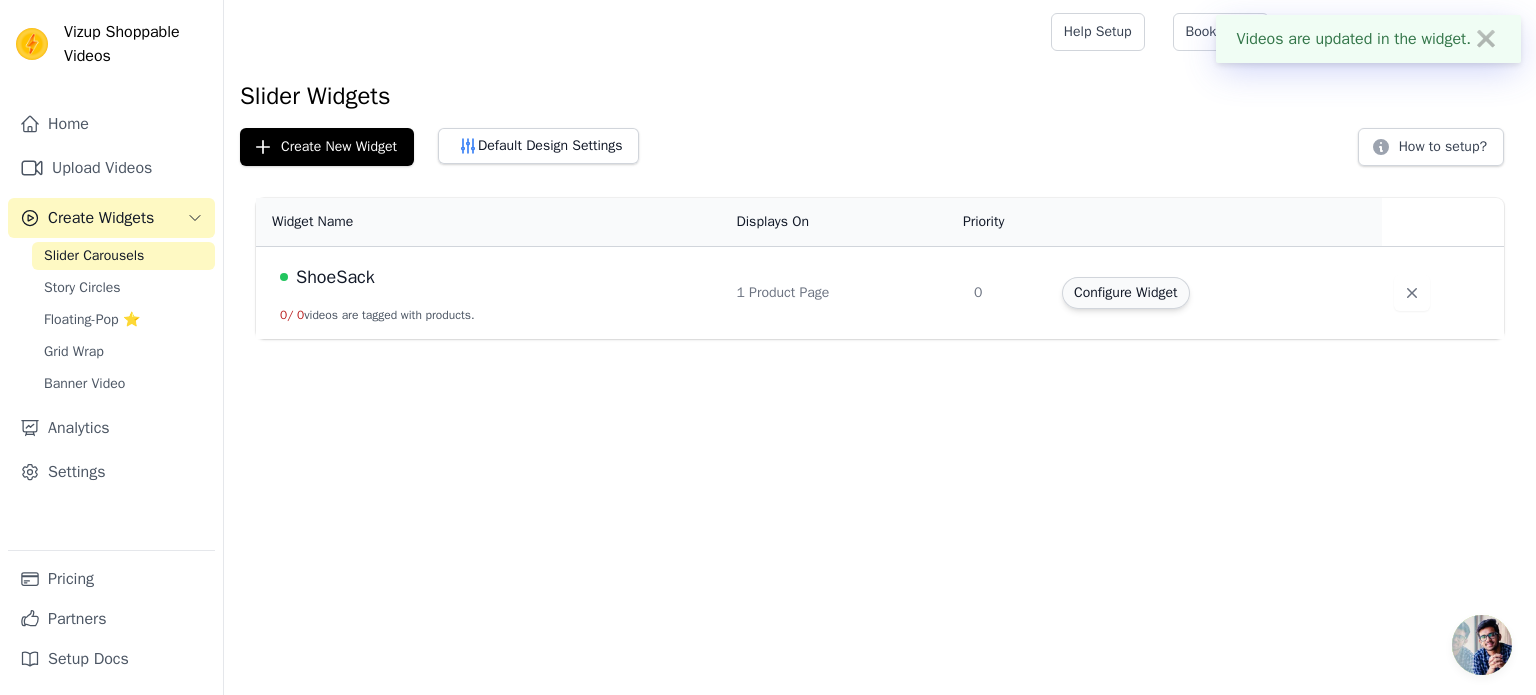 click on "Configure Widget" at bounding box center (1125, 293) 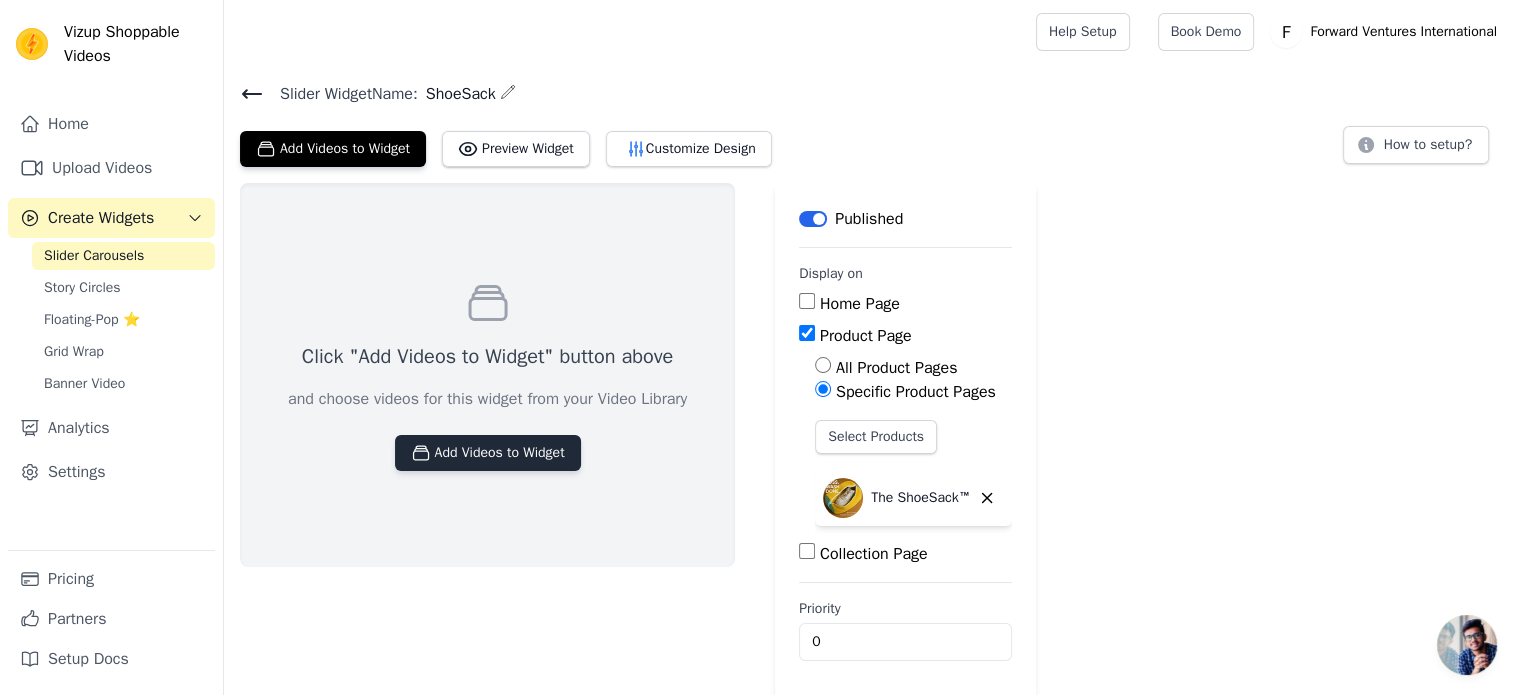 click on "Add Videos to Widget" at bounding box center [488, 453] 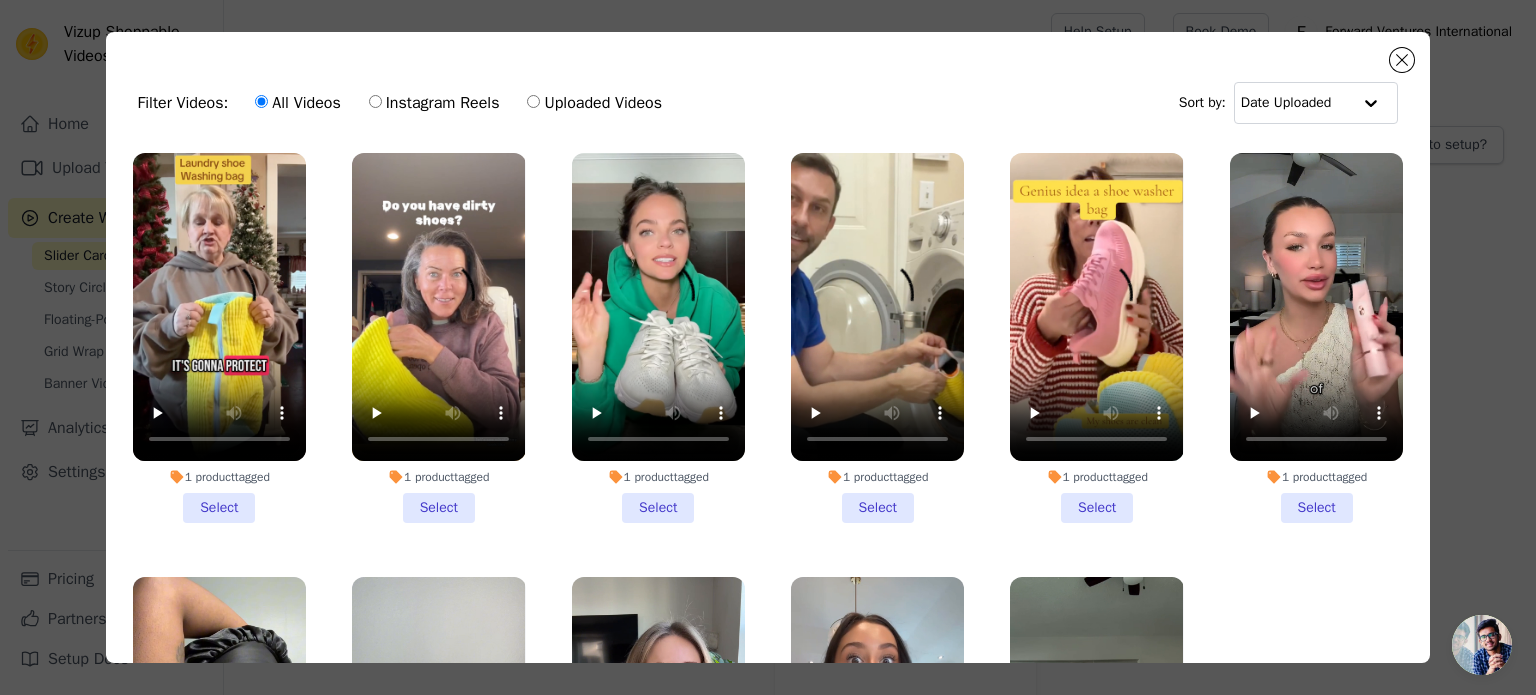 click on "1   product  tagged     Select" at bounding box center (219, 338) 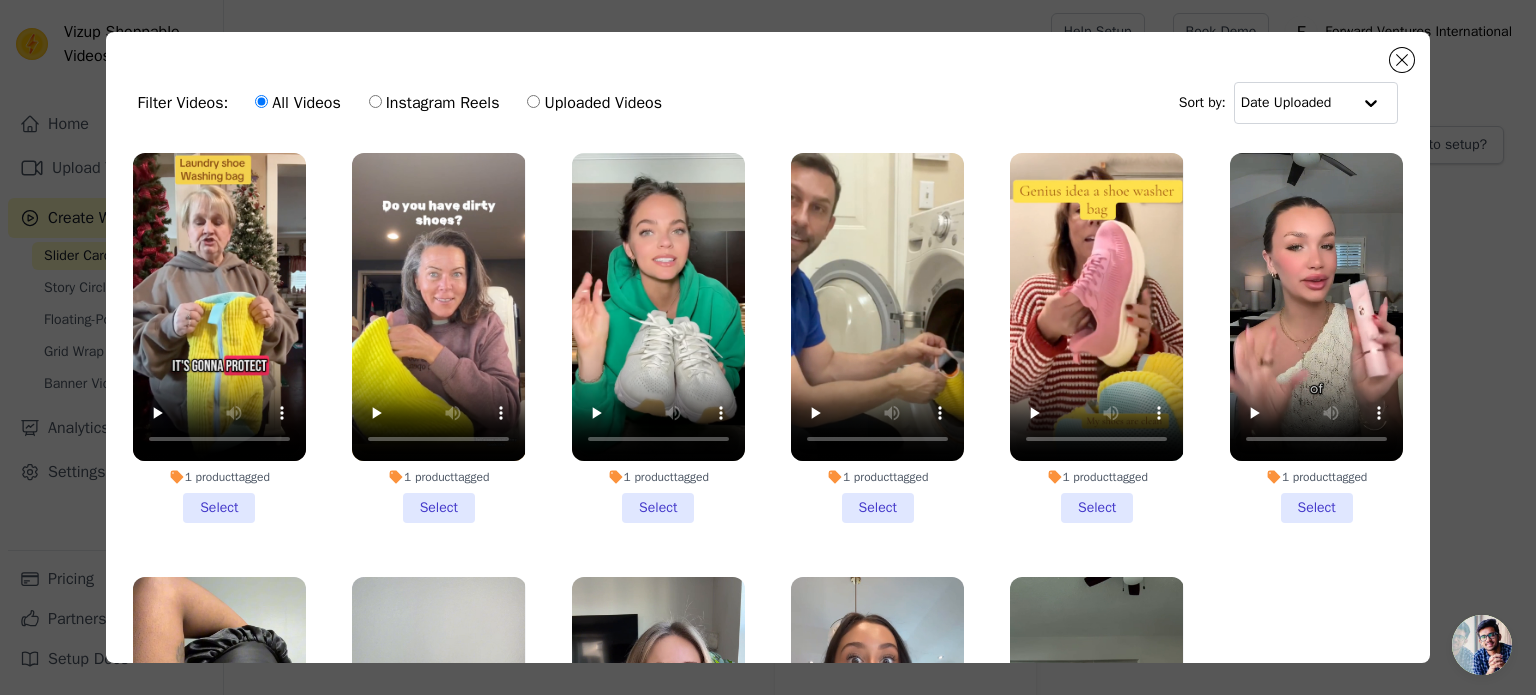 click on "1   product  tagged     Select" at bounding box center [0, 0] 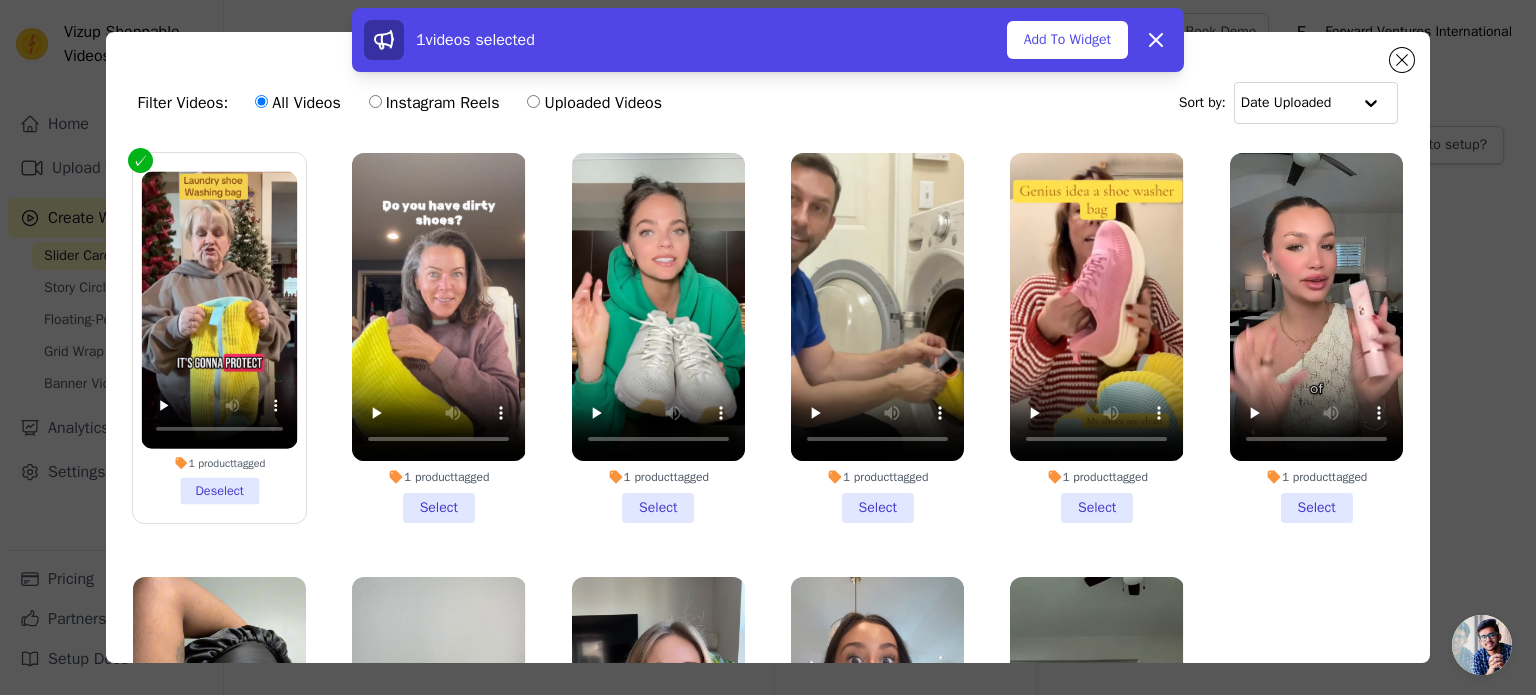 click on "1   product  tagged     Select" at bounding box center [438, 338] 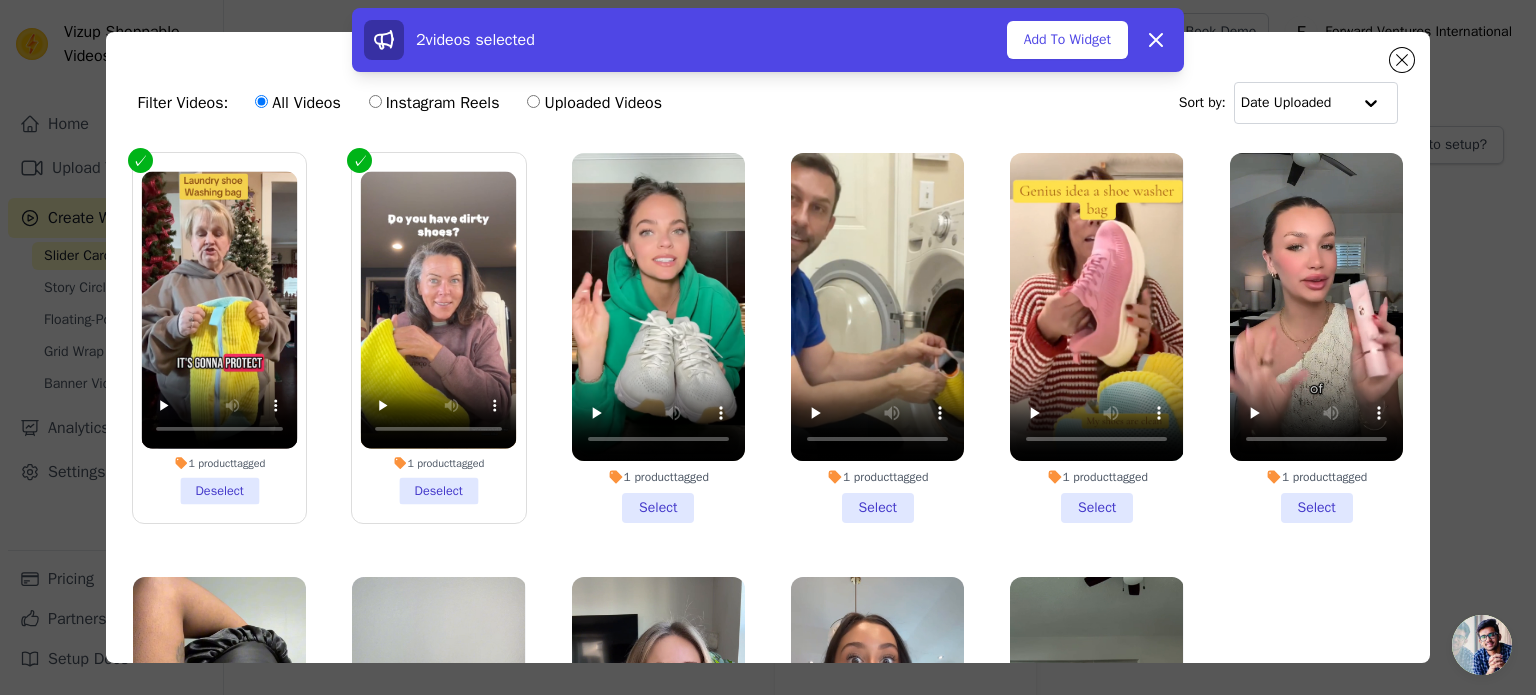 drag, startPoint x: 626, startPoint y: 503, endPoint x: 722, endPoint y: 505, distance: 96.02083 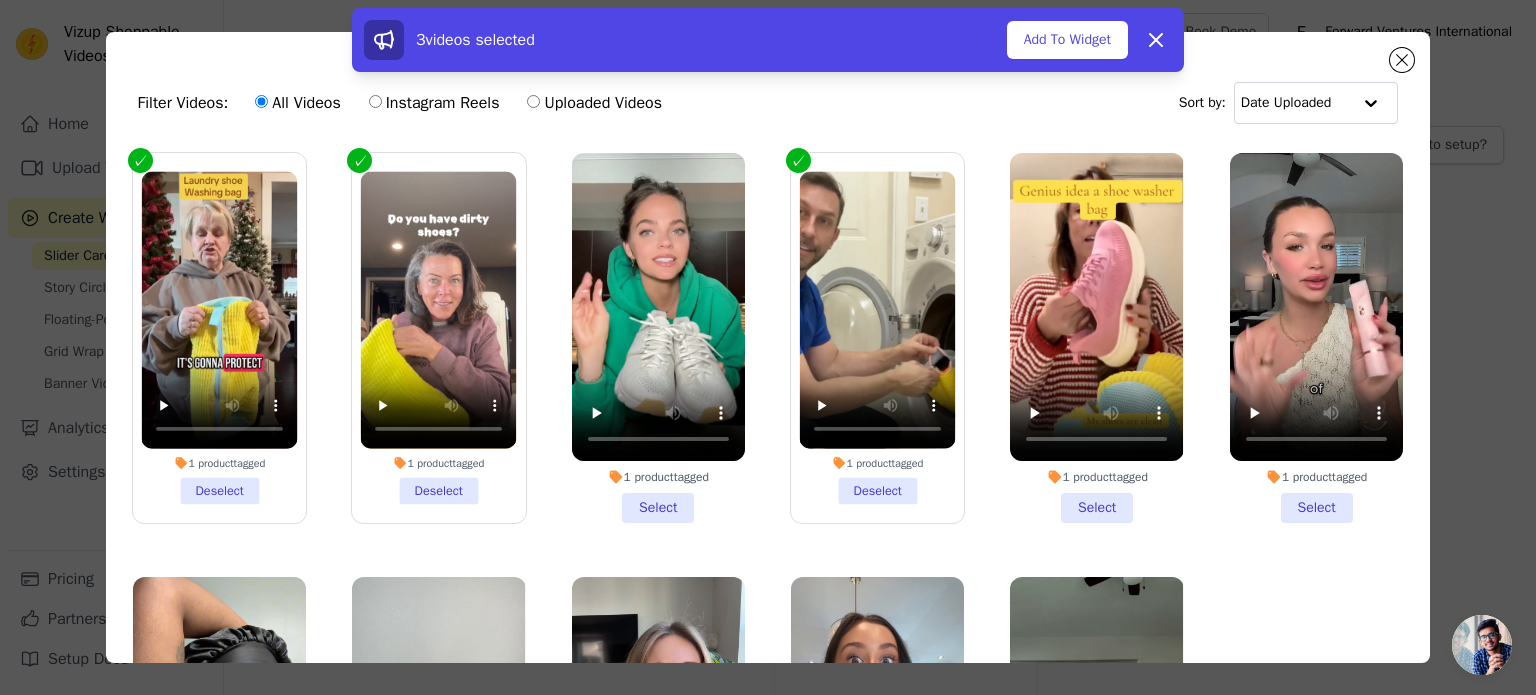 click on "1   product  tagged     Select" at bounding box center (658, 338) 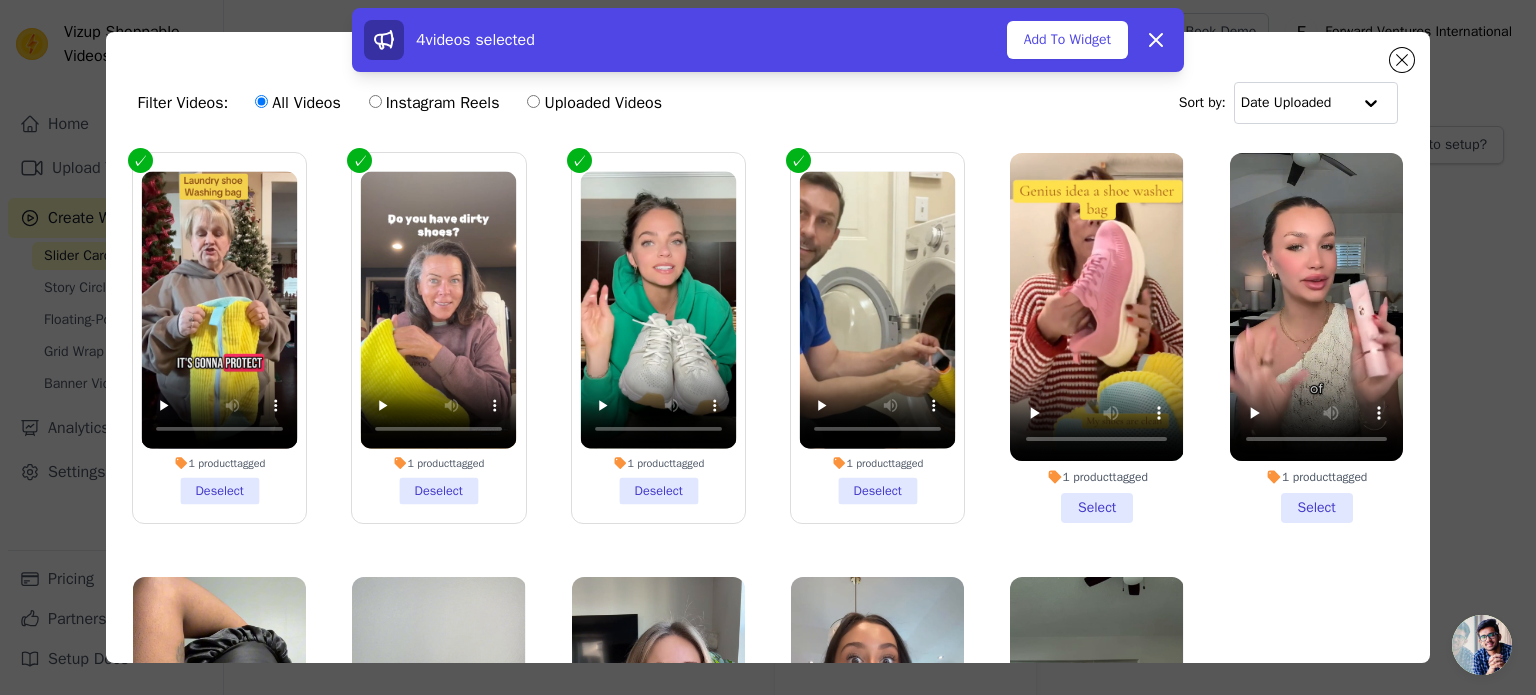 click on "1   product  tagged     Select" at bounding box center (1096, 338) 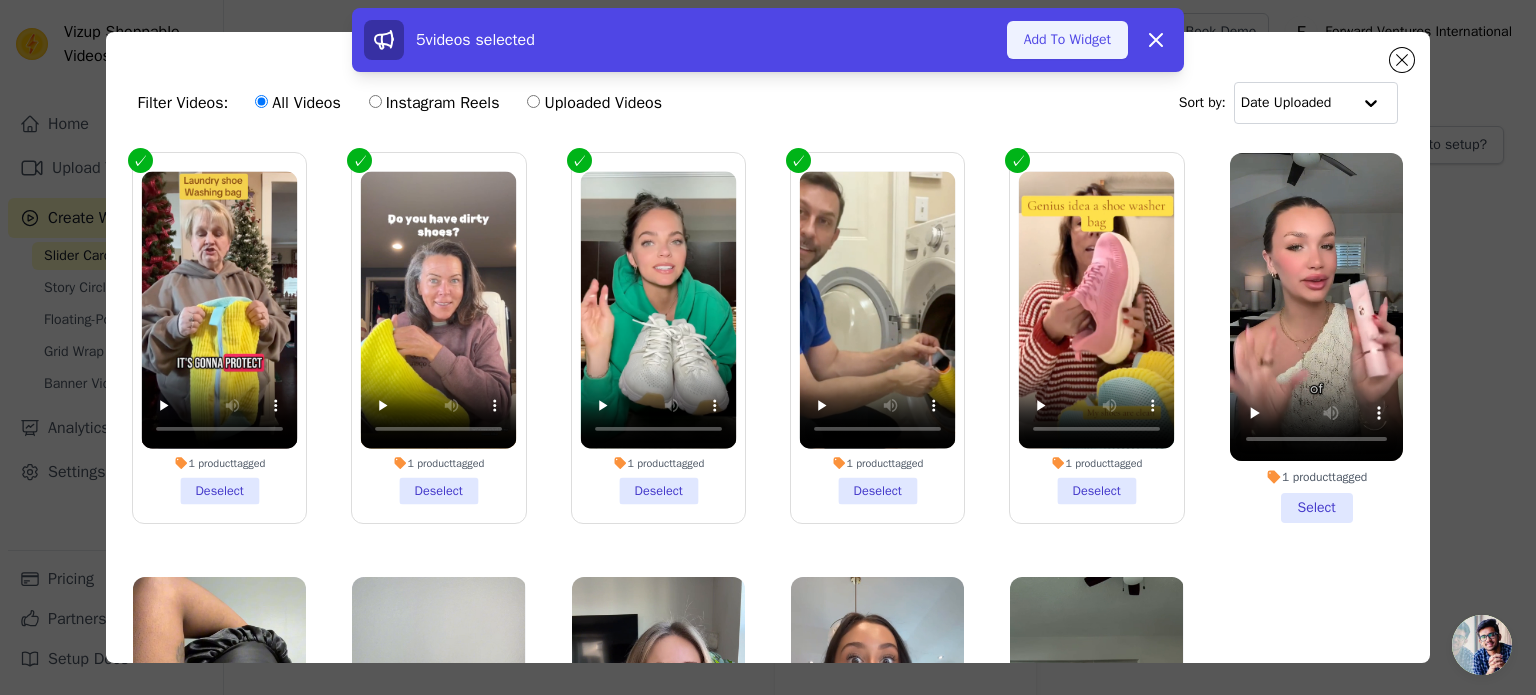 click on "Add To Widget" at bounding box center [1067, 40] 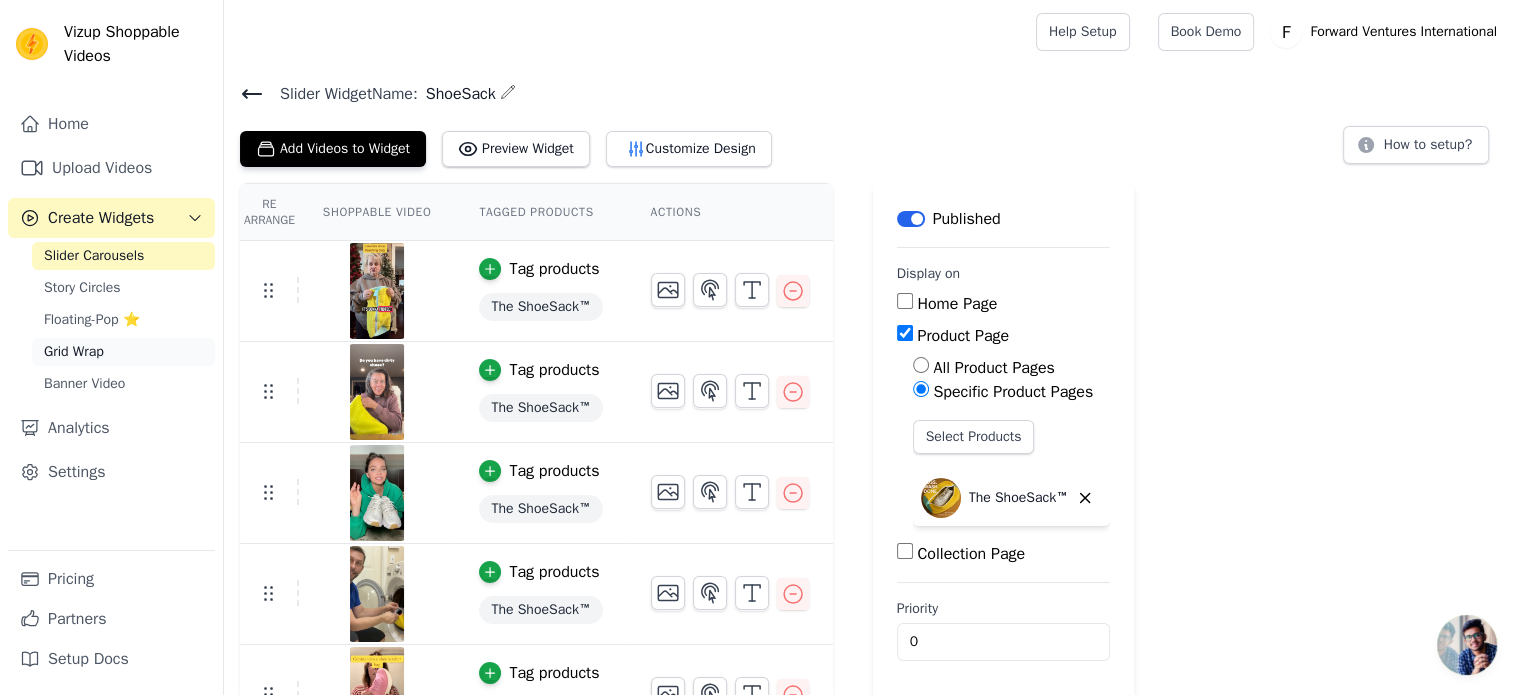 click on "Grid Wrap" at bounding box center (74, 352) 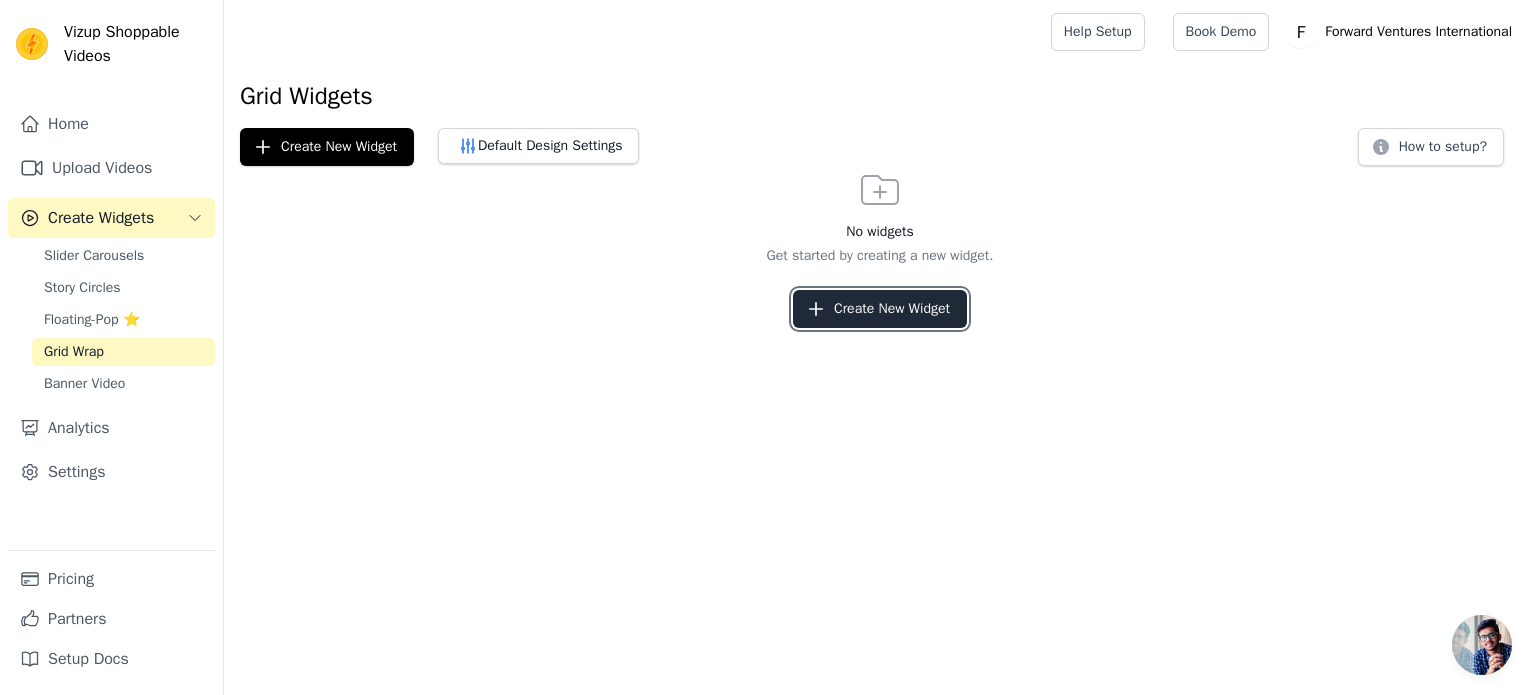 click on "Create New Widget" at bounding box center (880, 309) 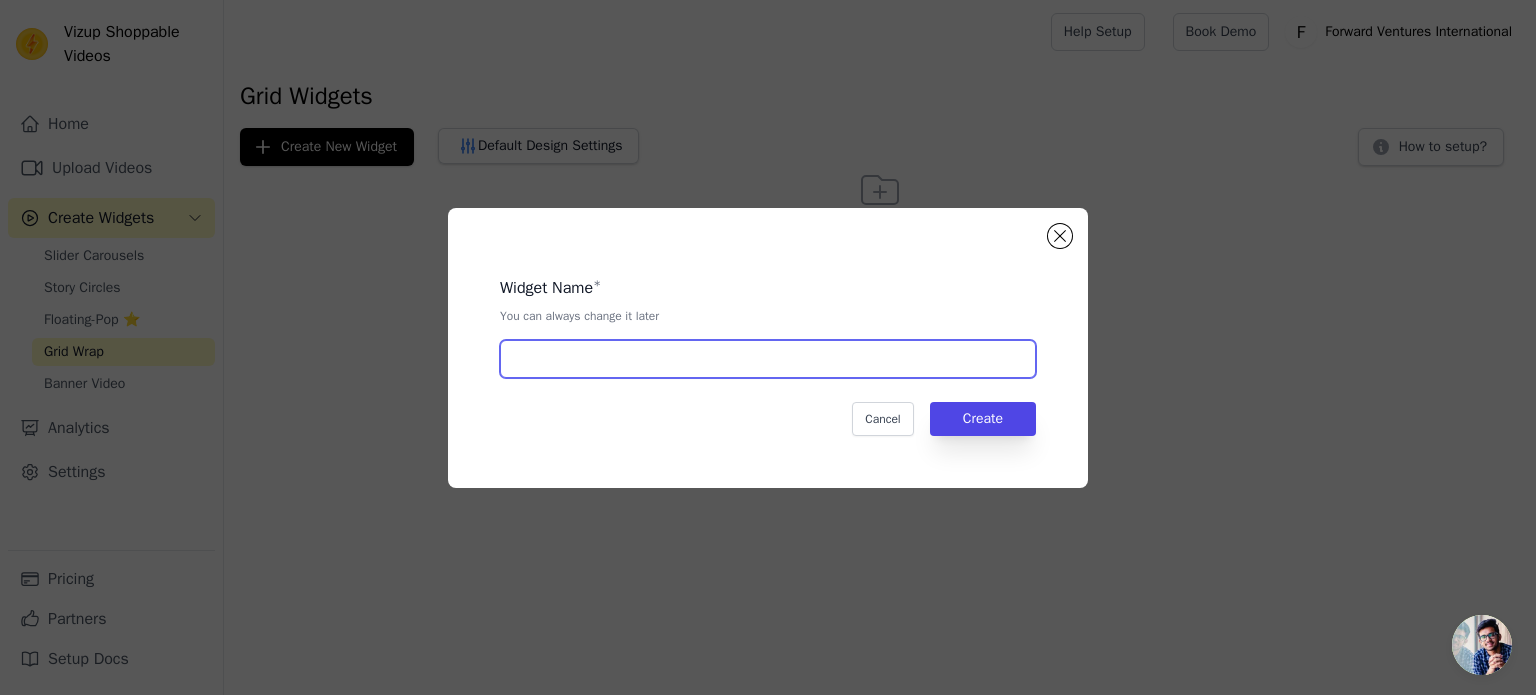 click at bounding box center [768, 359] 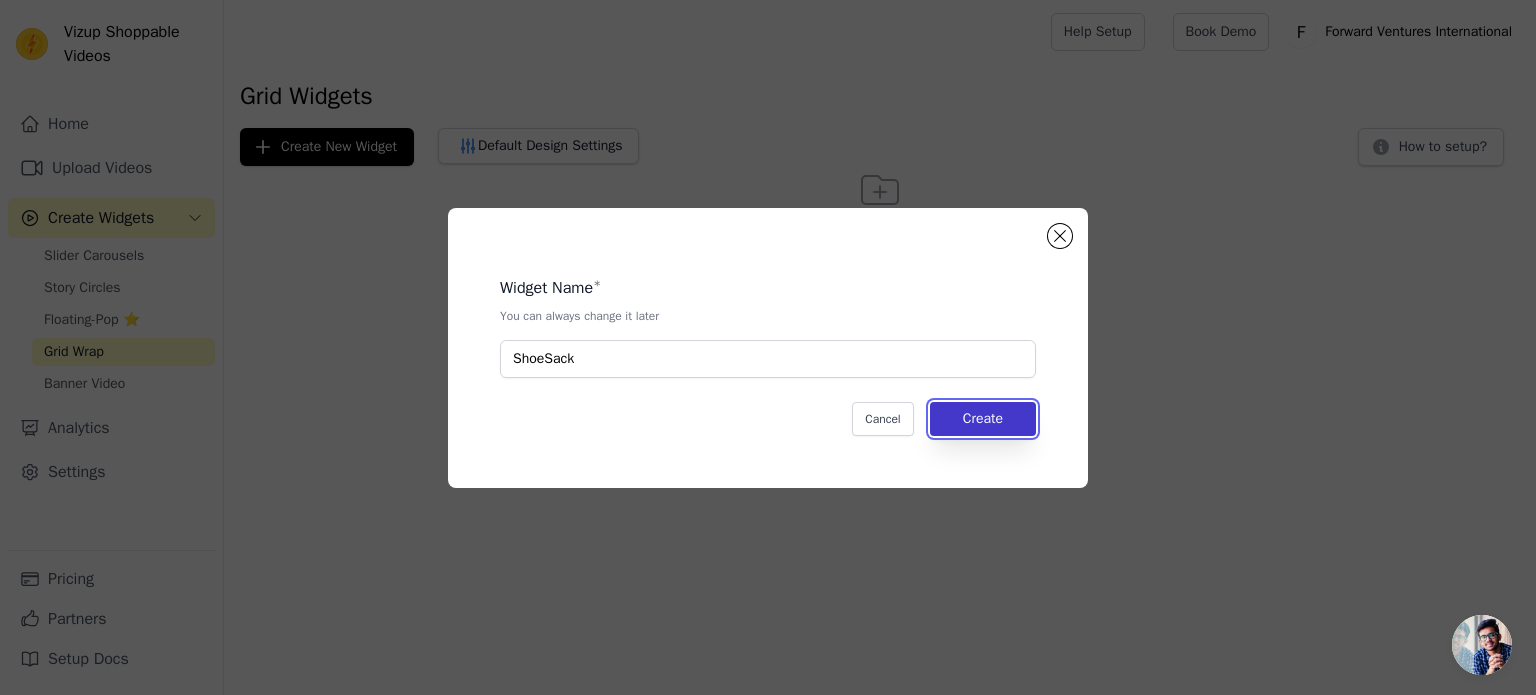 click on "Create" at bounding box center [983, 419] 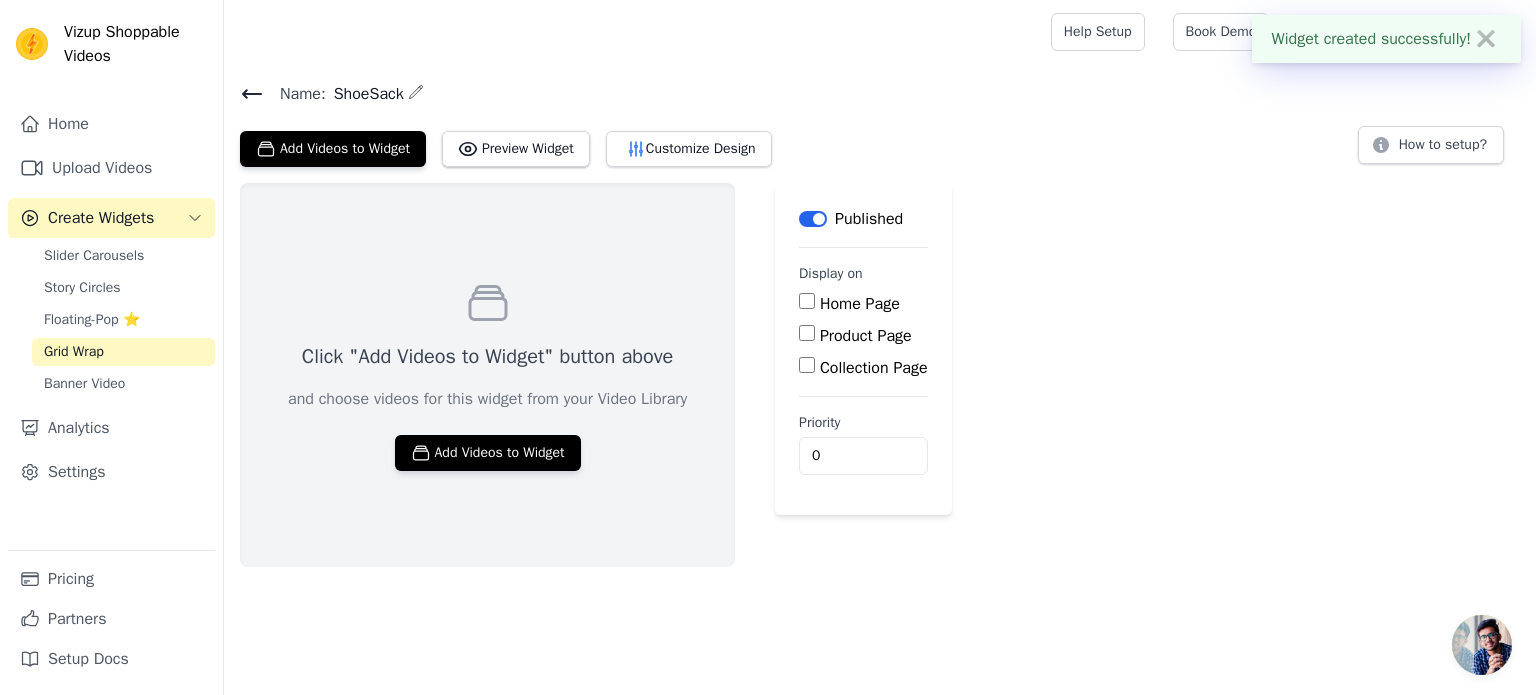 click on "Product Page" at bounding box center [866, 336] 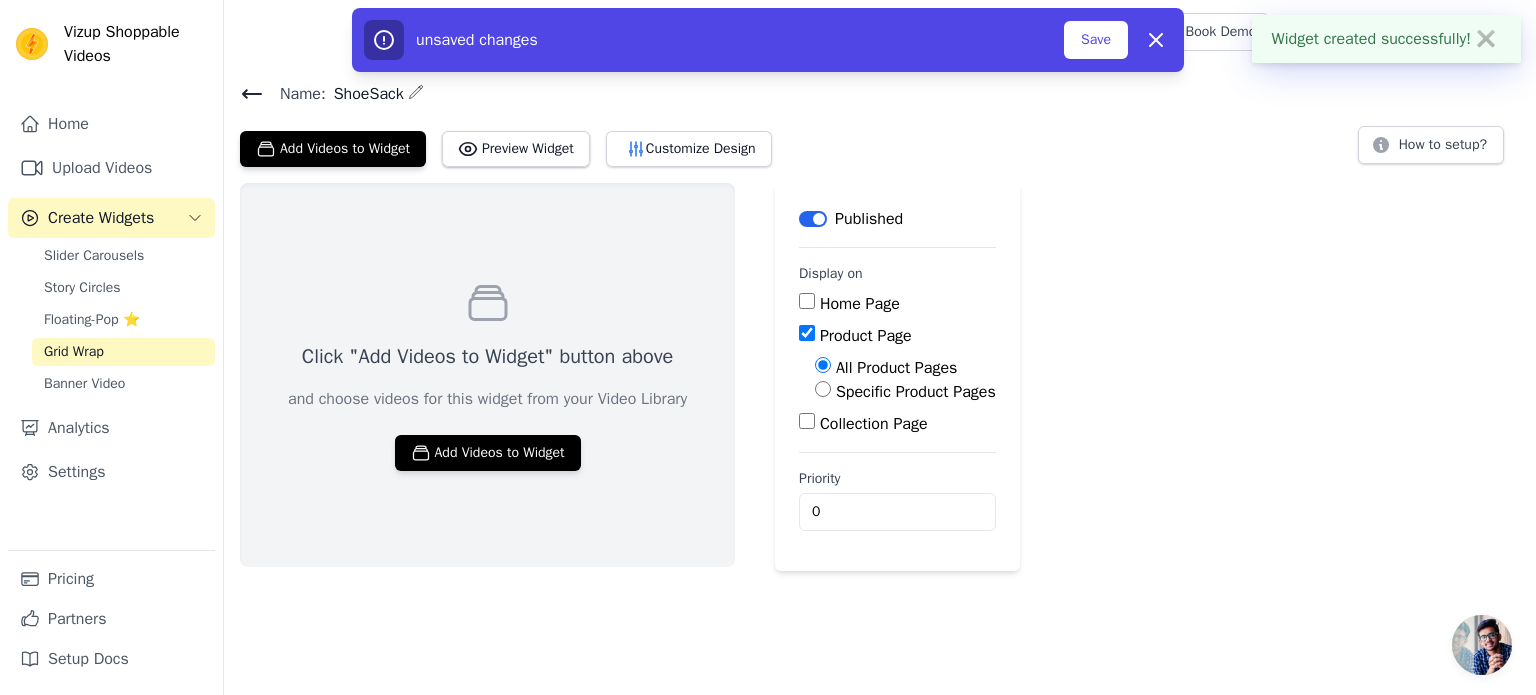 click on "Specific Product Pages" at bounding box center [916, 392] 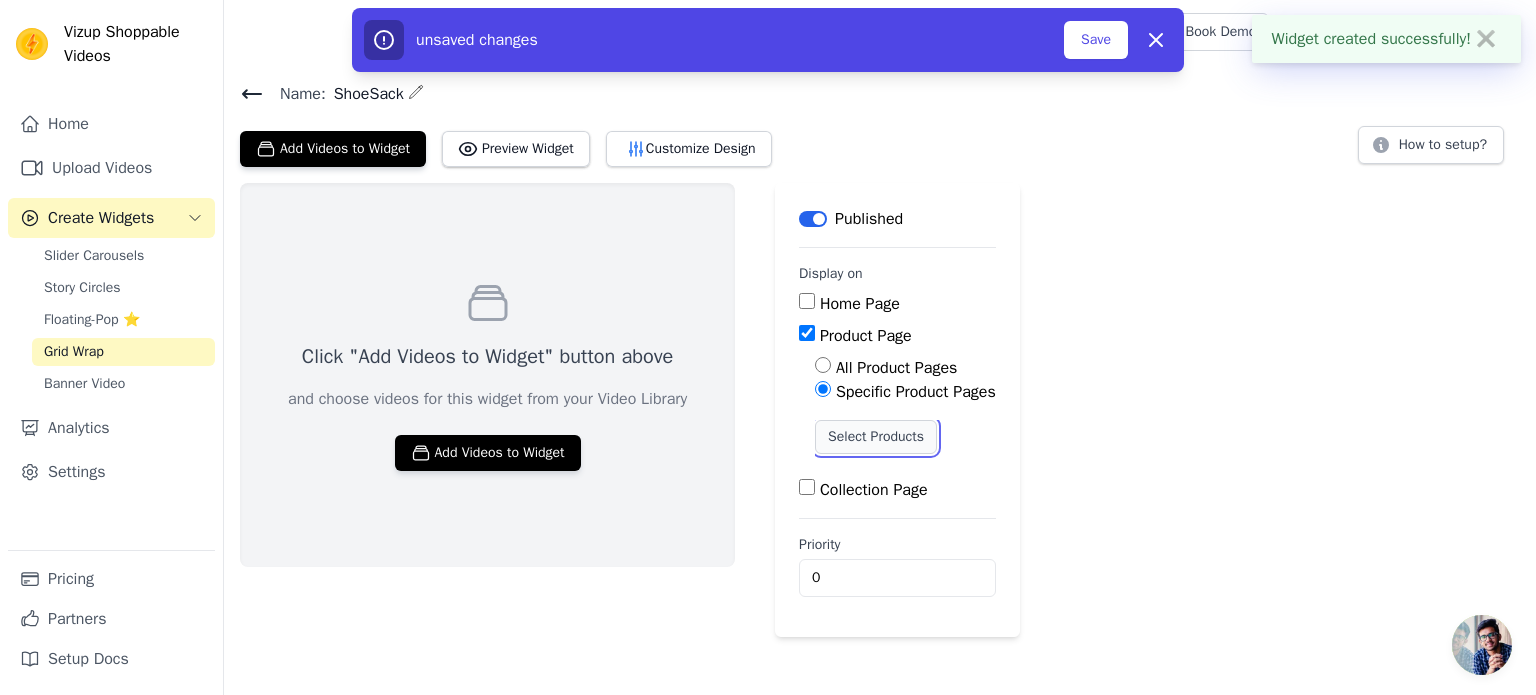 click on "Select Products" at bounding box center [876, 437] 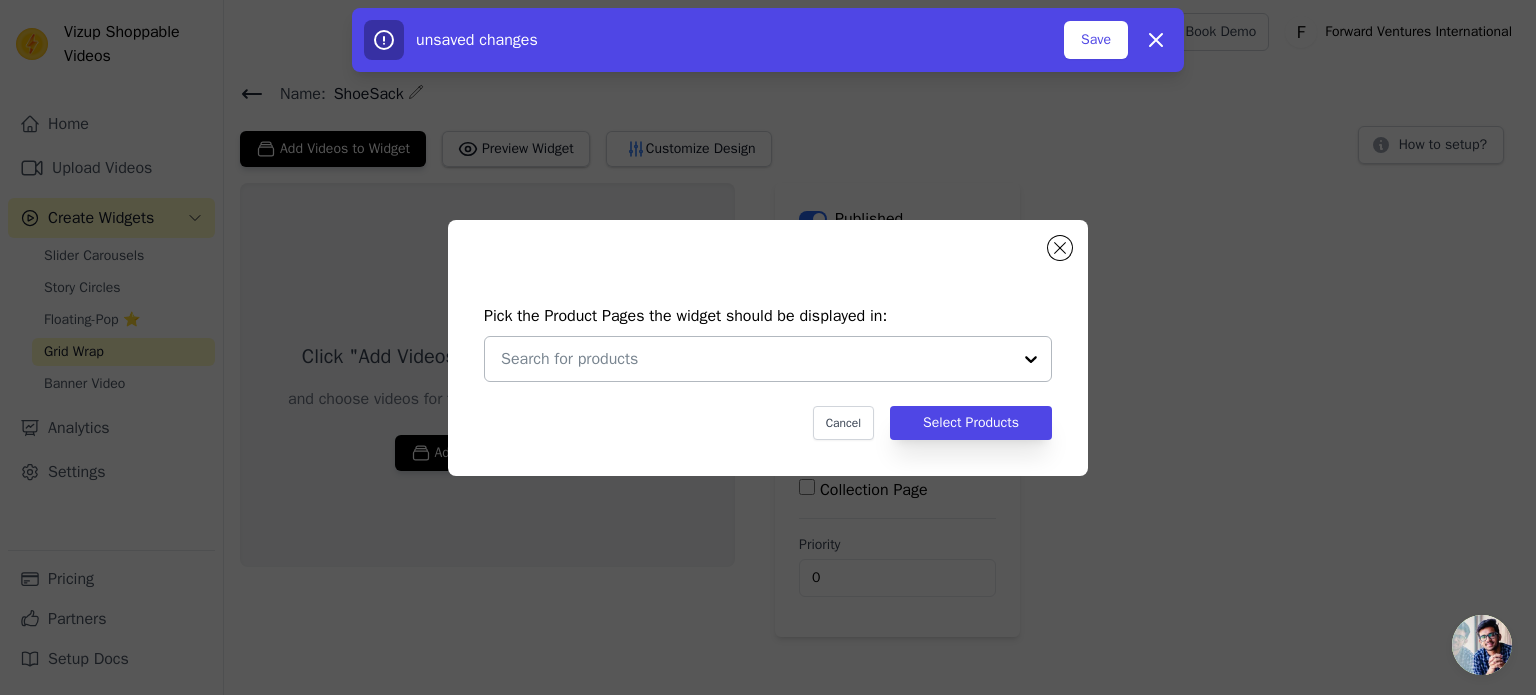 click at bounding box center [756, 359] 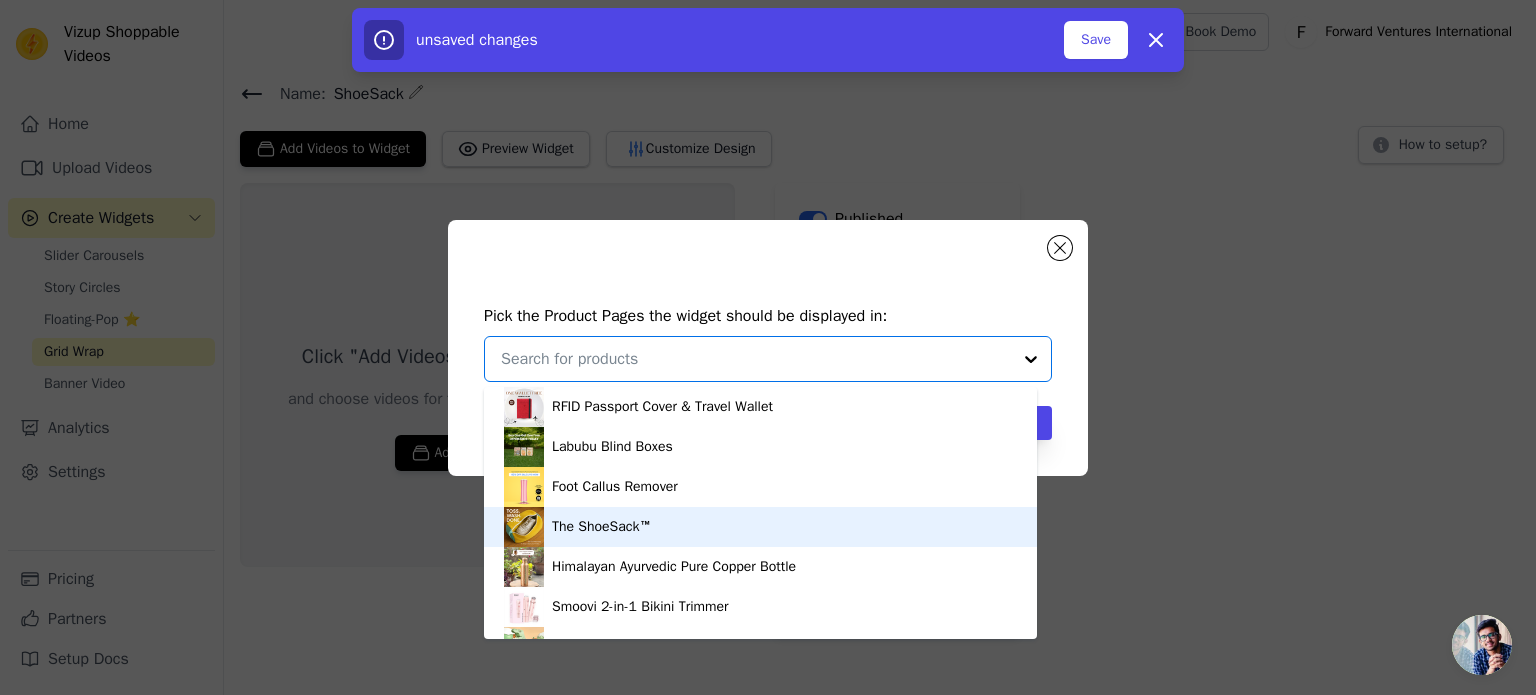 click on "The ShoeSack™" at bounding box center [760, 527] 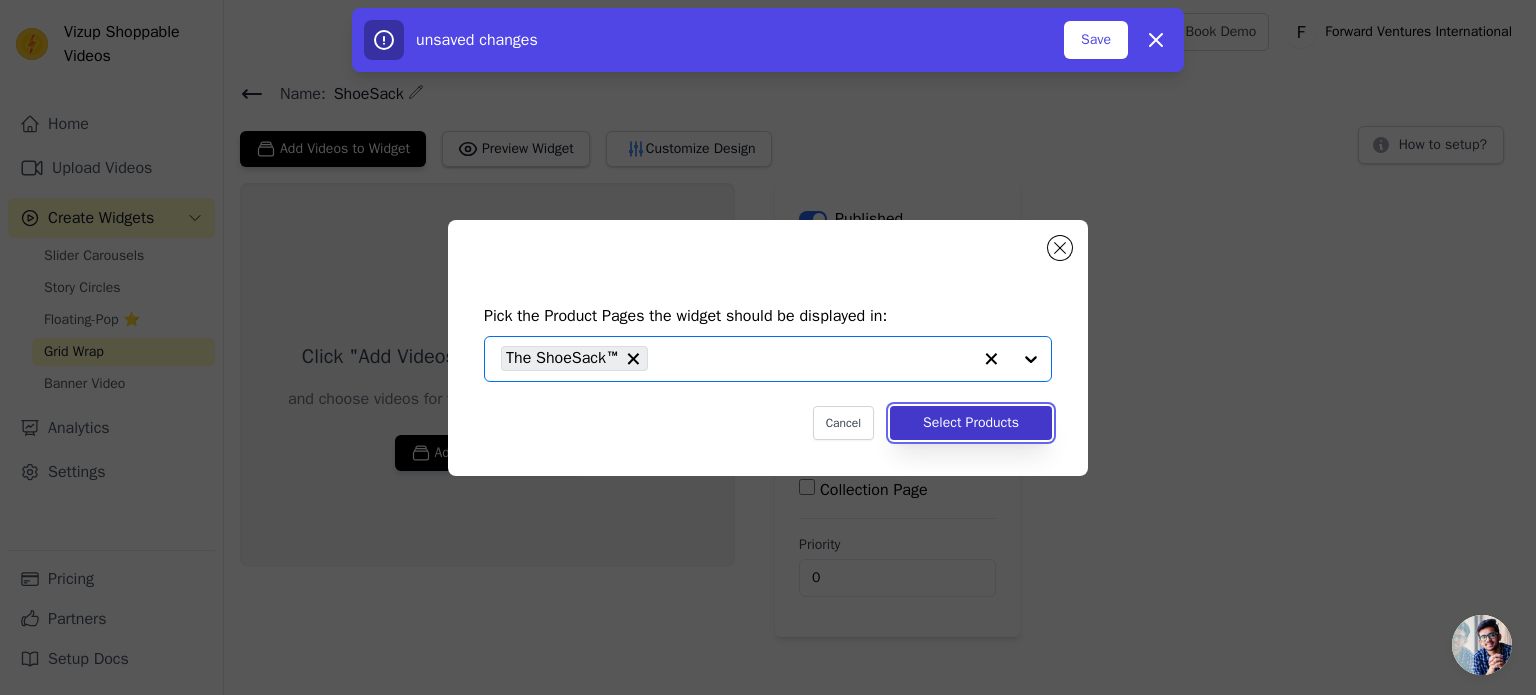 click on "Select Products" at bounding box center (971, 423) 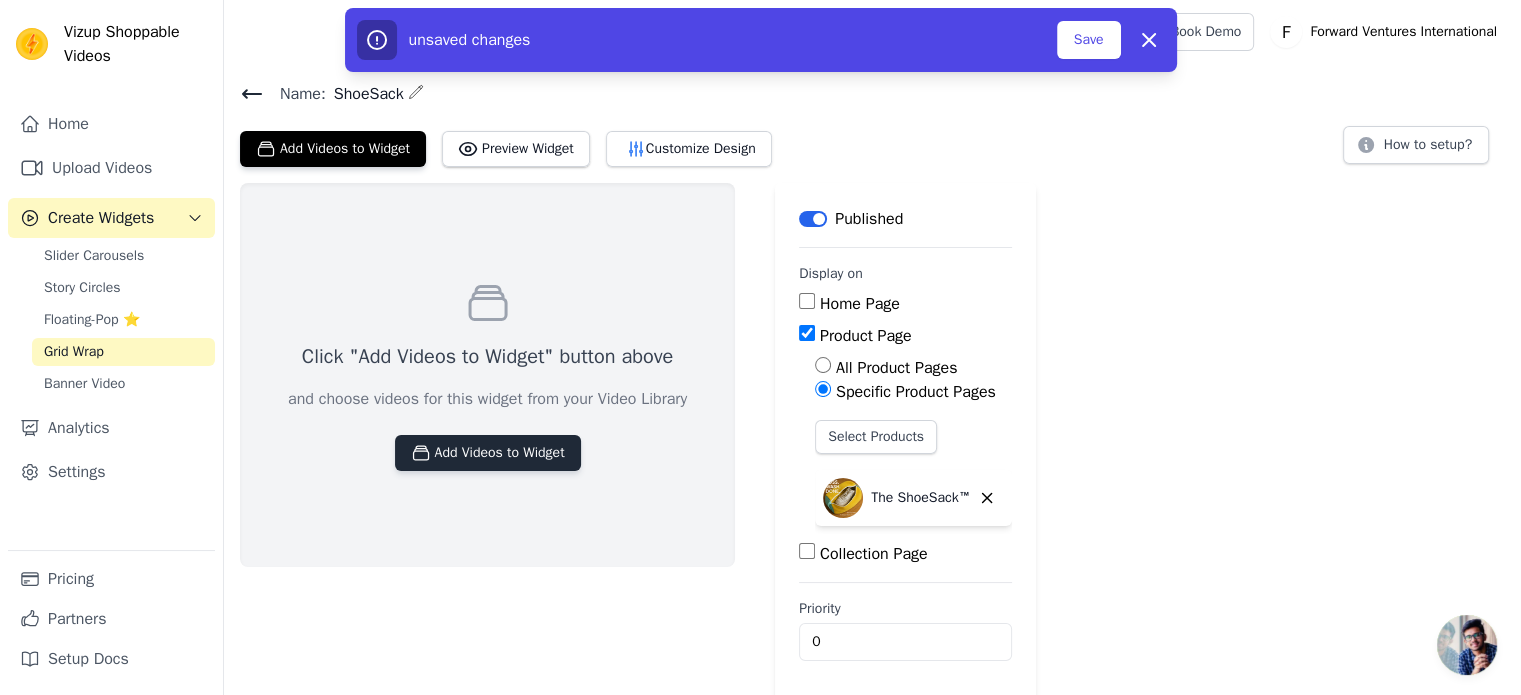 click 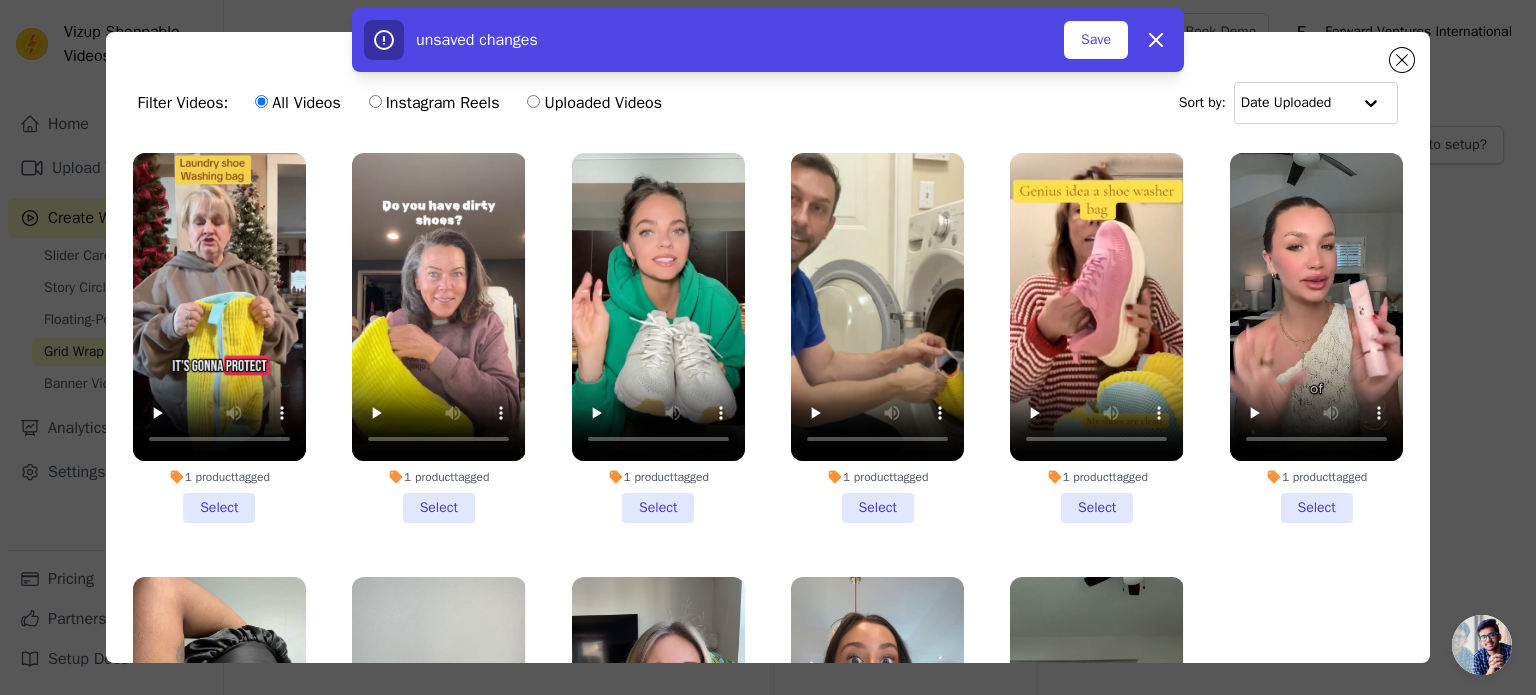 click on "1   product  tagged     Select" at bounding box center (219, 338) 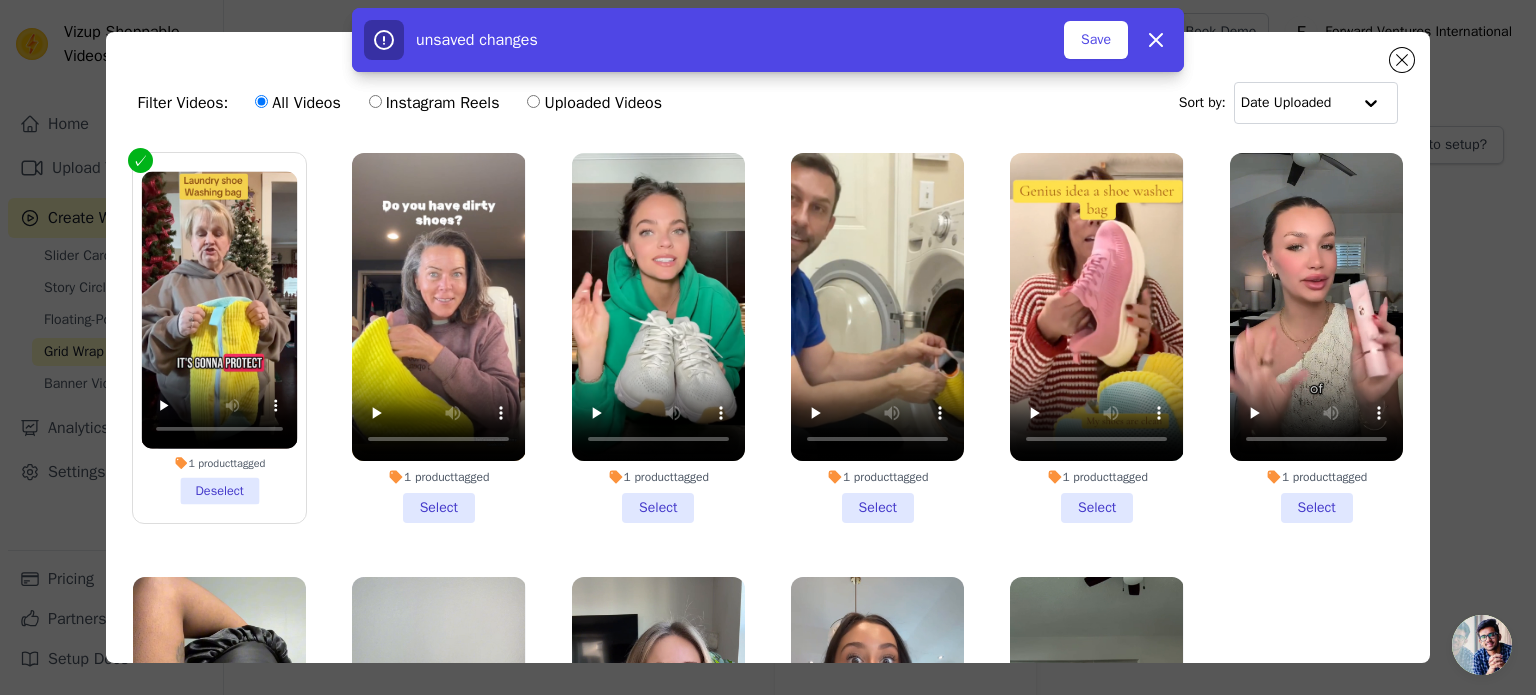 drag, startPoint x: 415, startPoint y: 497, endPoint x: 696, endPoint y: 495, distance: 281.0071 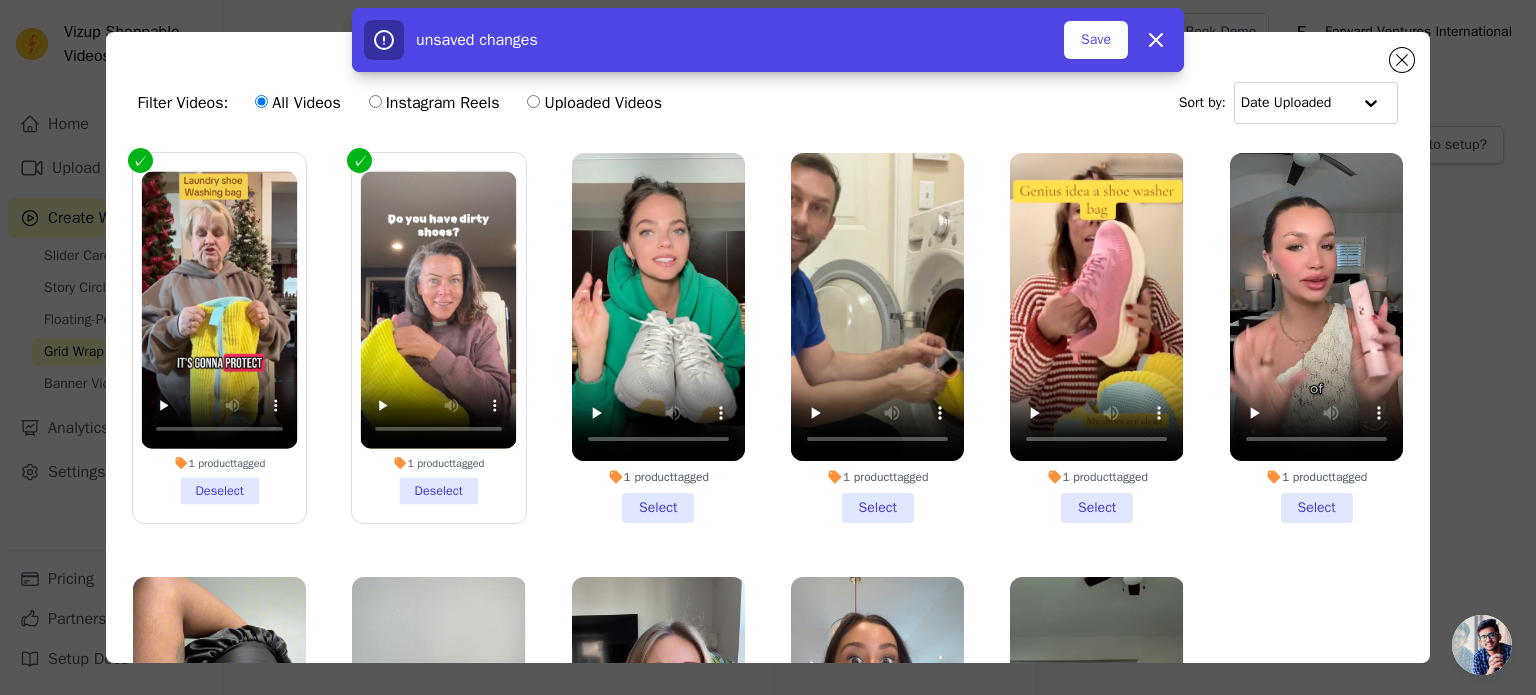 click on "1   product  tagged     Select" at bounding box center [658, 338] 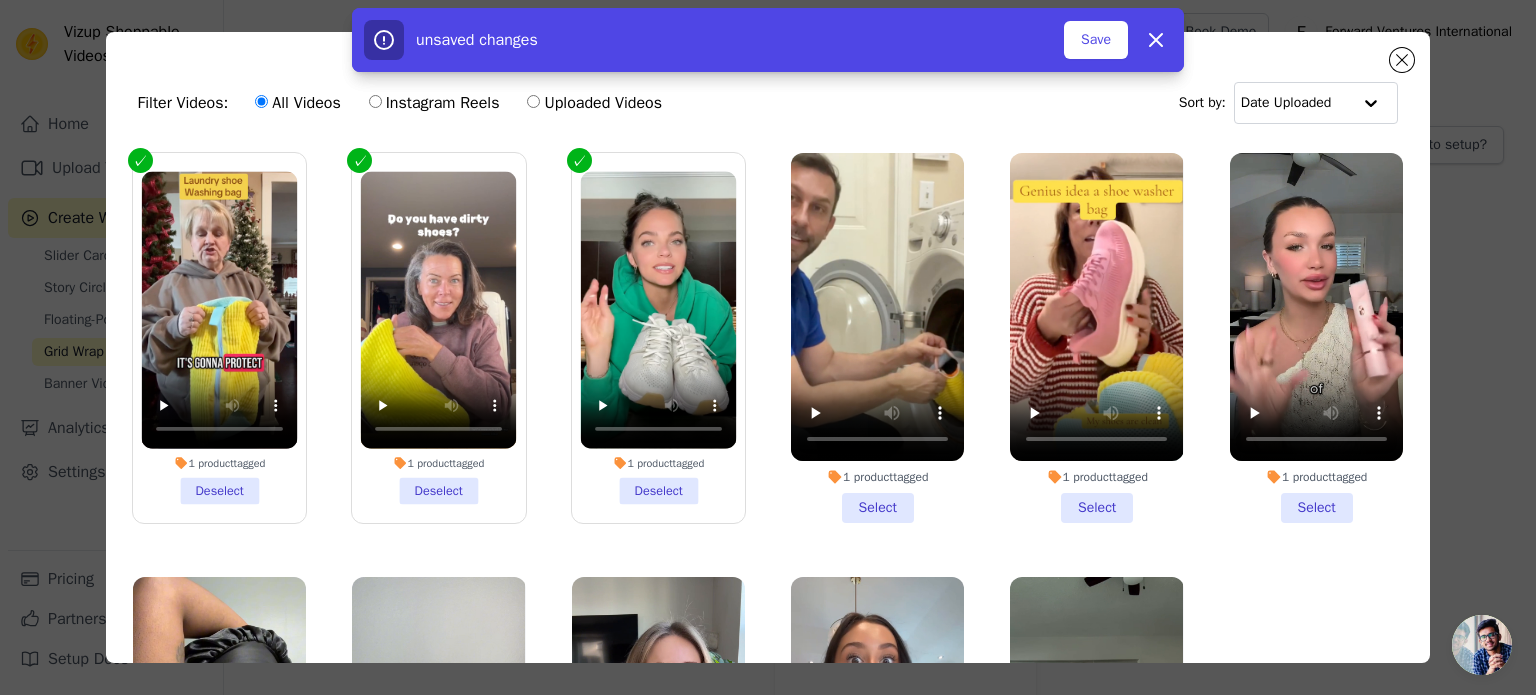 click on "1   product  tagged     Select" at bounding box center (877, 338) 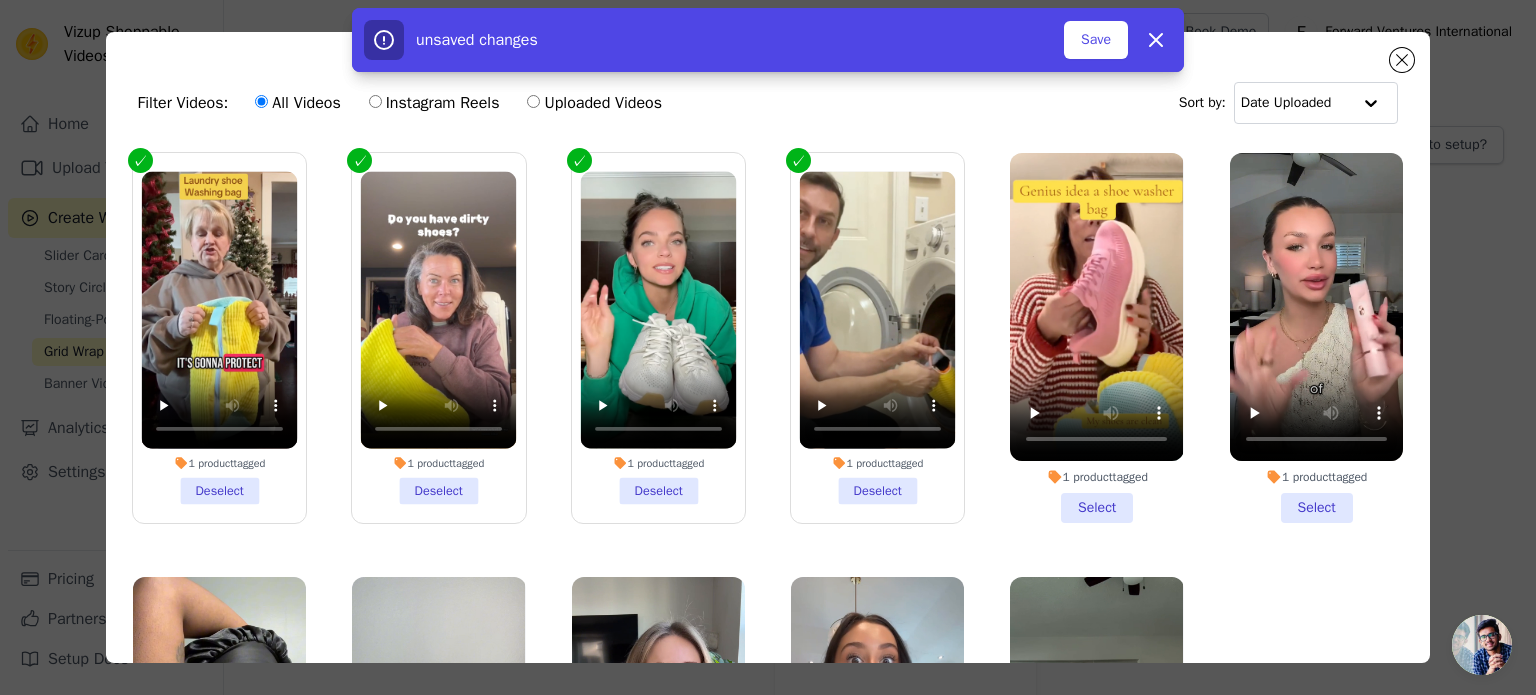 click on "1   product  tagged     Select" at bounding box center [1096, 338] 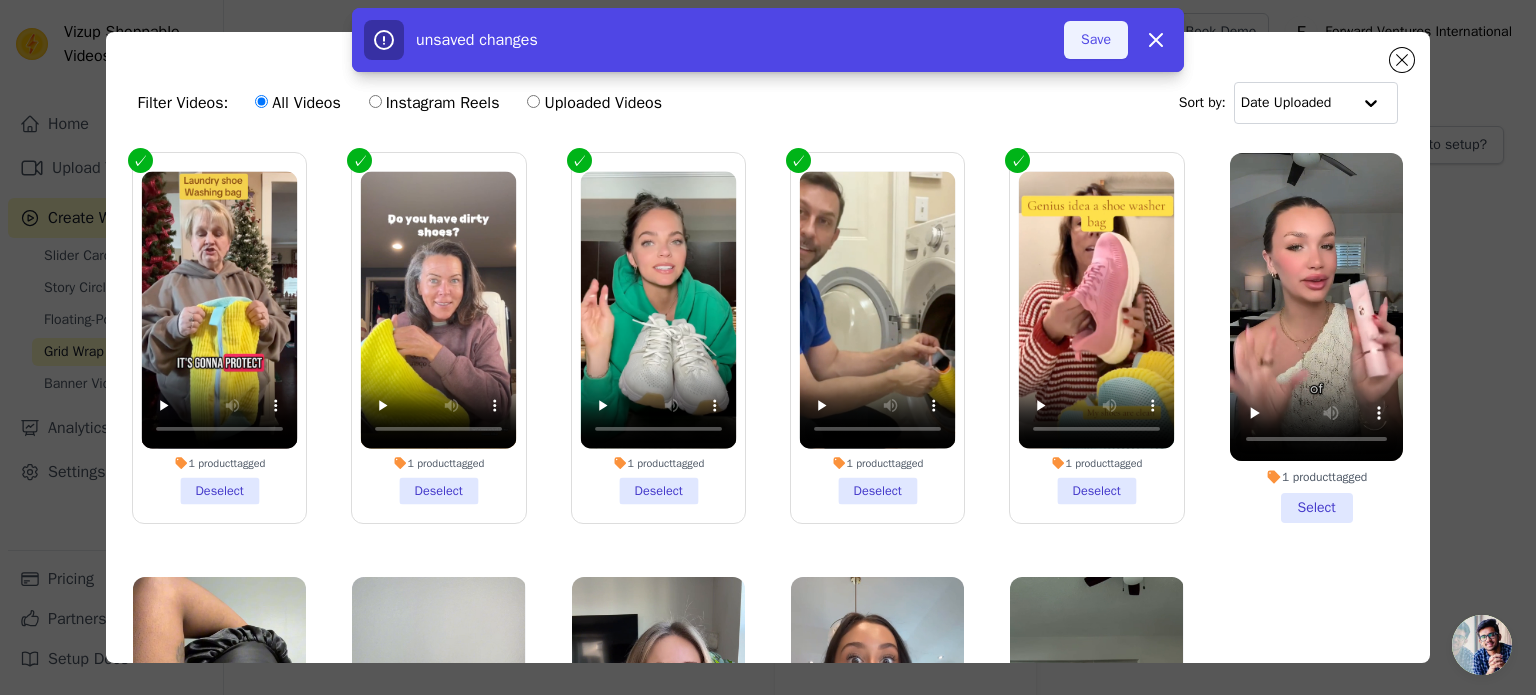click on "Save" at bounding box center [1096, 40] 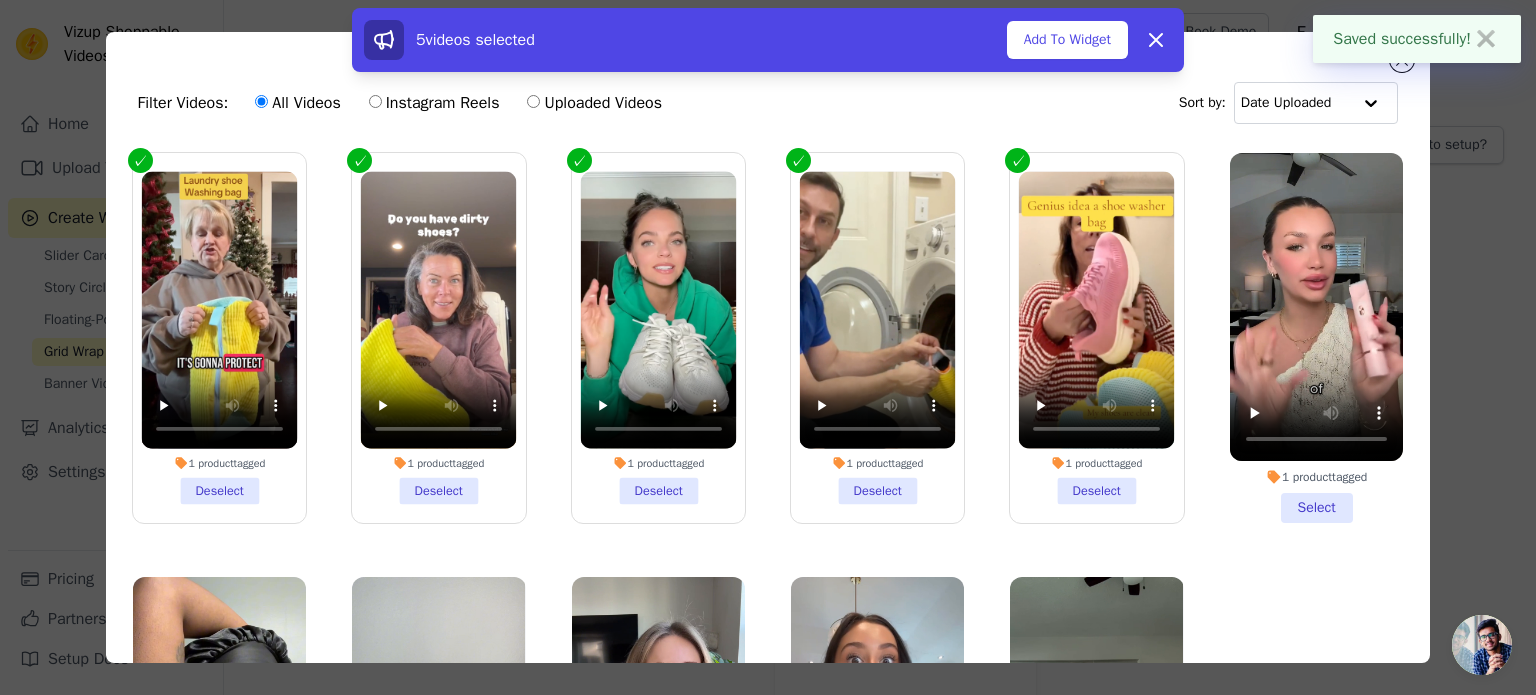 click on "Add To Widget" at bounding box center (1067, 40) 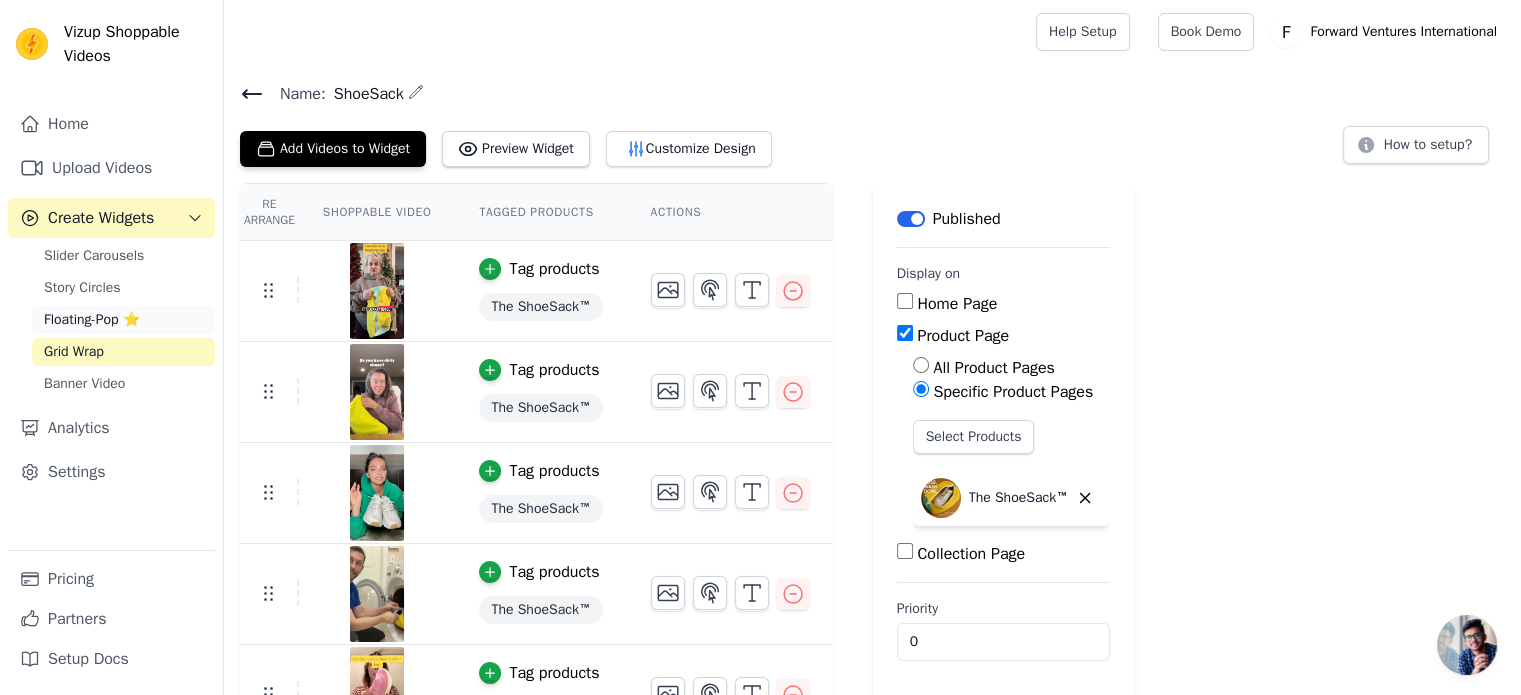 click on "Floating-Pop ⭐" at bounding box center [92, 320] 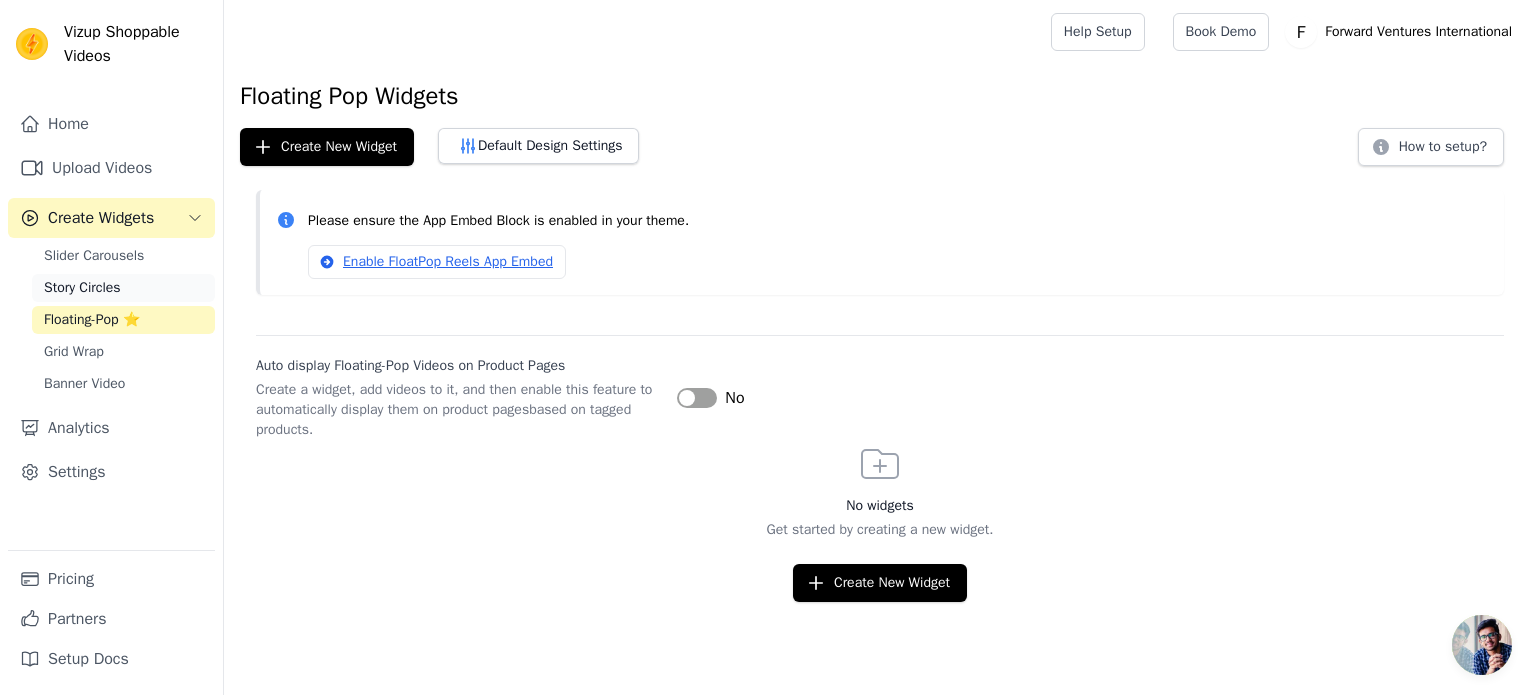 click on "Story Circles" at bounding box center [82, 288] 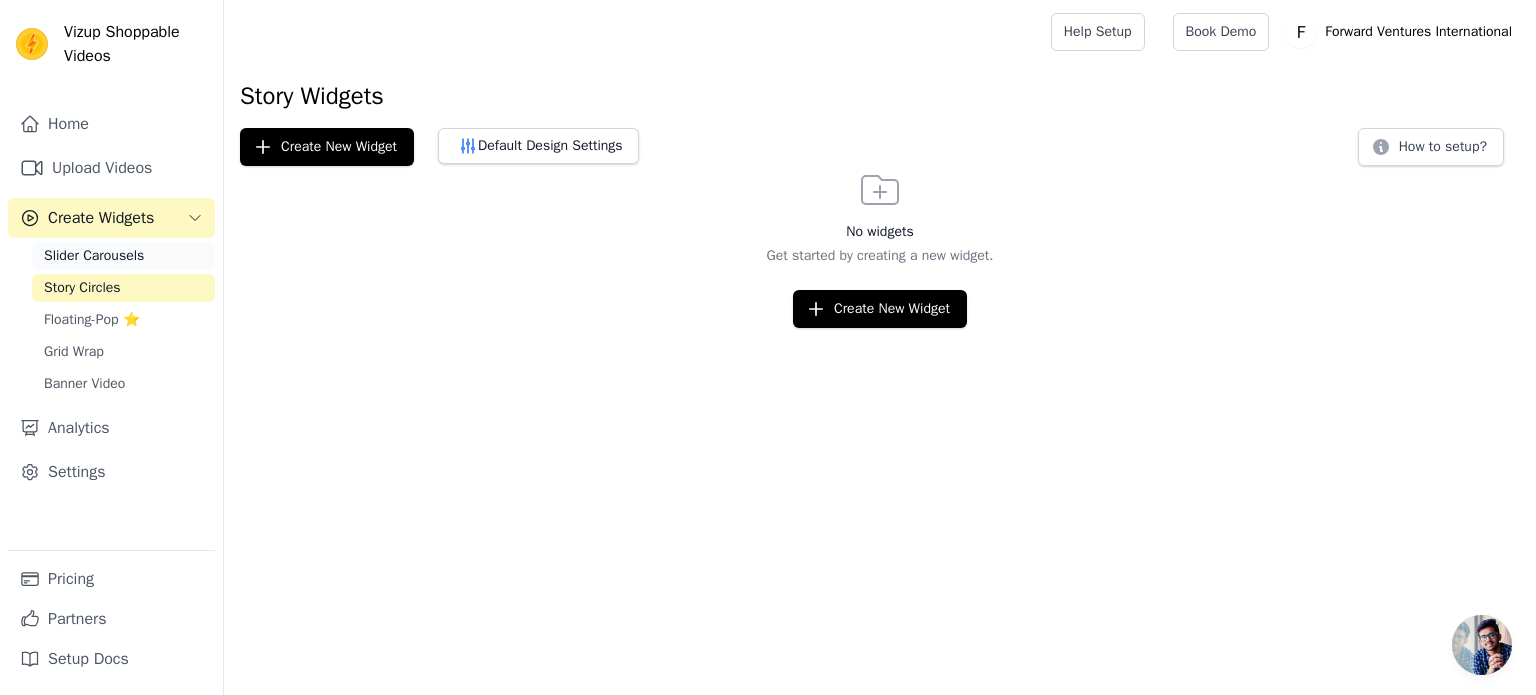 click on "Slider Carousels" at bounding box center (123, 256) 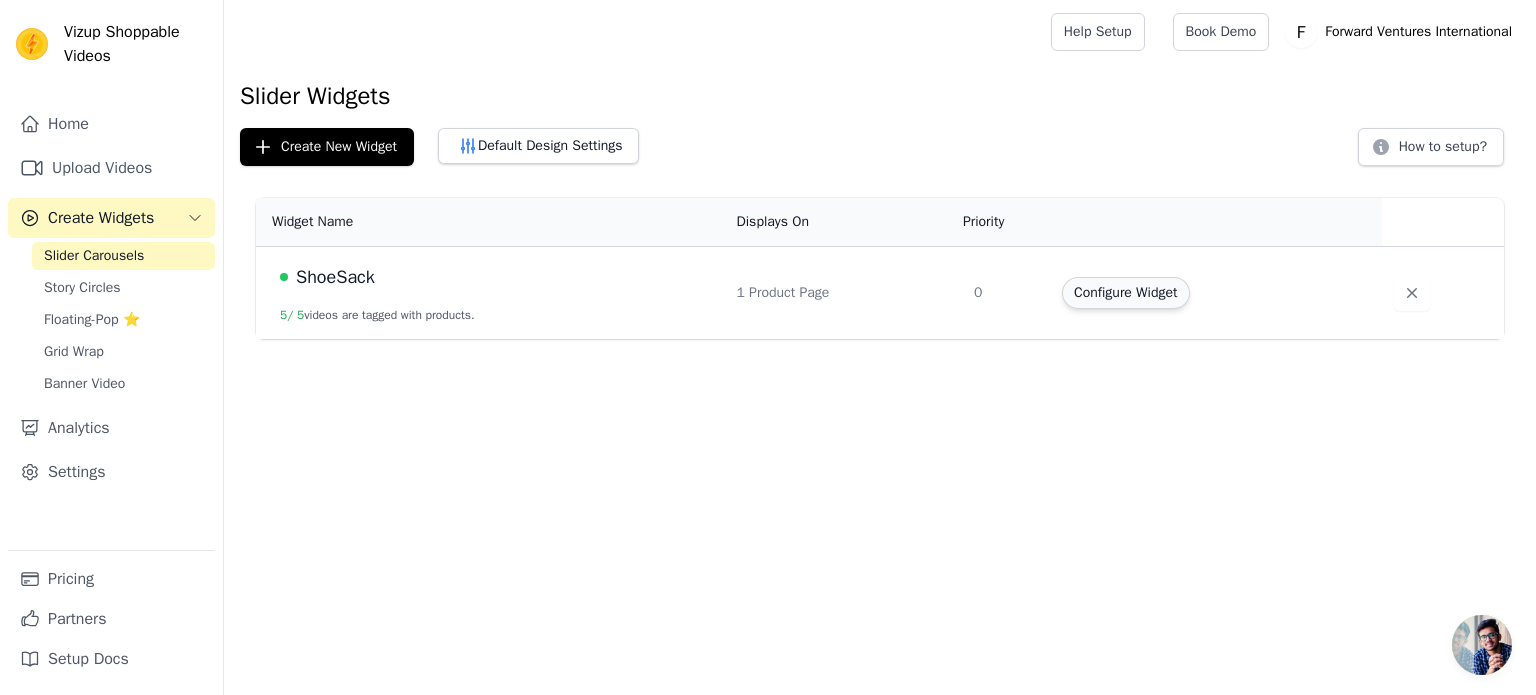 click on "Configure Widget" at bounding box center (1125, 293) 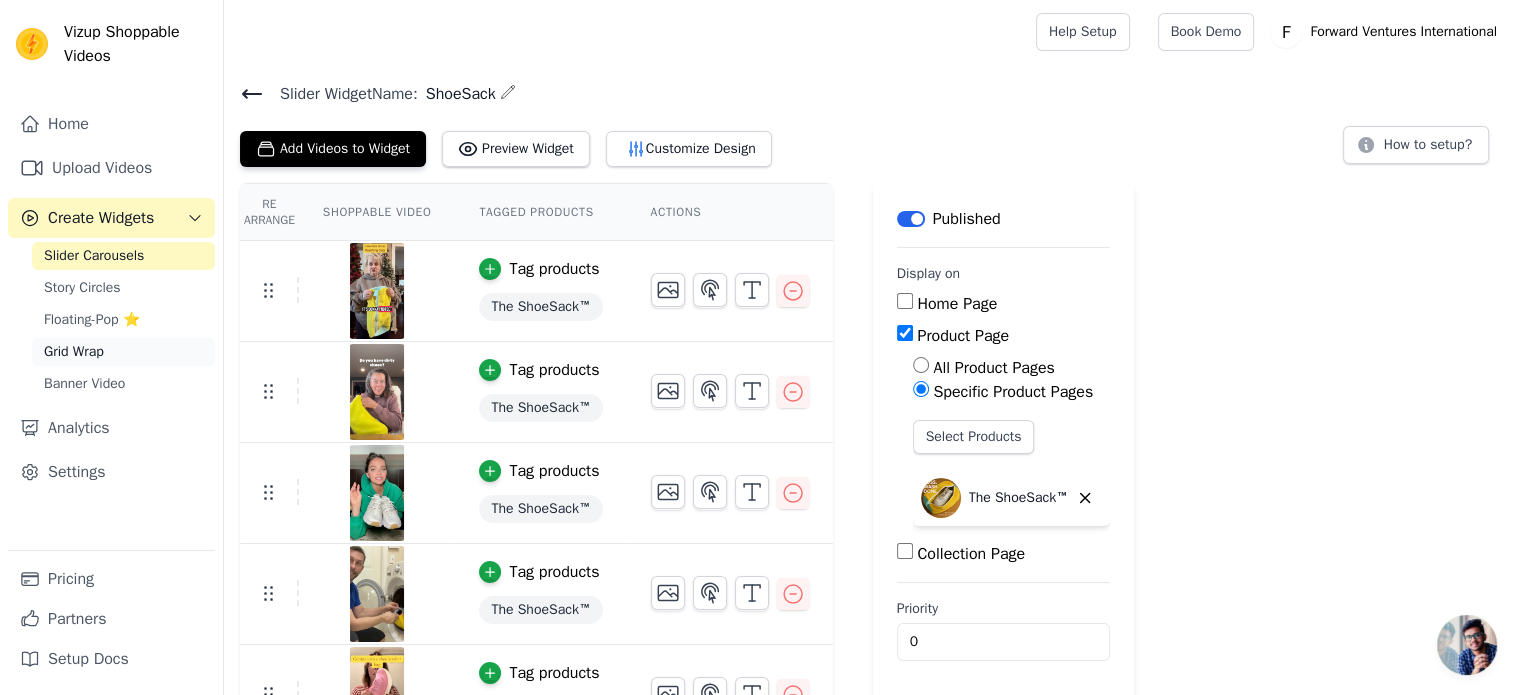 click on "Grid Wrap" at bounding box center [74, 352] 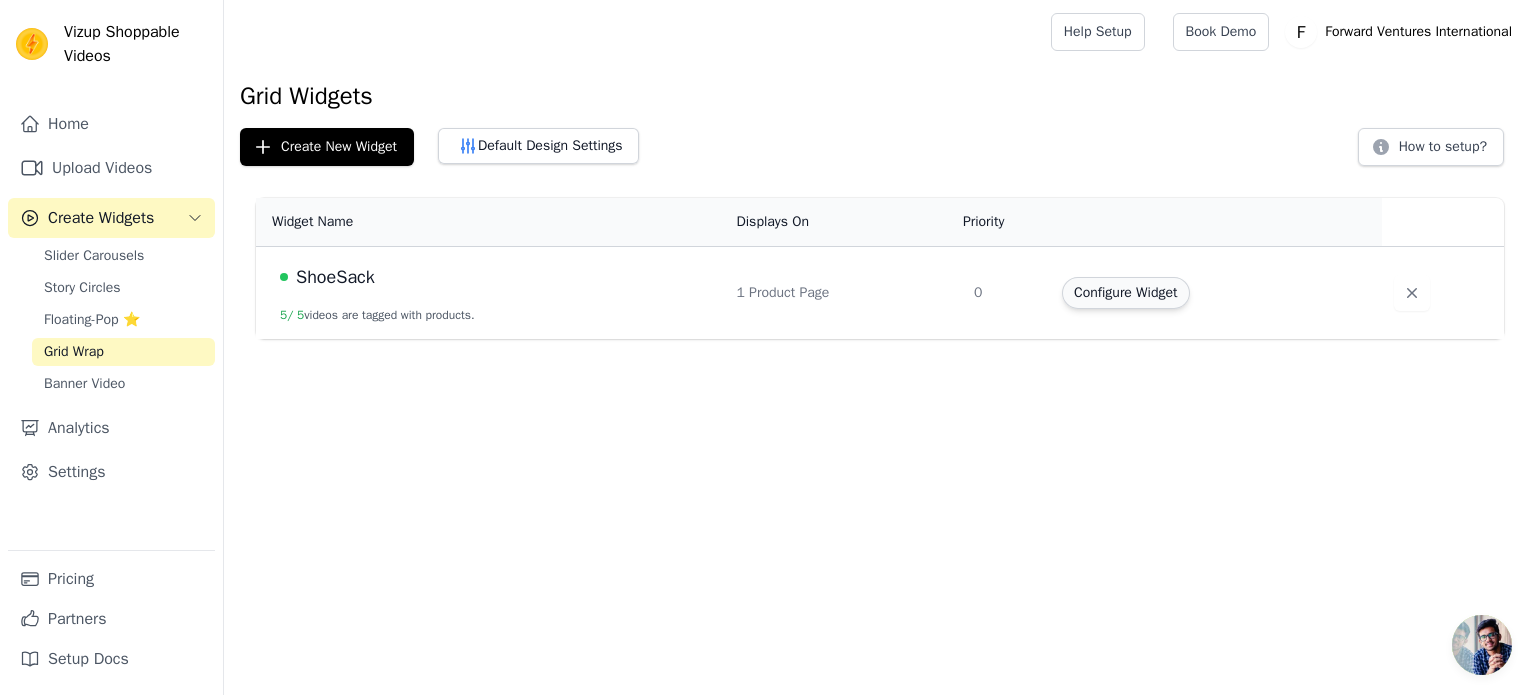 click on "Configure Widget" at bounding box center [1125, 293] 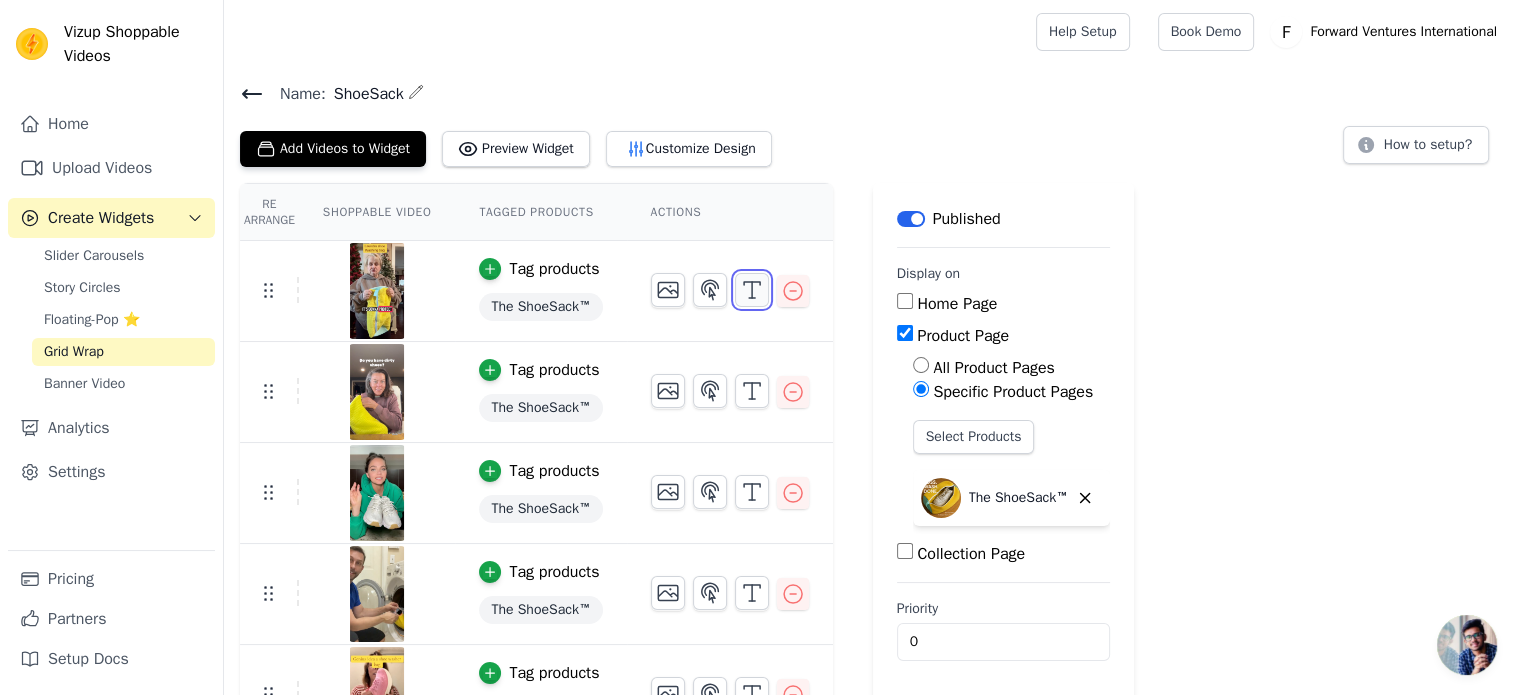 click 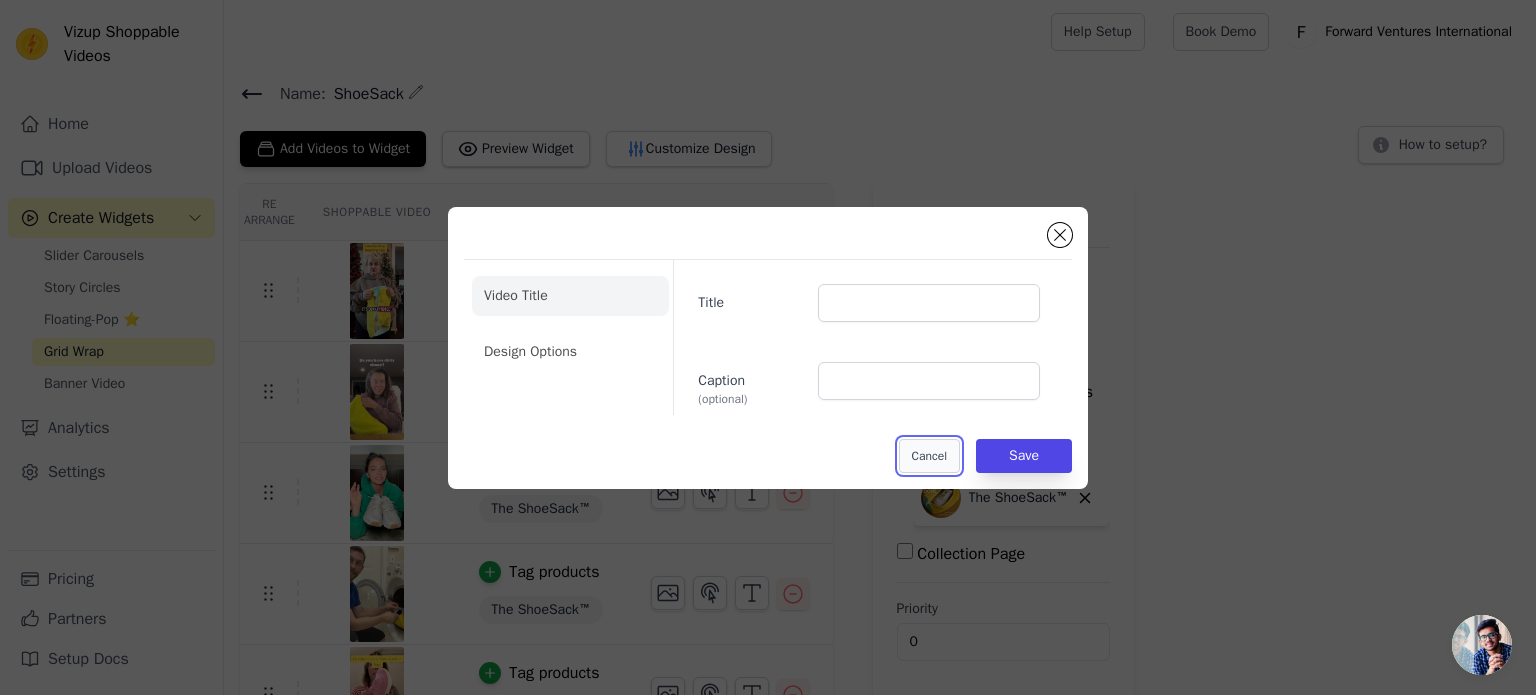 click on "Cancel" at bounding box center [929, 456] 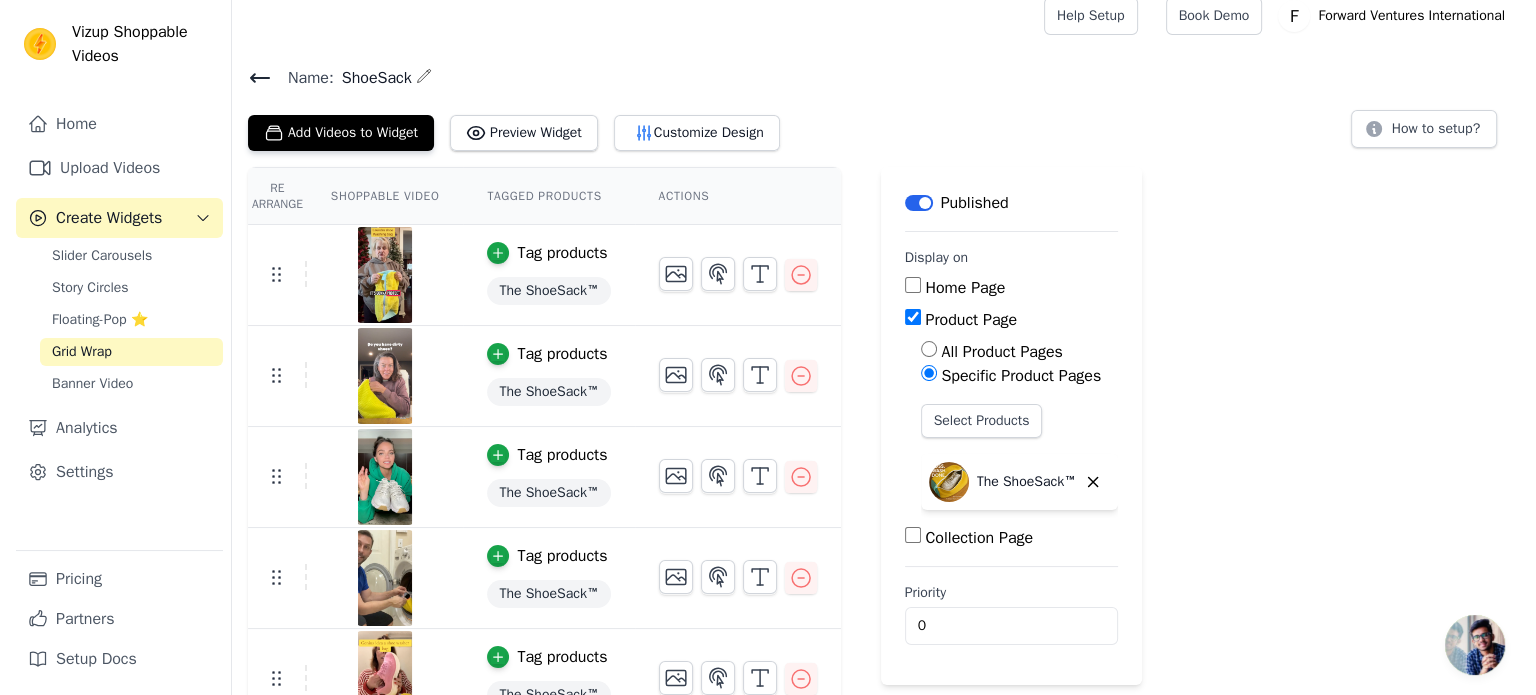 scroll, scrollTop: 0, scrollLeft: 0, axis: both 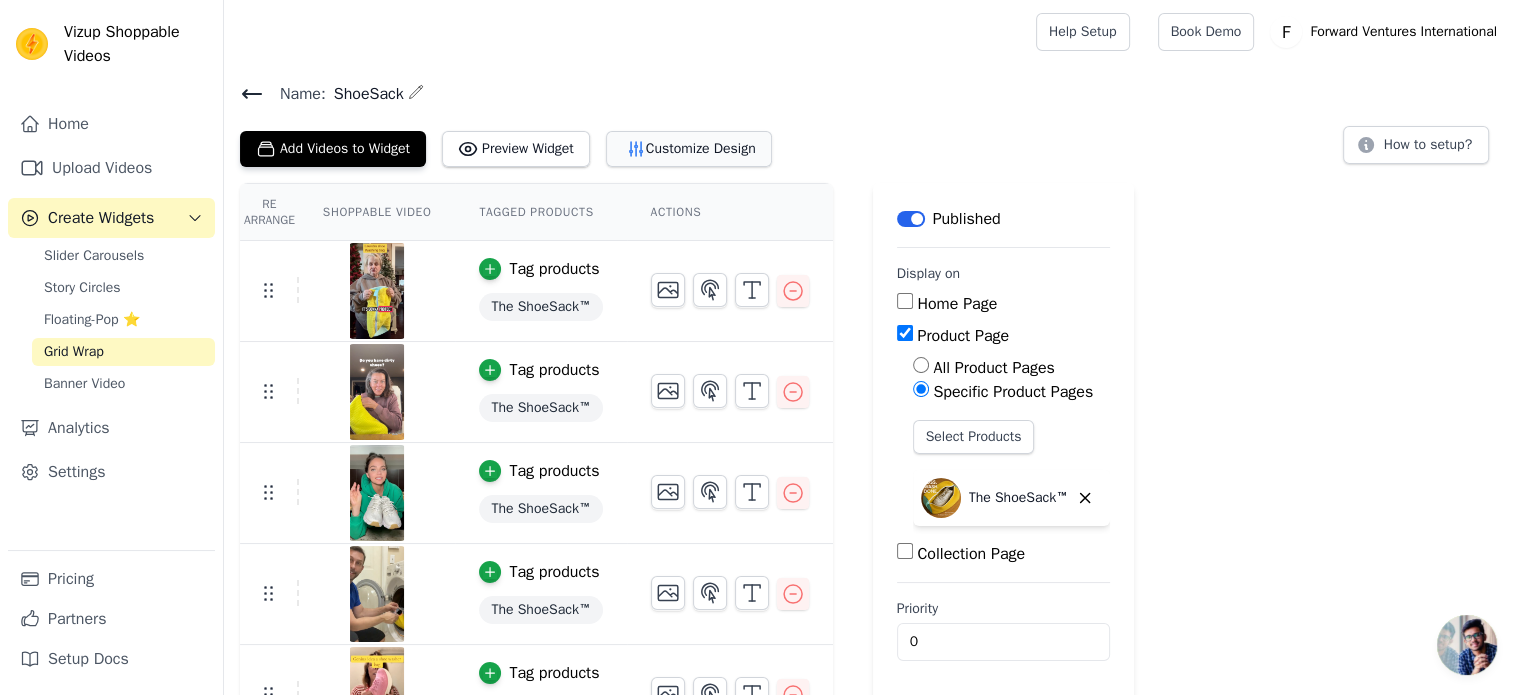 click on "Customize Design" at bounding box center (689, 149) 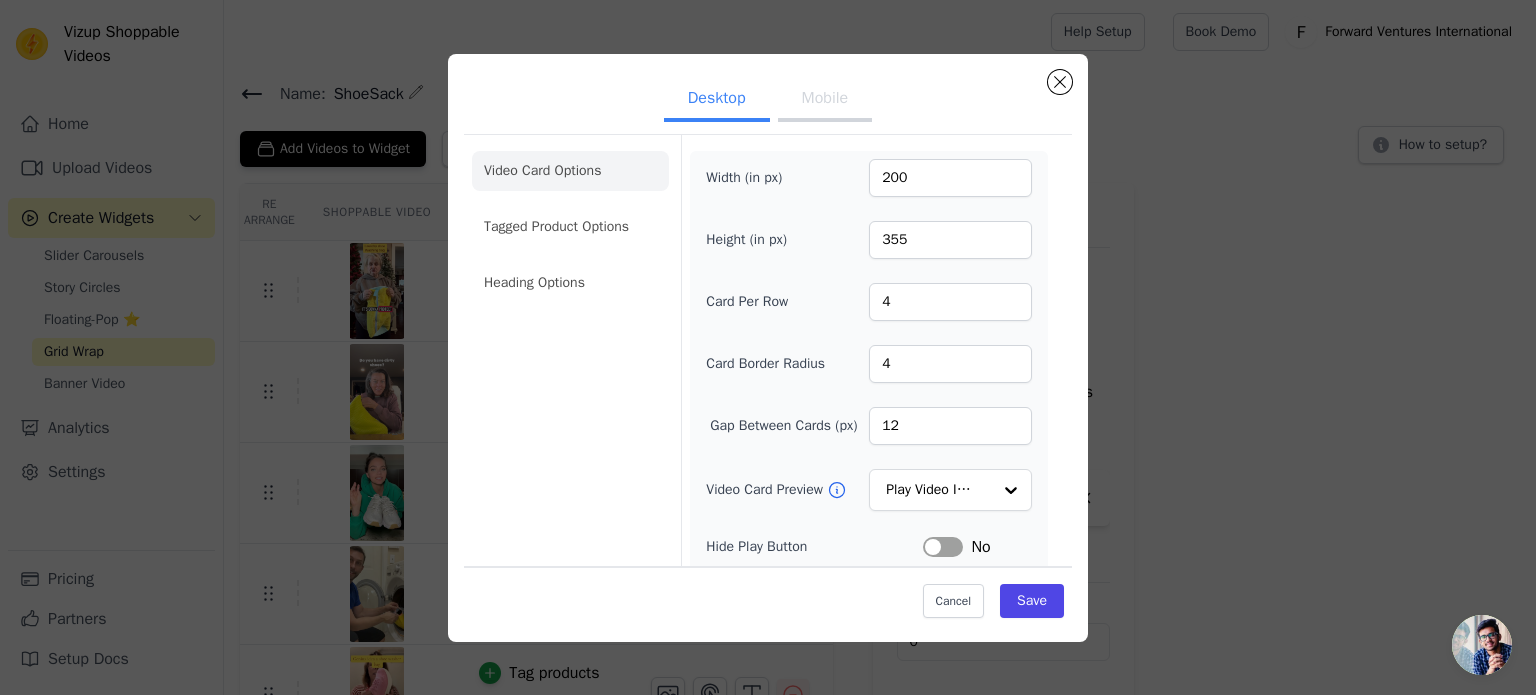 click on "Mobile" at bounding box center [825, 100] 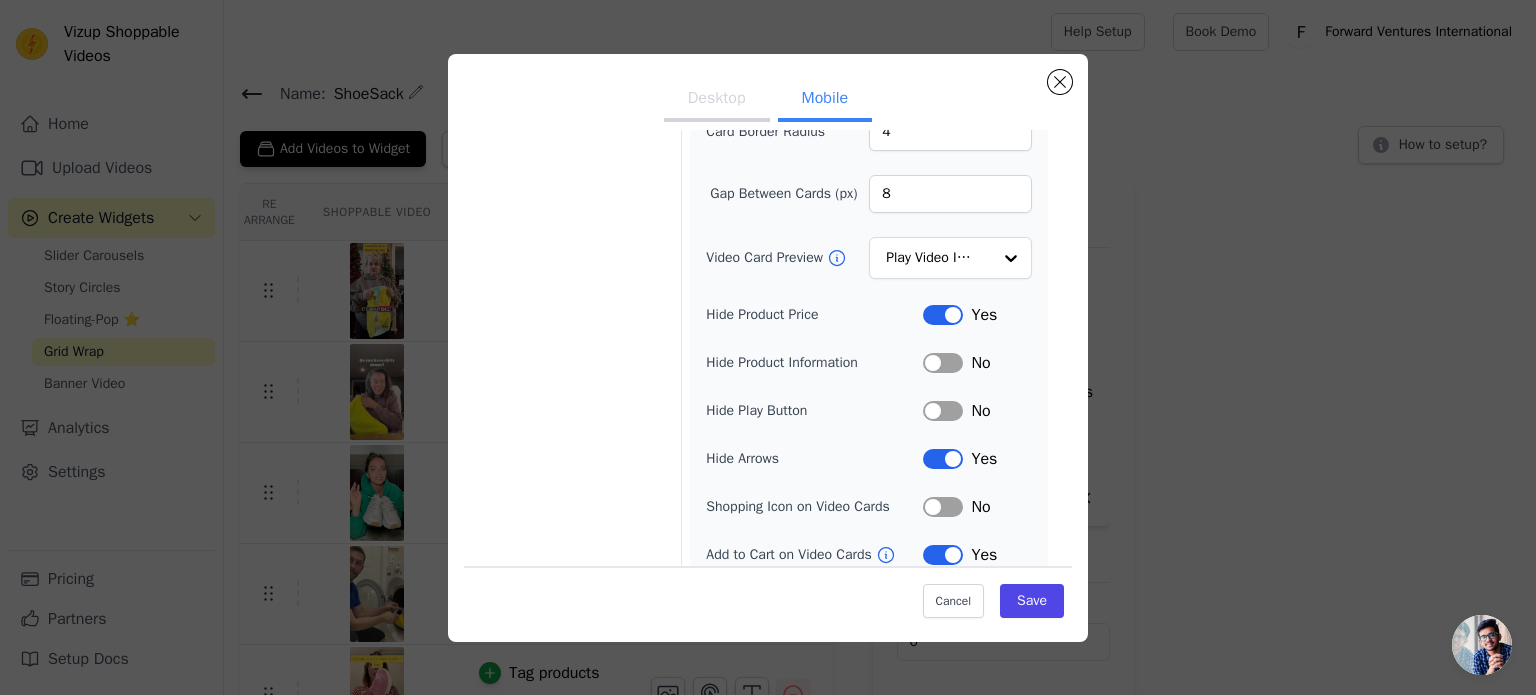 scroll, scrollTop: 245, scrollLeft: 0, axis: vertical 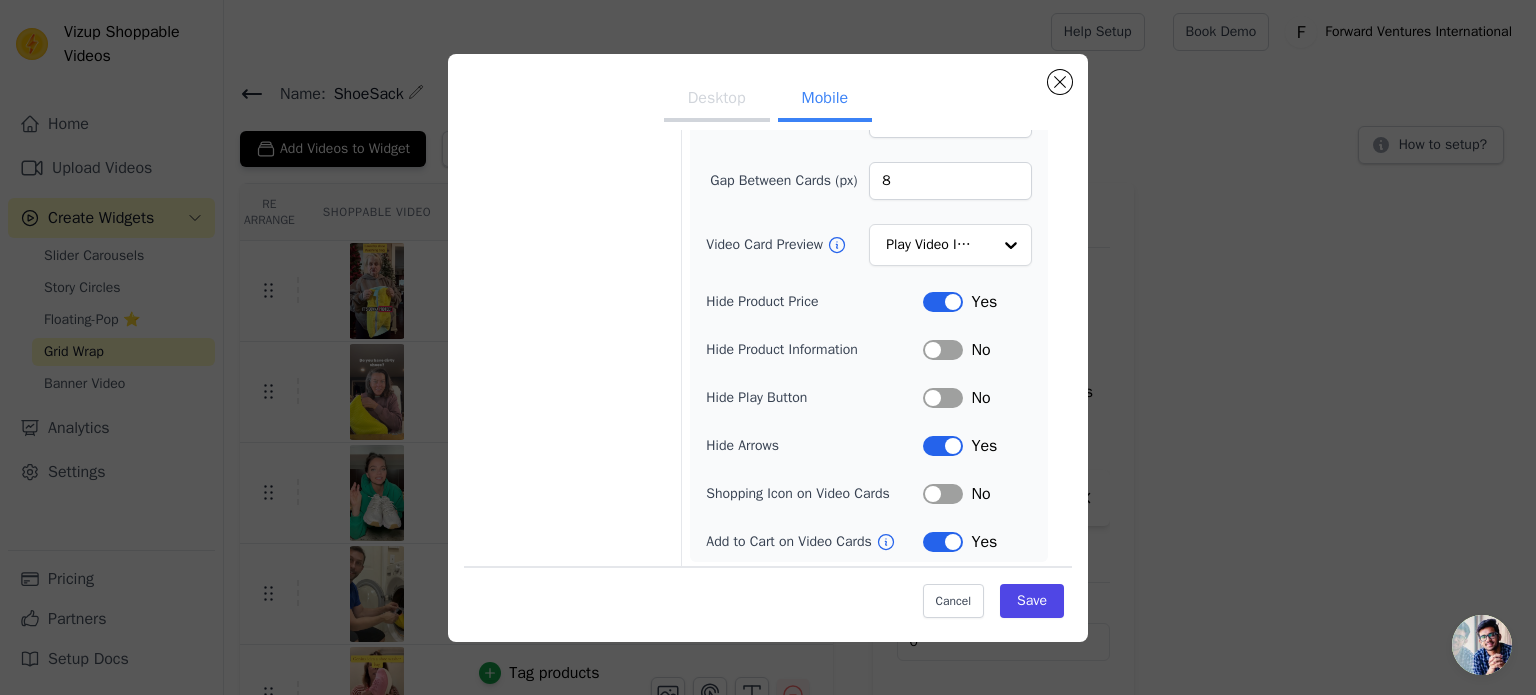 click on "Label" at bounding box center (943, 350) 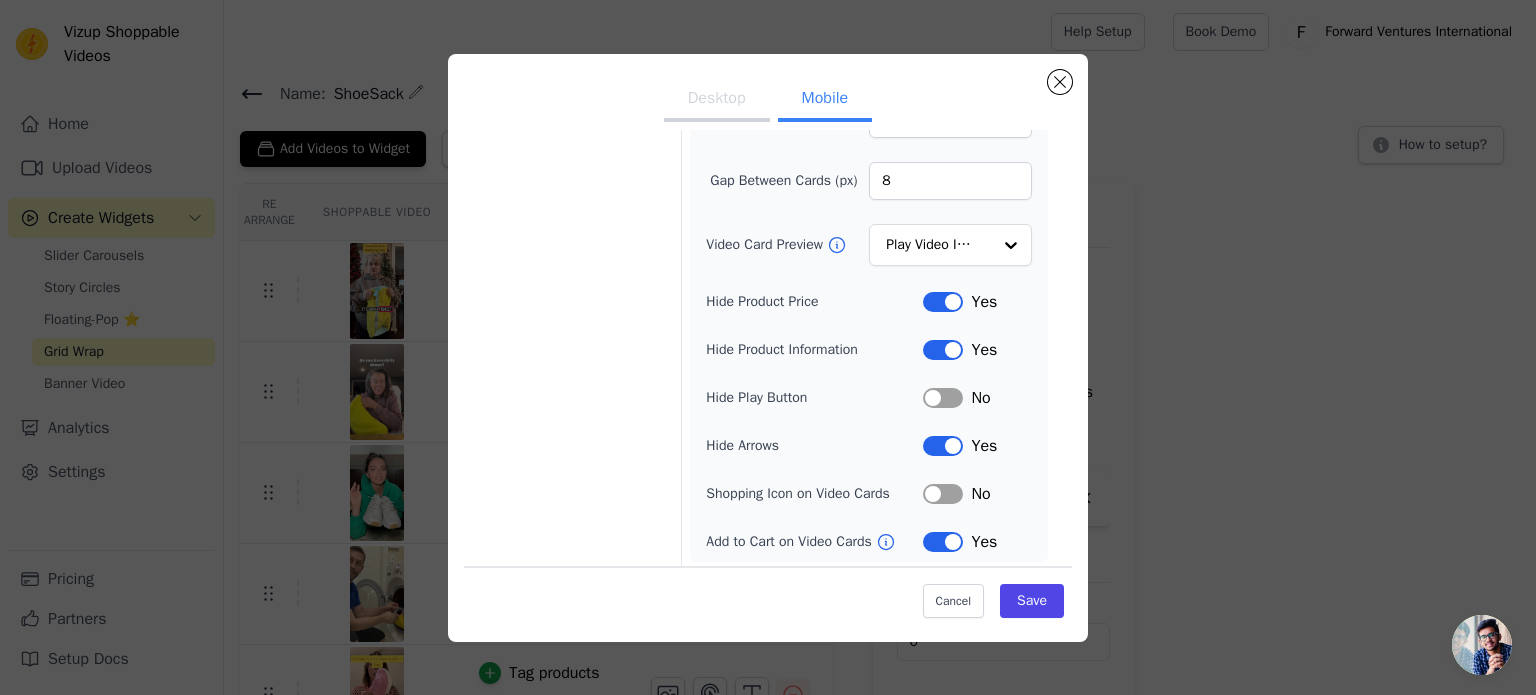 click on "Label" at bounding box center [943, 398] 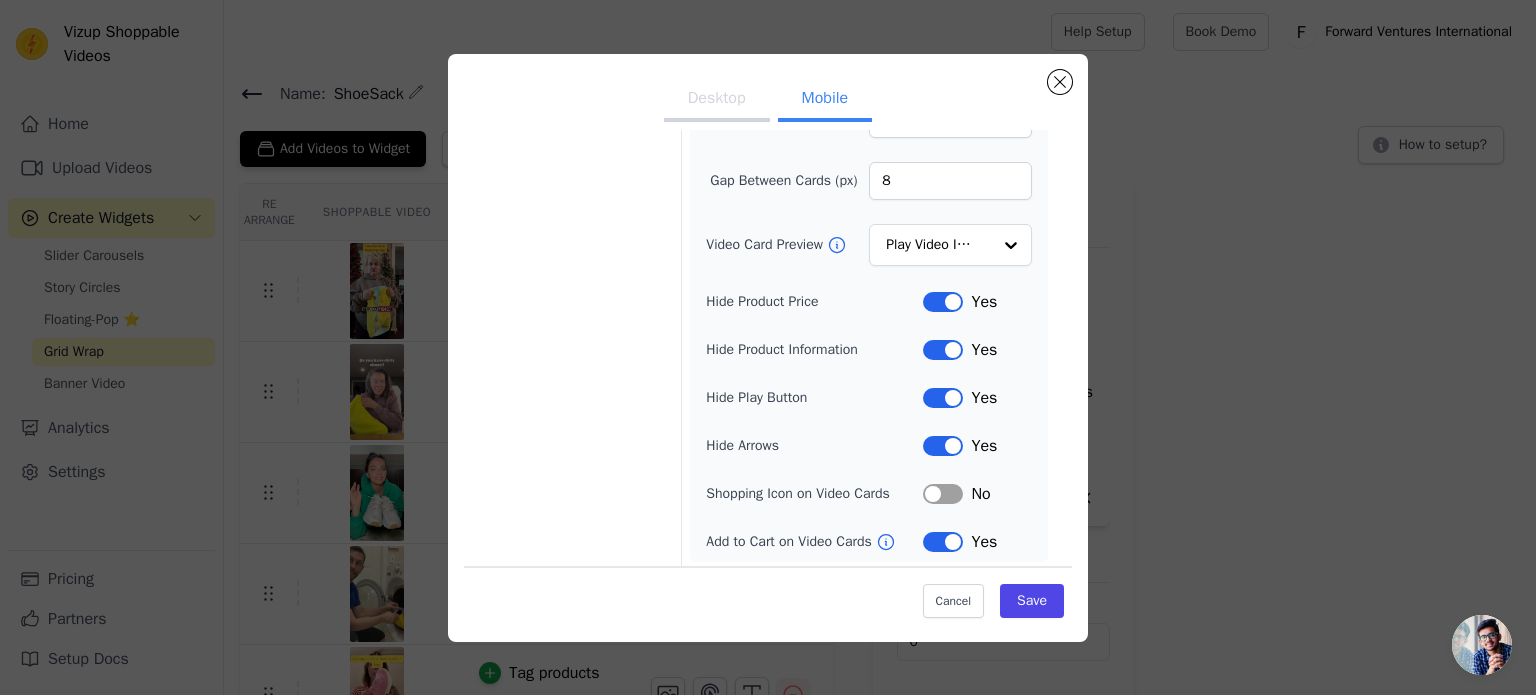 click on "Label" at bounding box center (943, 494) 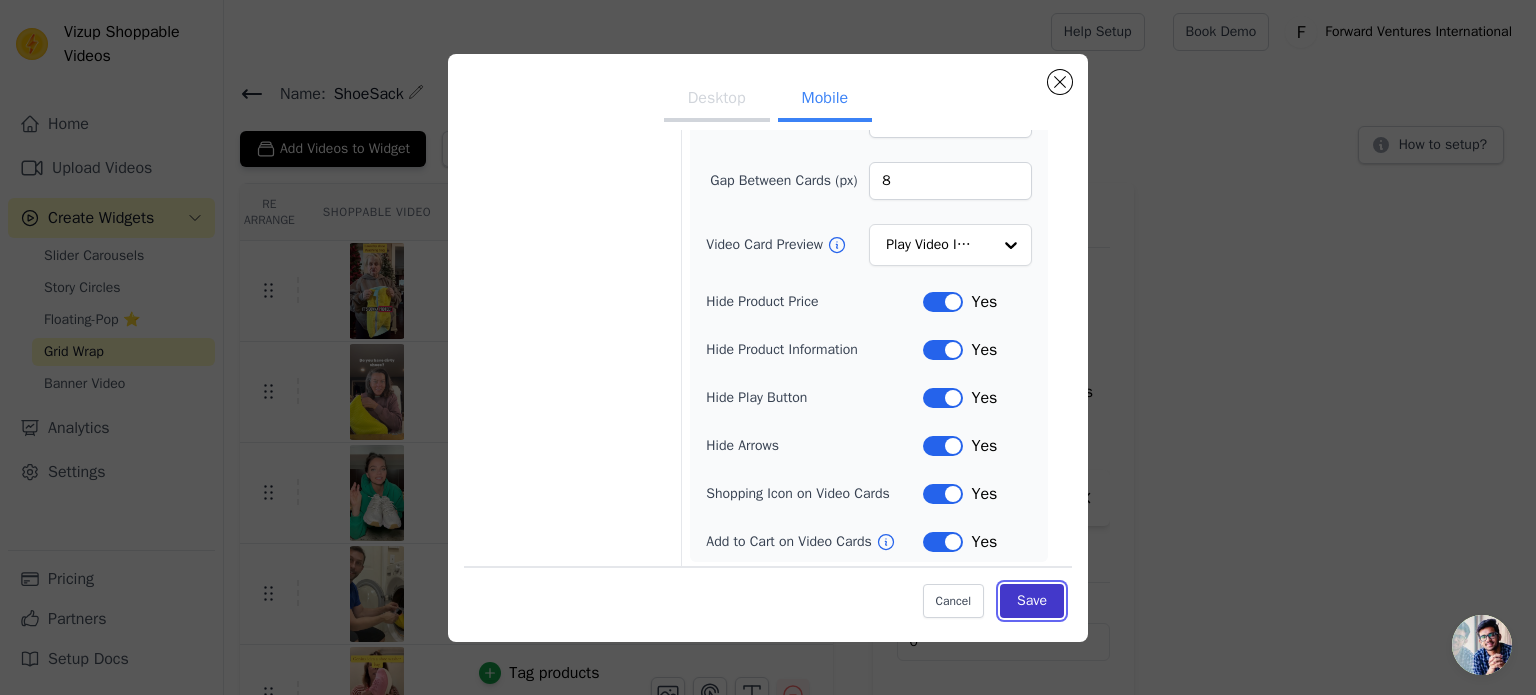 click on "Save" at bounding box center (1032, 601) 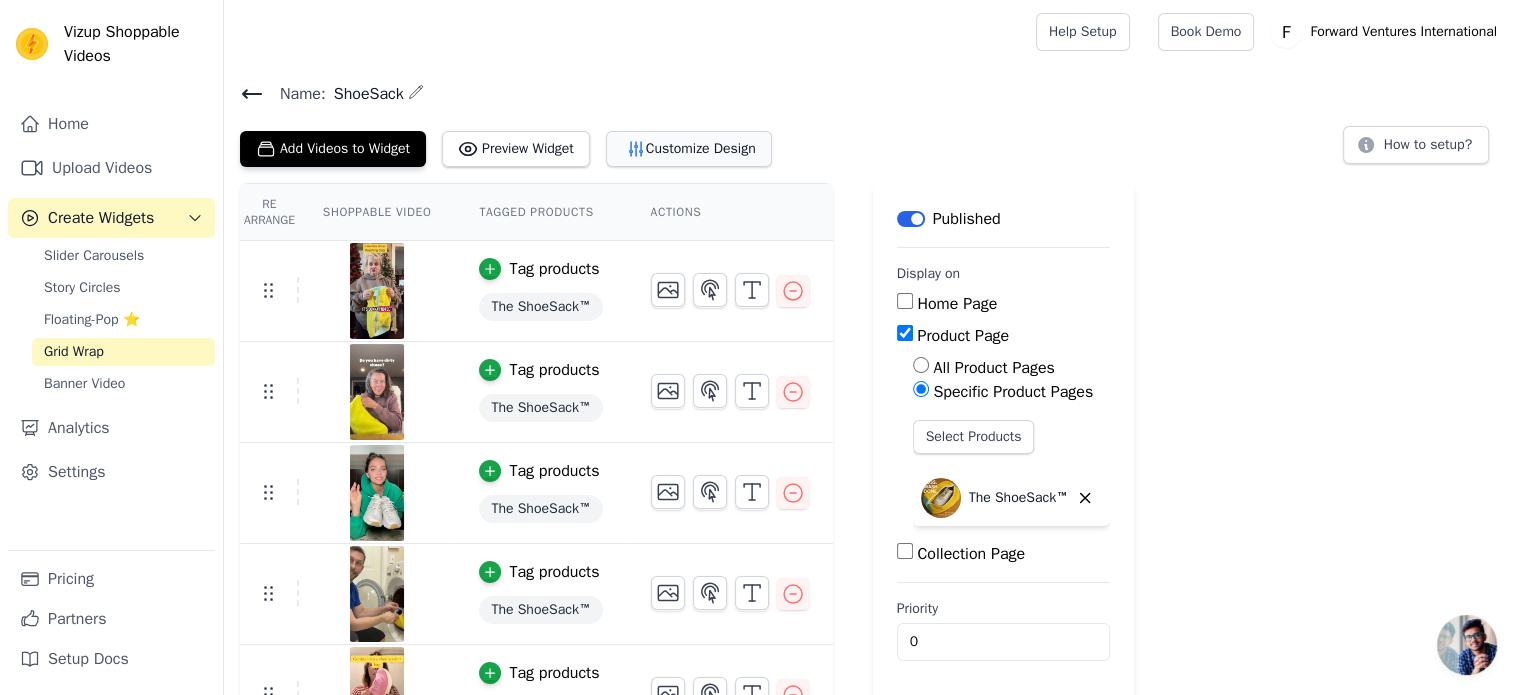 click on "Customize Design" at bounding box center [689, 149] 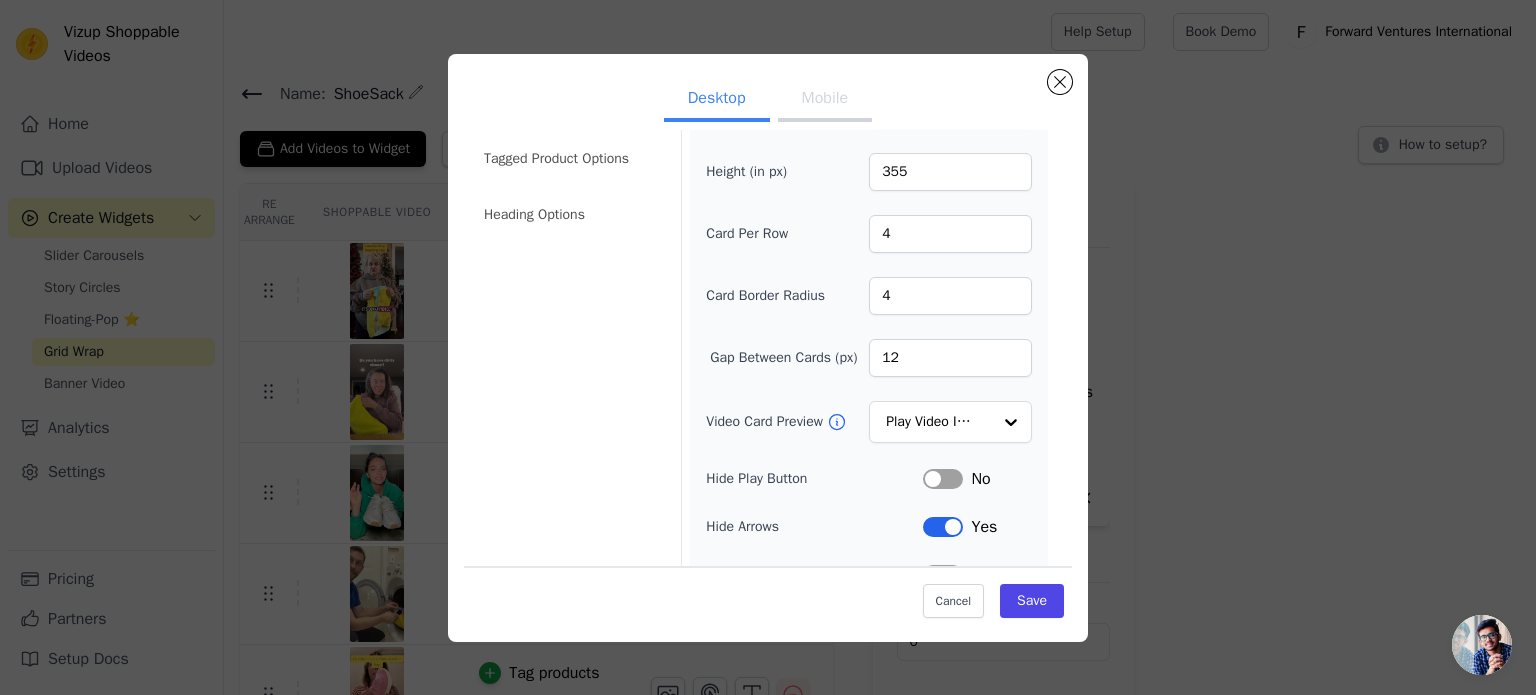 scroll, scrollTop: 0, scrollLeft: 0, axis: both 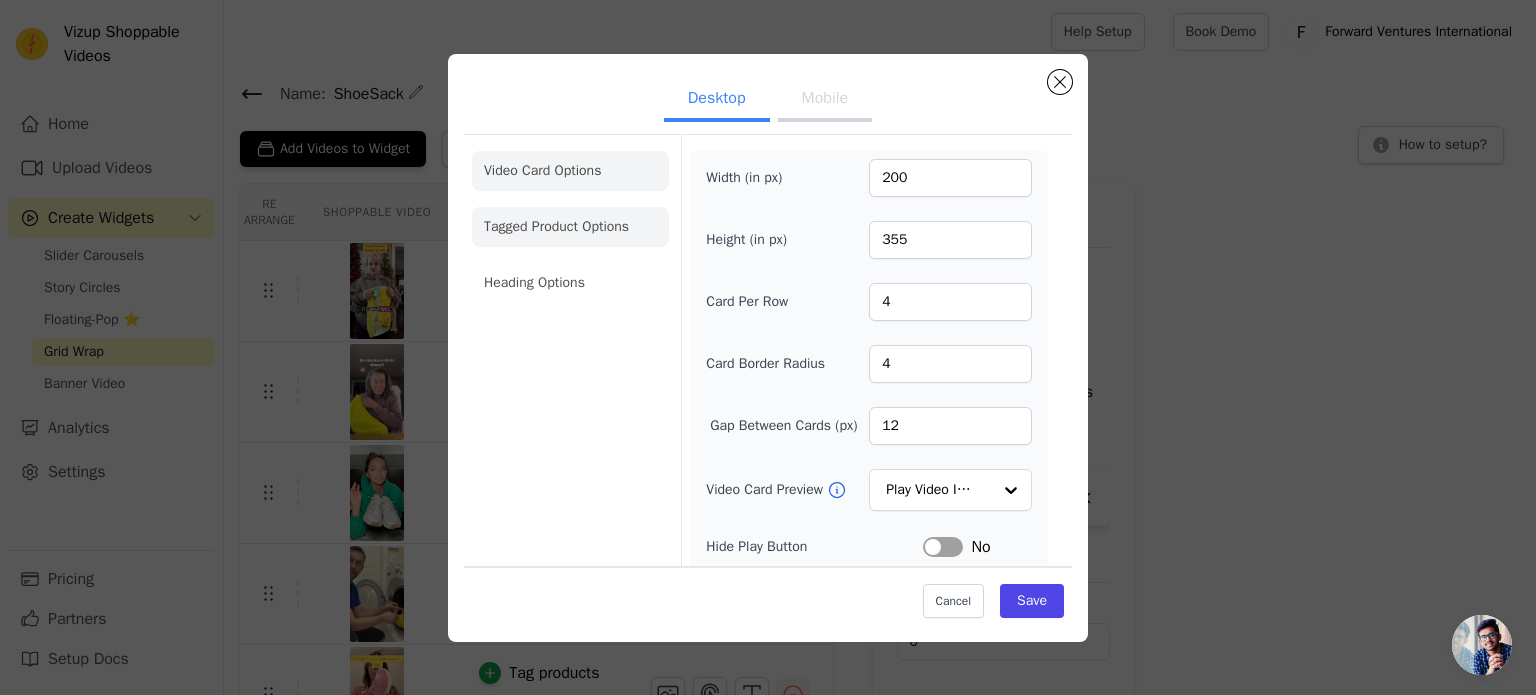 click on "Tagged Product Options" 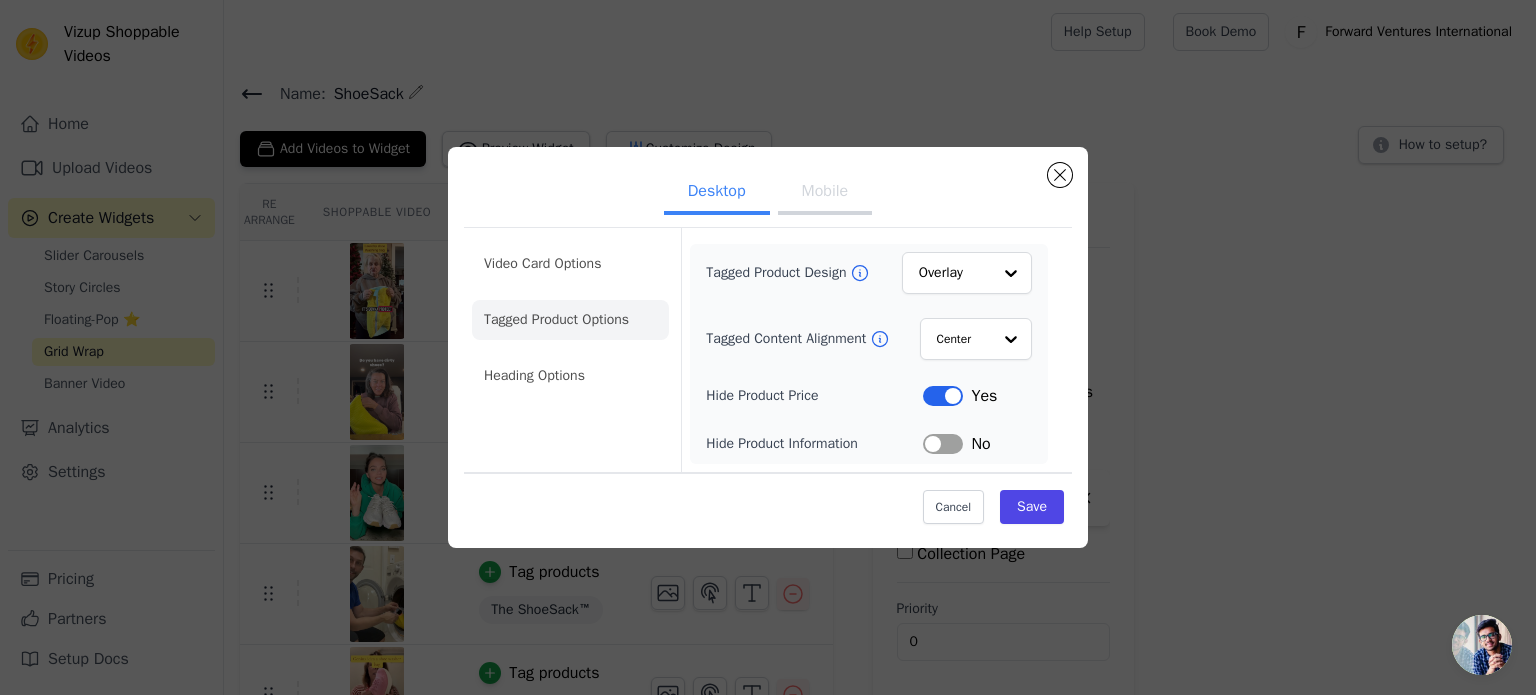 click on "Label" at bounding box center (943, 444) 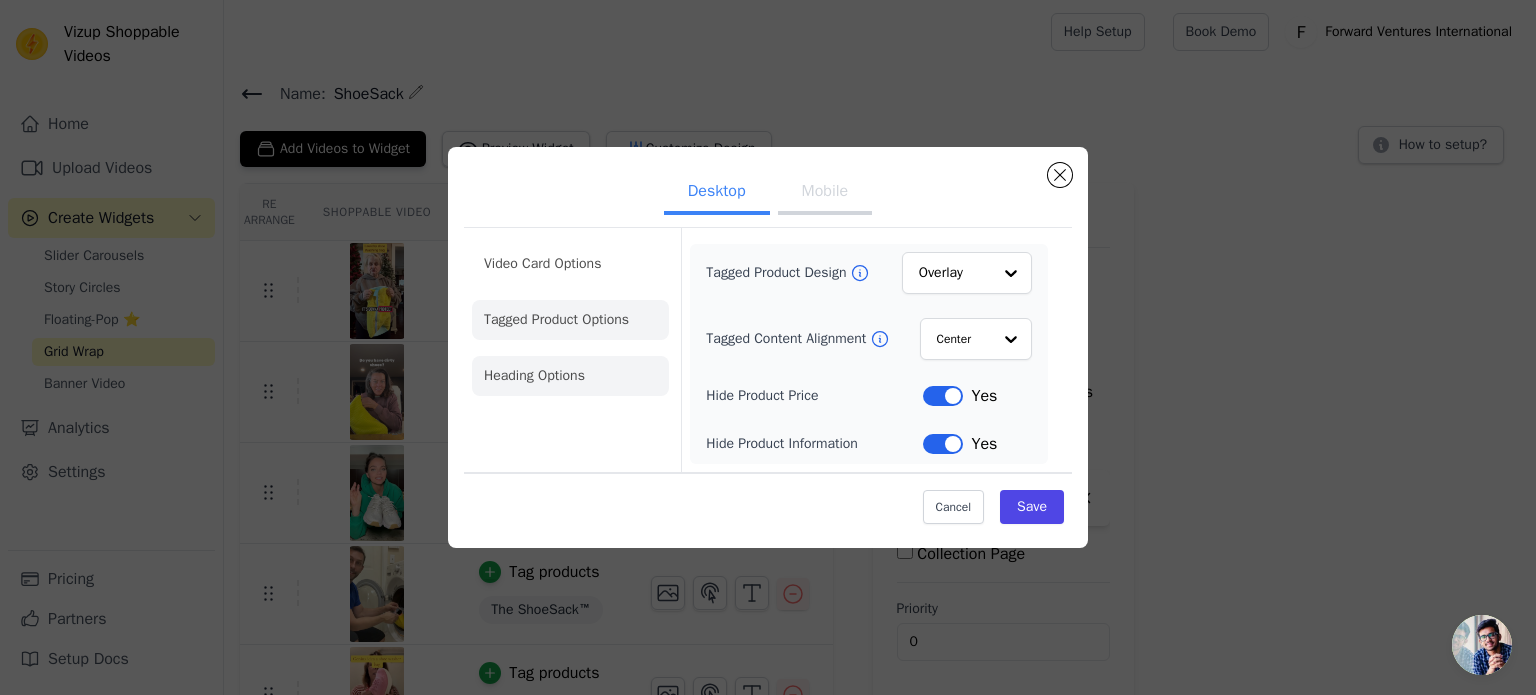 click on "Heading Options" 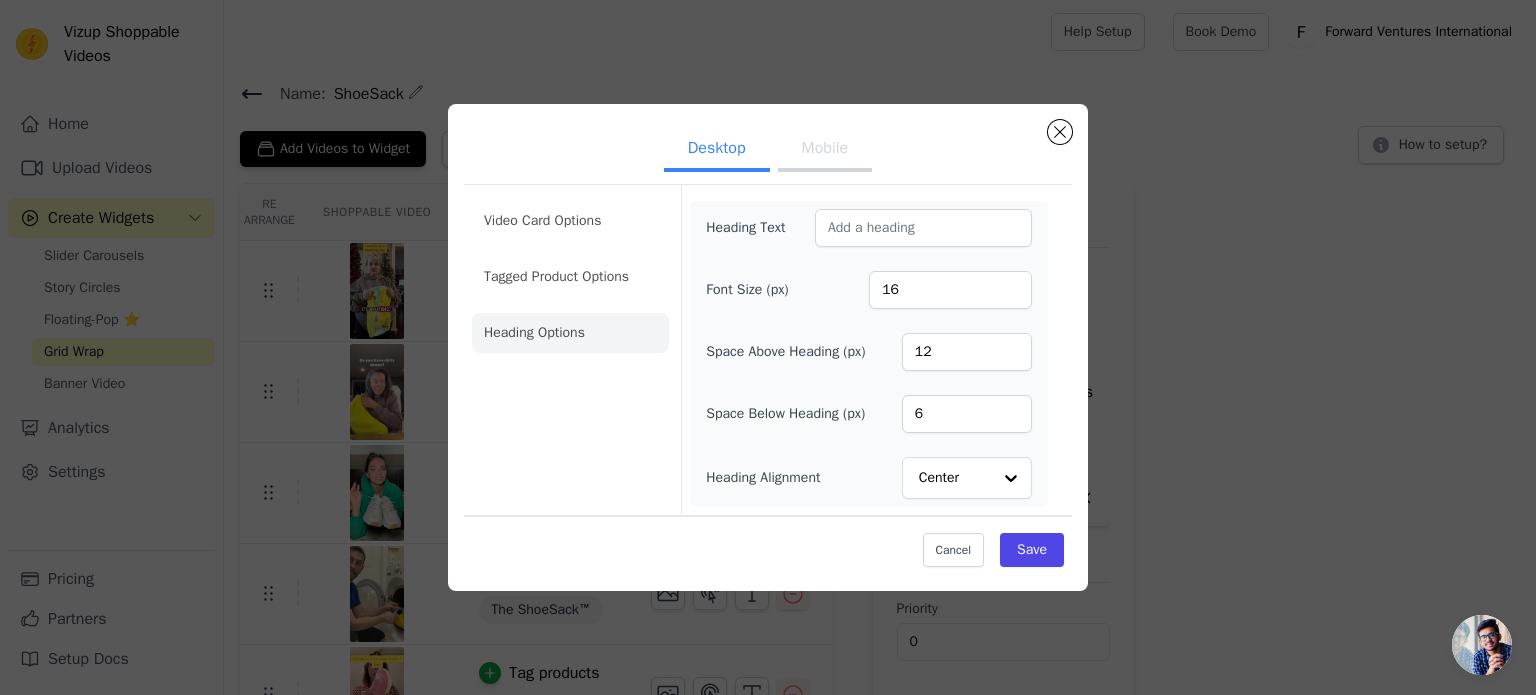click on "Mobile" at bounding box center (825, 150) 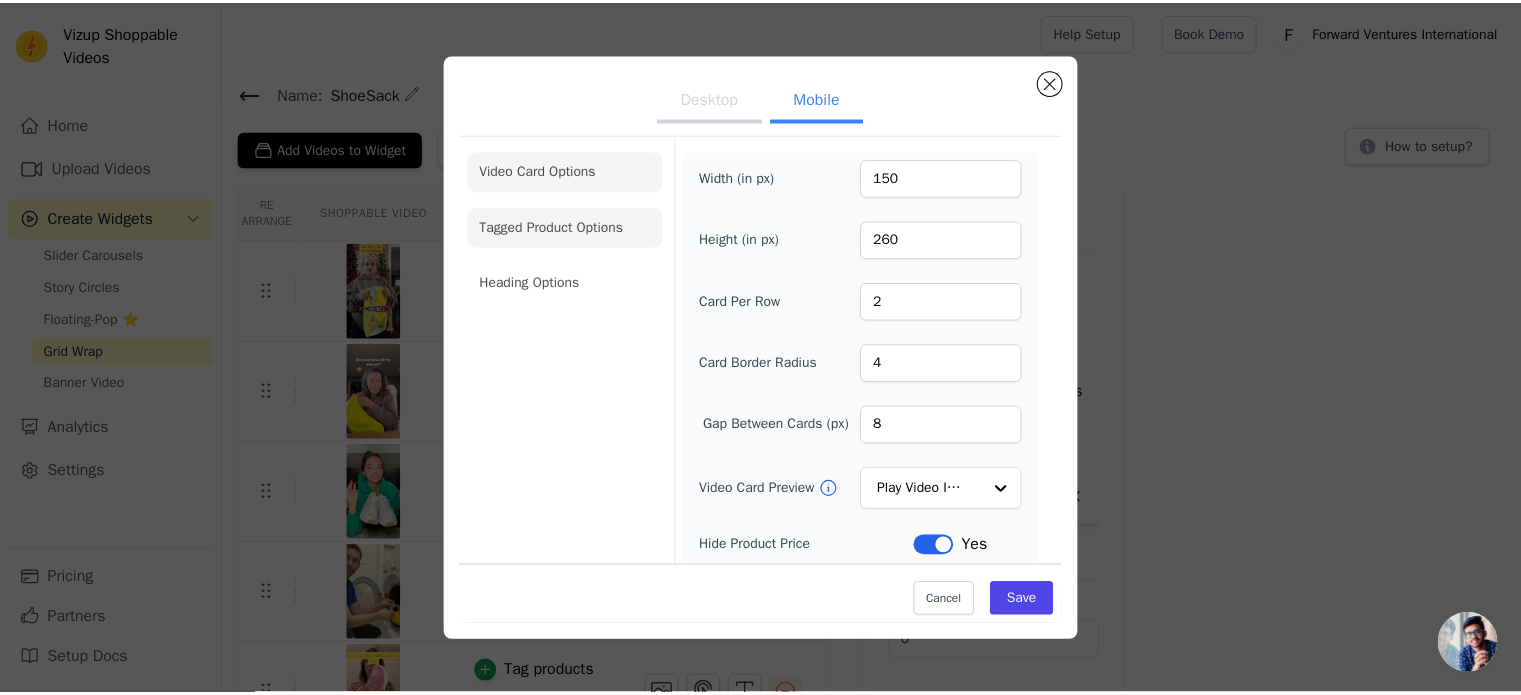 scroll, scrollTop: 0, scrollLeft: 0, axis: both 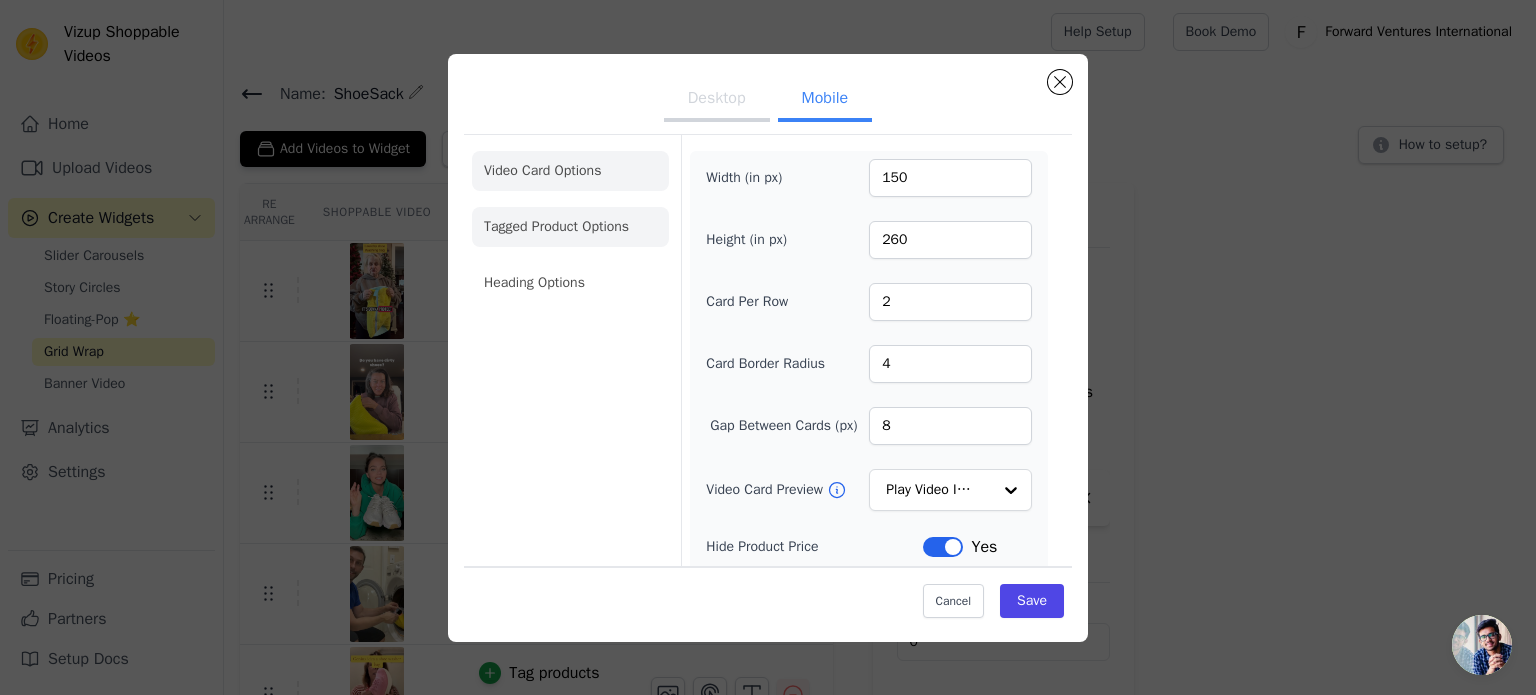 click on "Tagged Product Options" 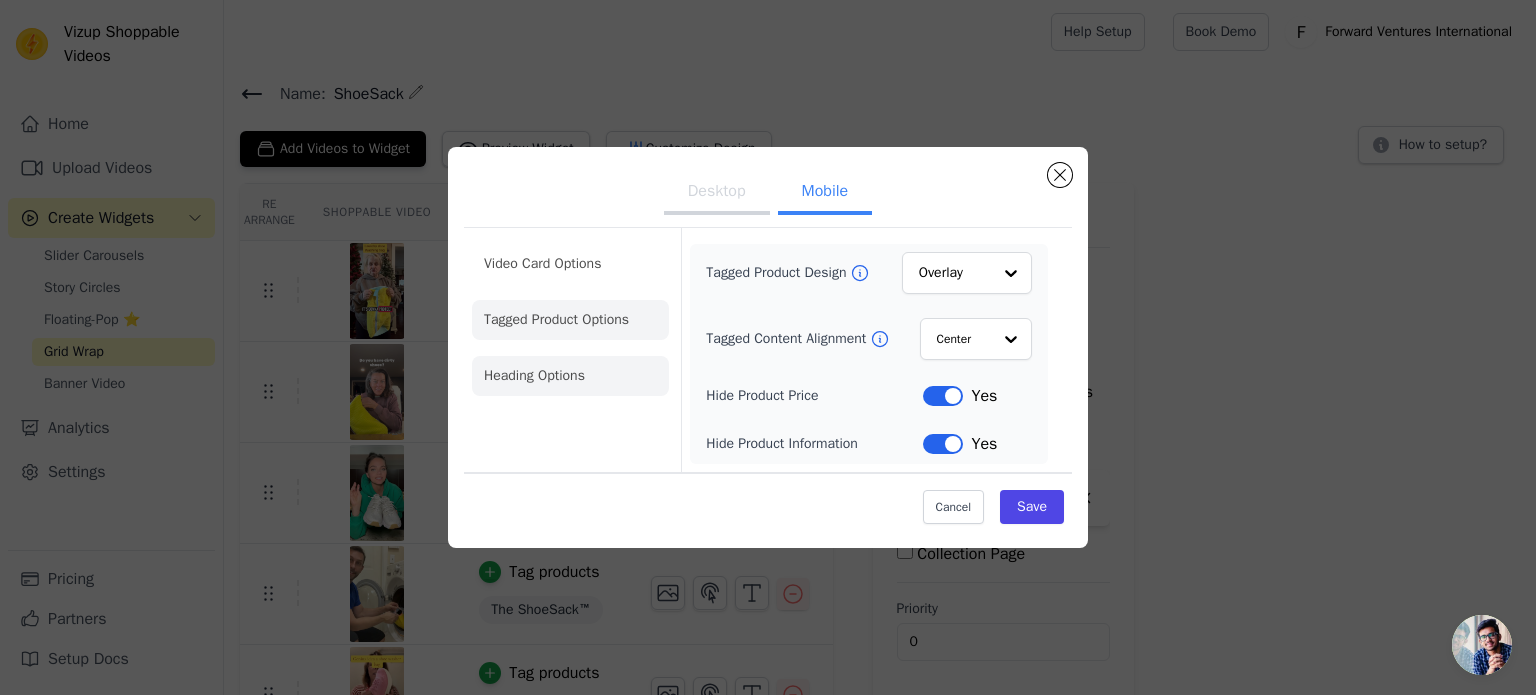 click on "Heading Options" 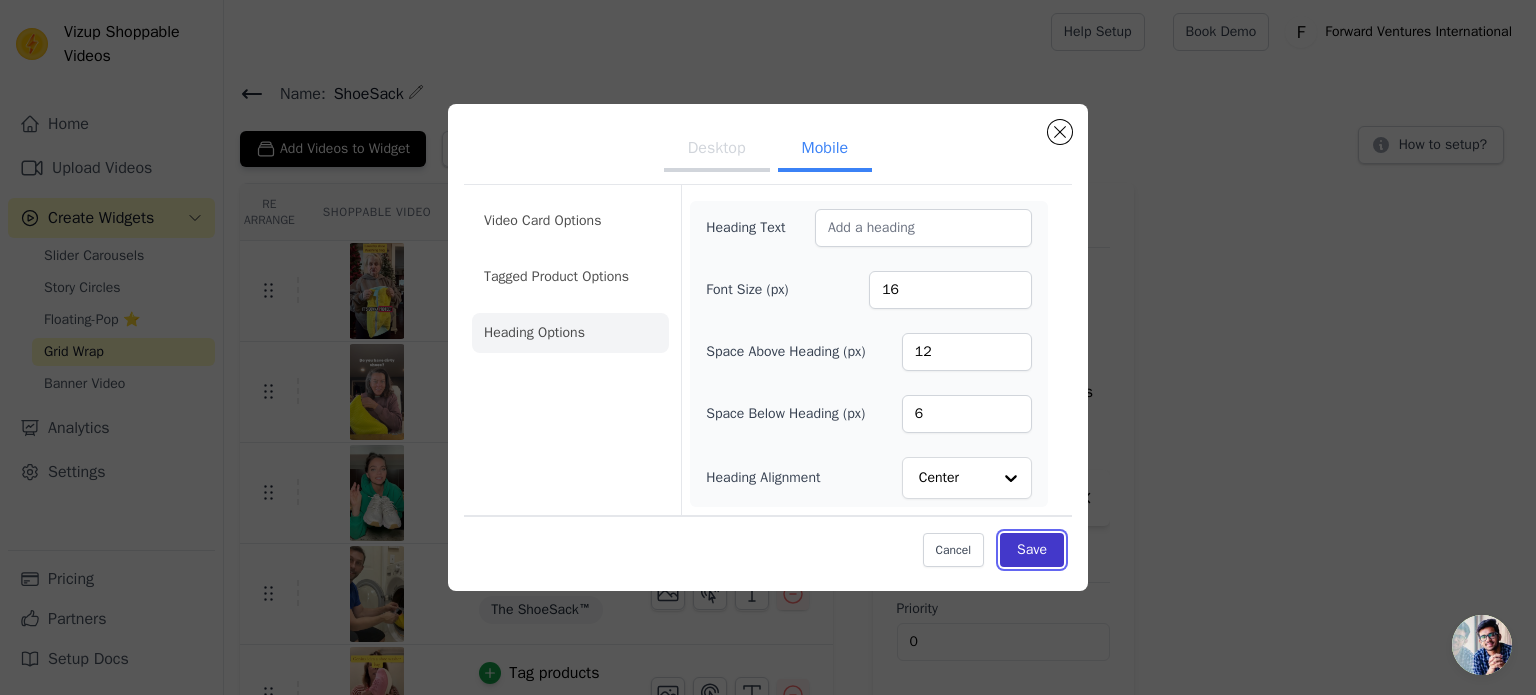 click on "Save" at bounding box center [1032, 550] 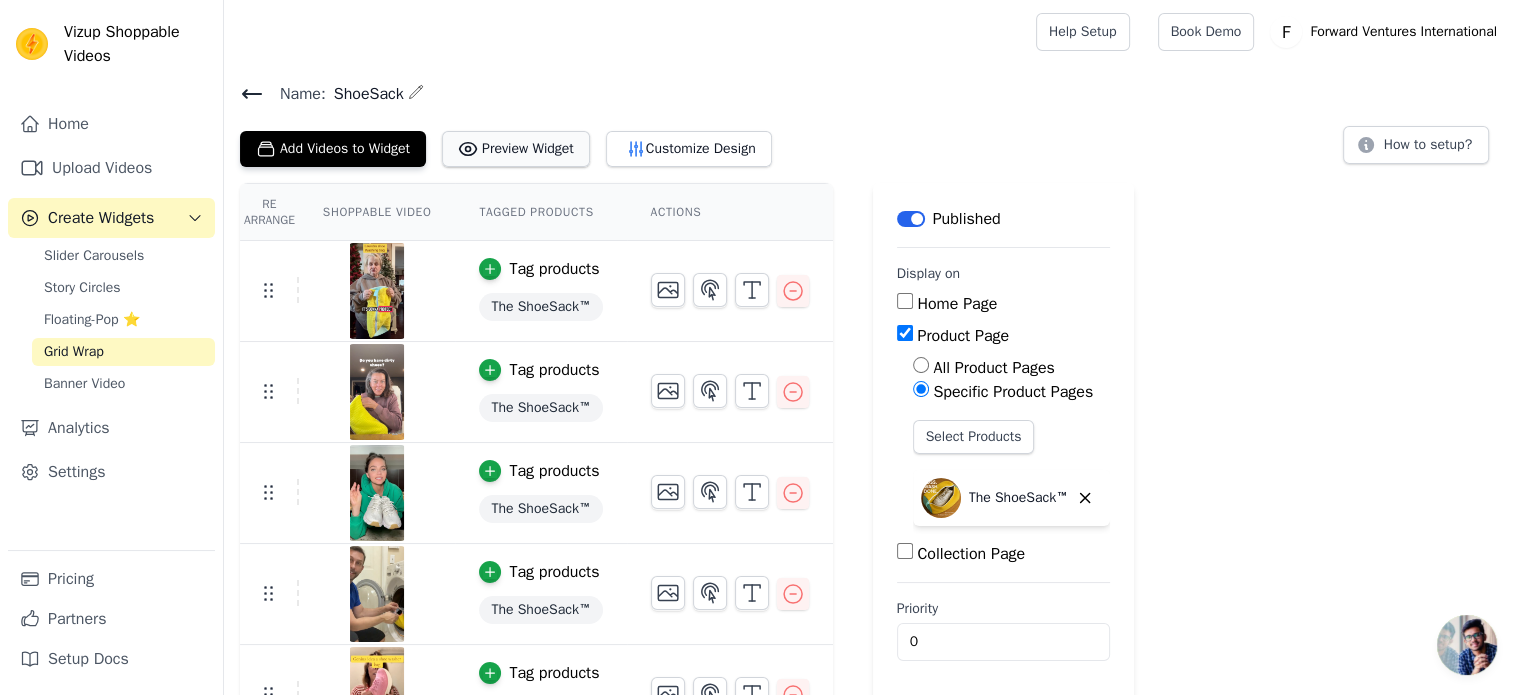 click on "Preview Widget" at bounding box center [516, 149] 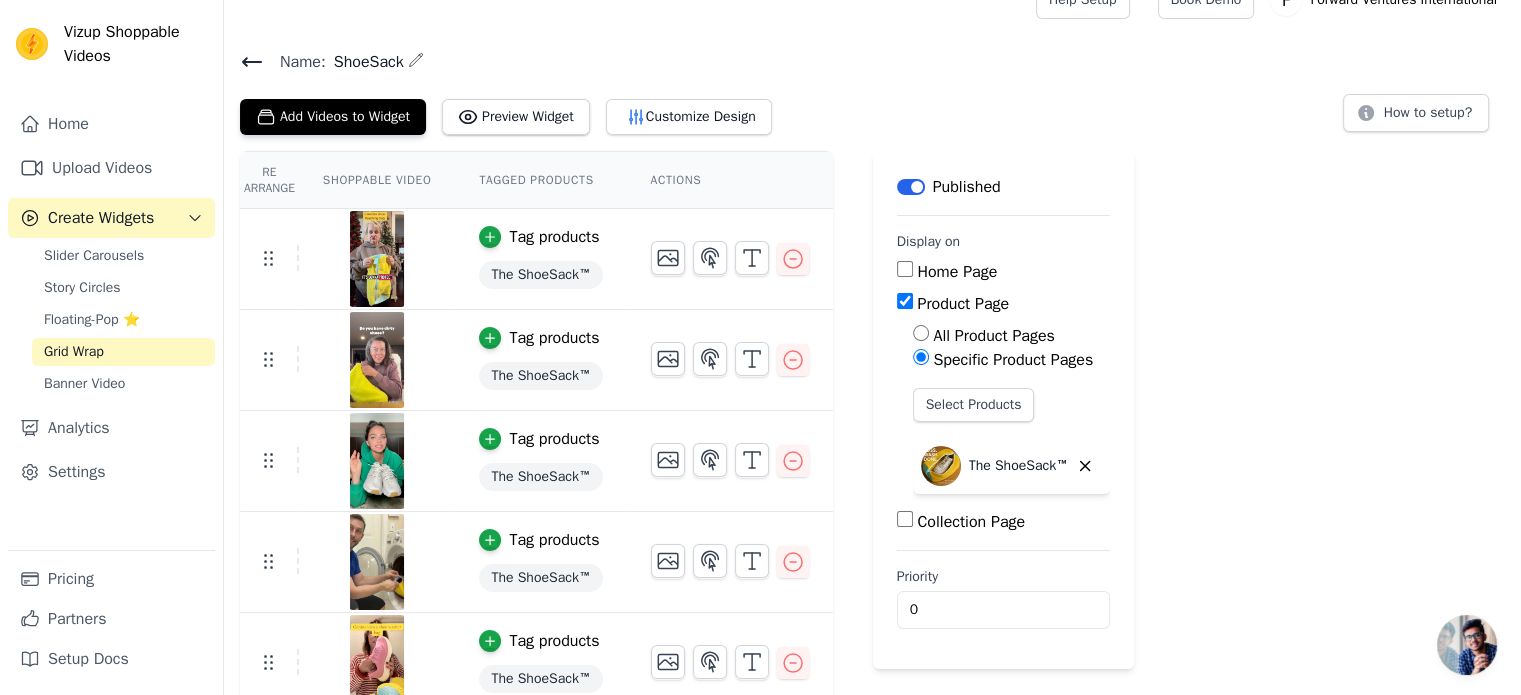 scroll, scrollTop: 48, scrollLeft: 0, axis: vertical 